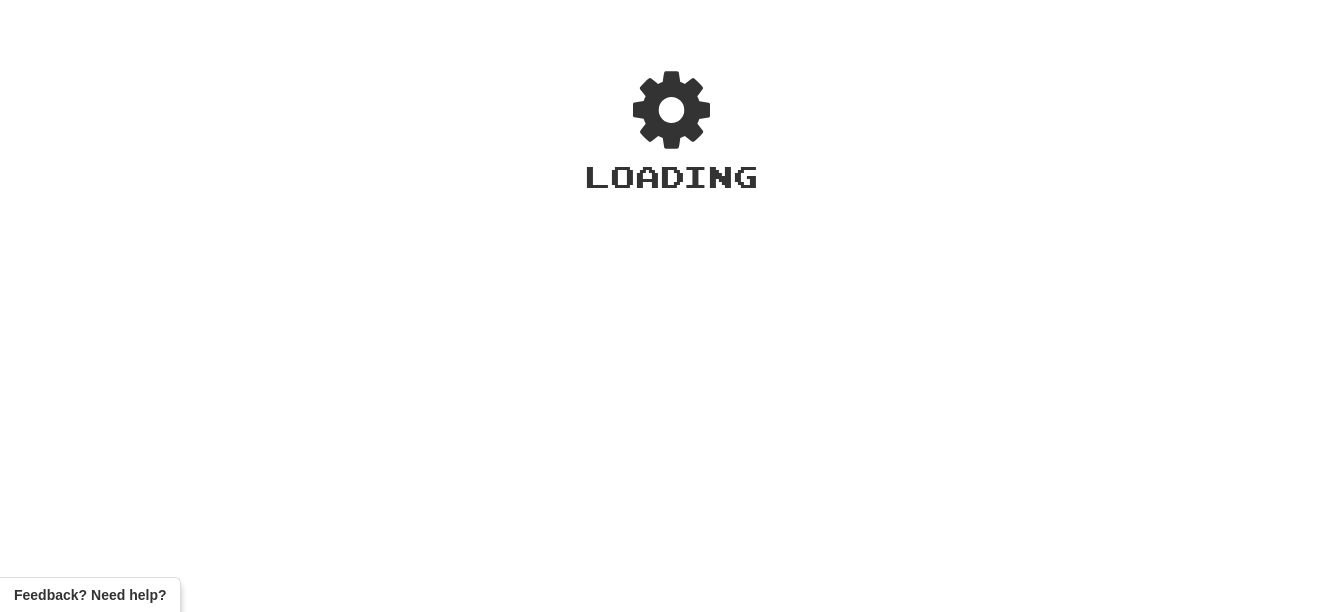 scroll, scrollTop: 0, scrollLeft: 0, axis: both 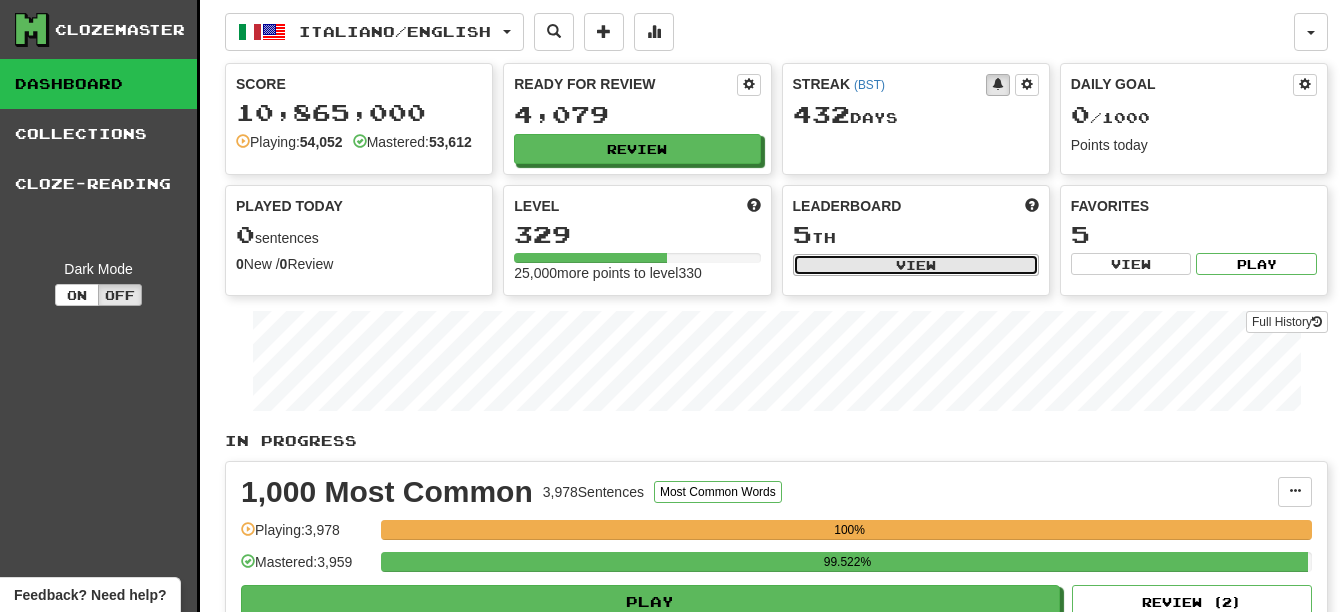 click on "View" at bounding box center [916, 265] 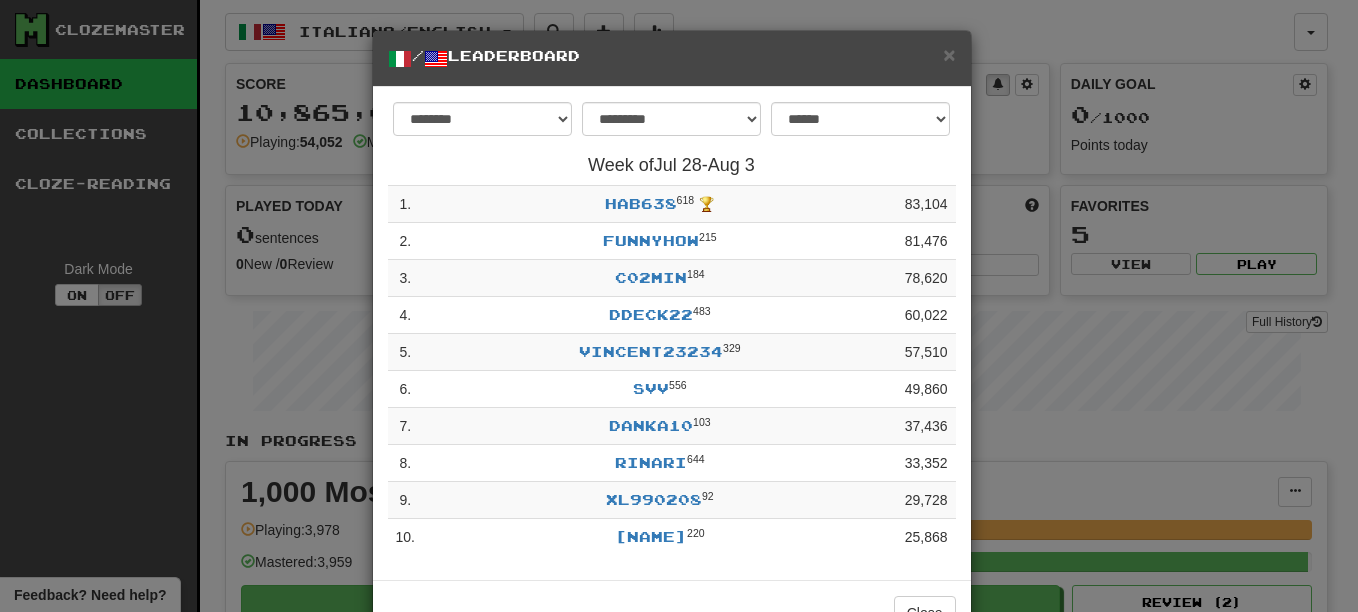 click on "57,510" at bounding box center [926, 352] 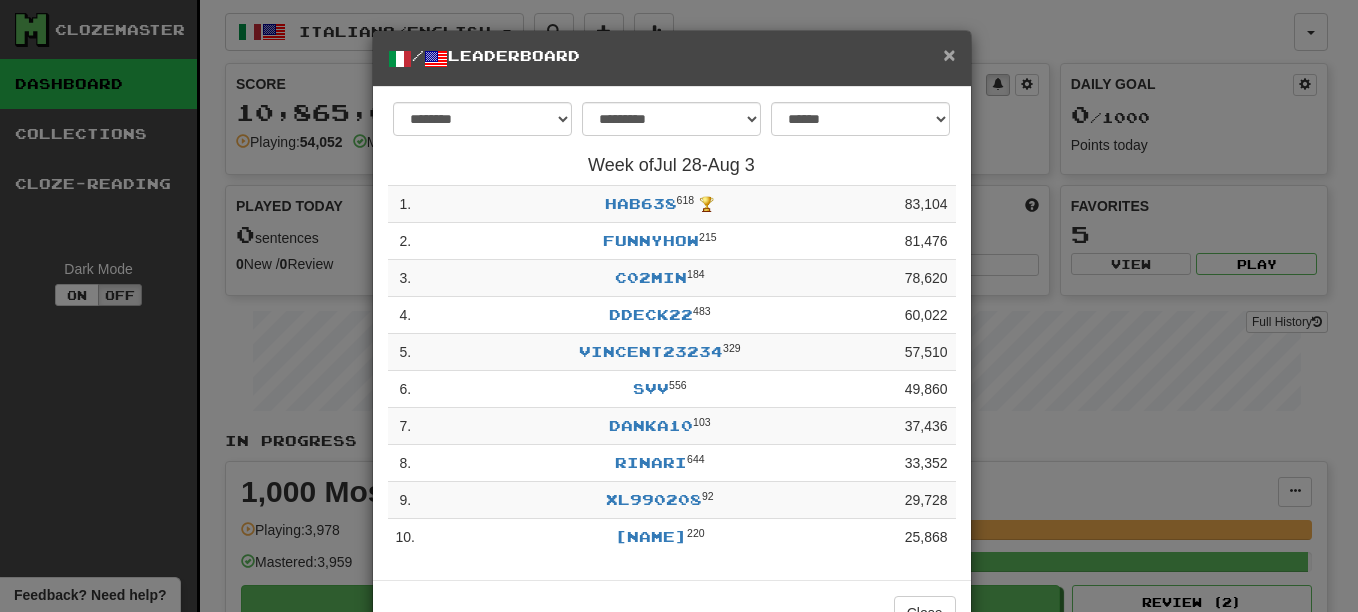 click on "×" at bounding box center [949, 54] 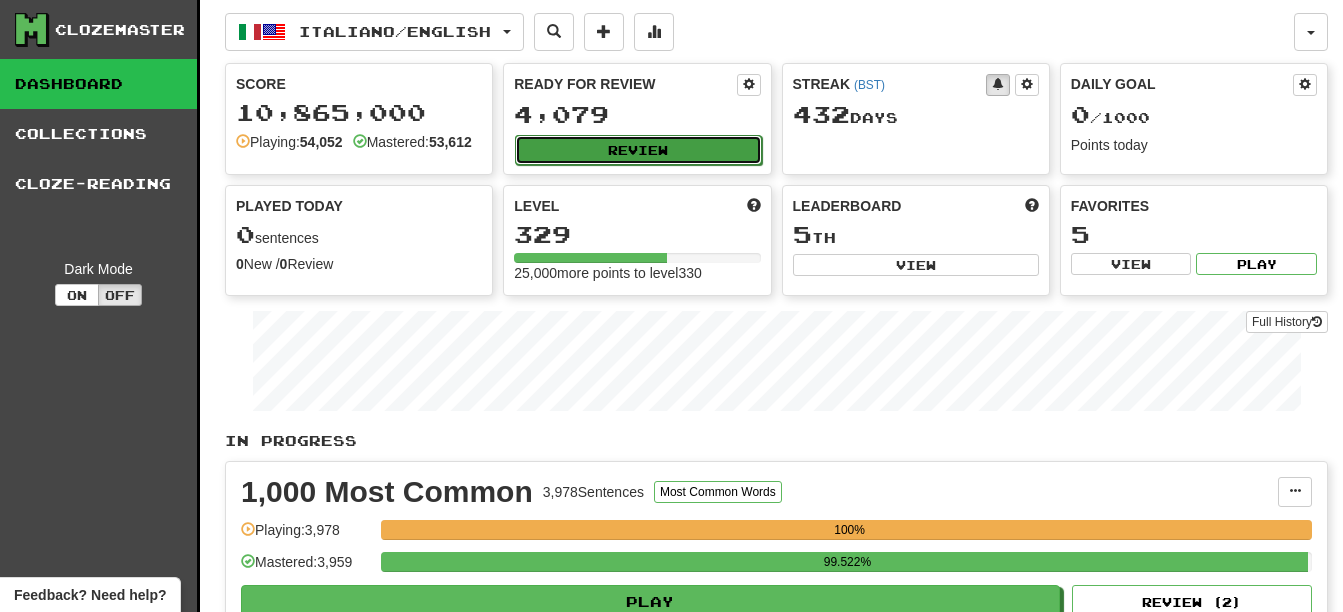 drag, startPoint x: 945, startPoint y: 52, endPoint x: 696, endPoint y: 158, distance: 270.62335 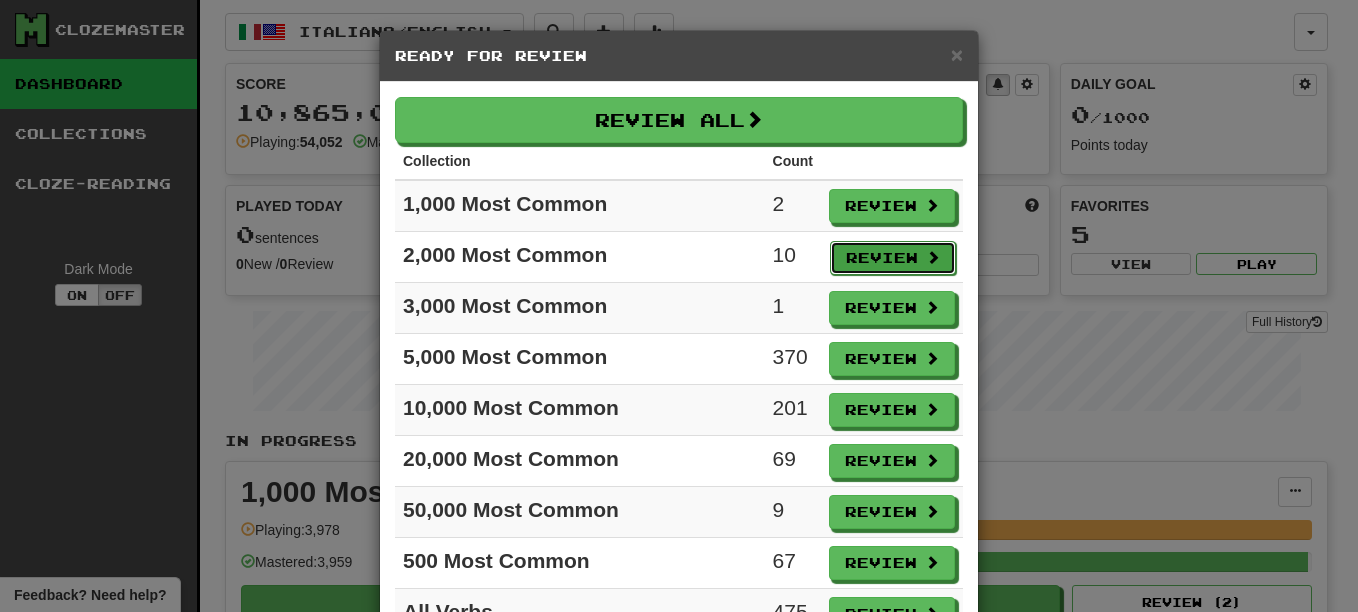 click on "Review" at bounding box center [893, 258] 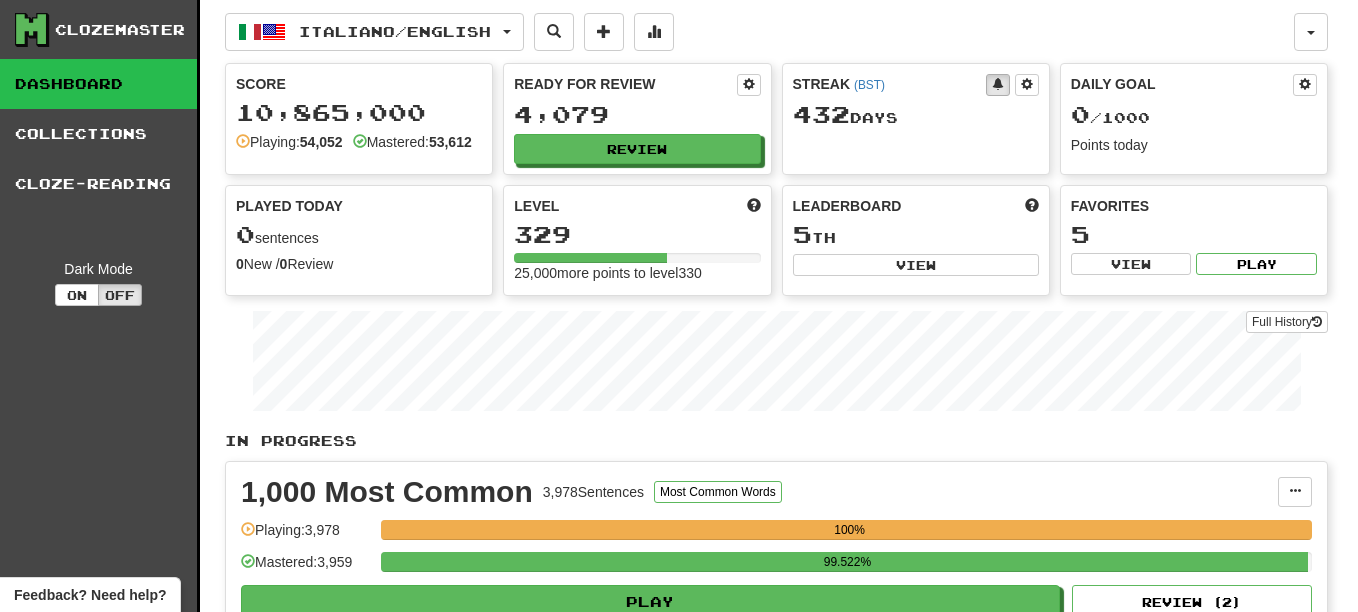 select on "**" 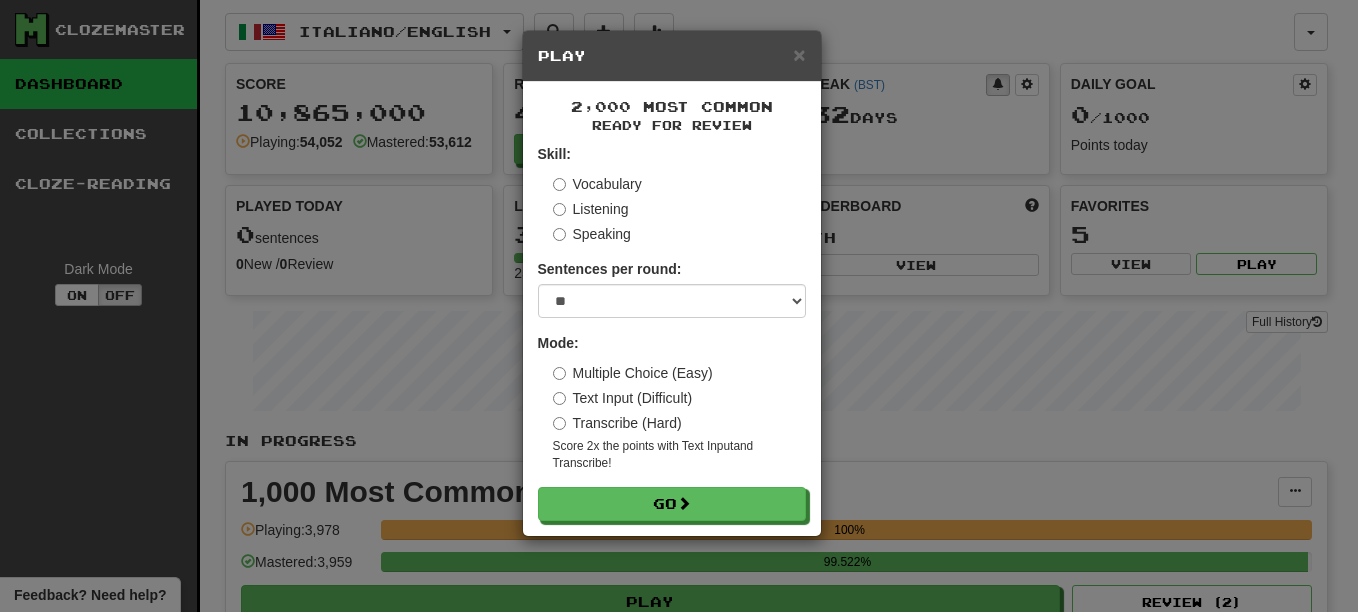 click on "Vocabulary" at bounding box center [597, 184] 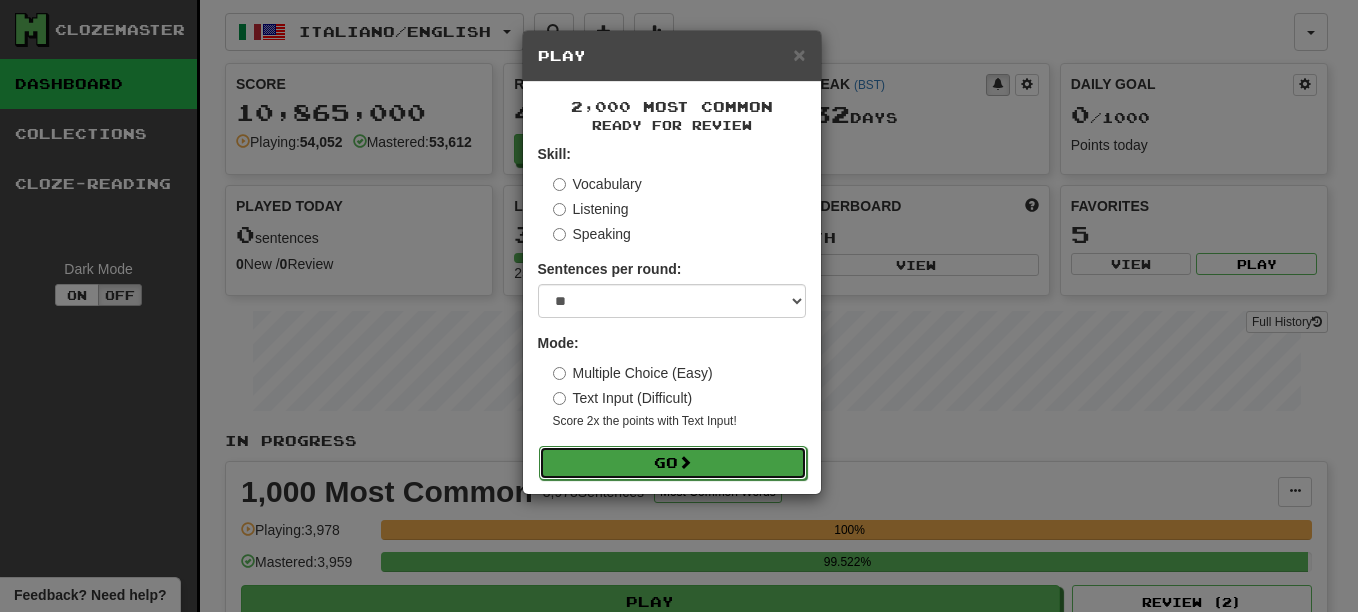 click on "Go" at bounding box center (673, 463) 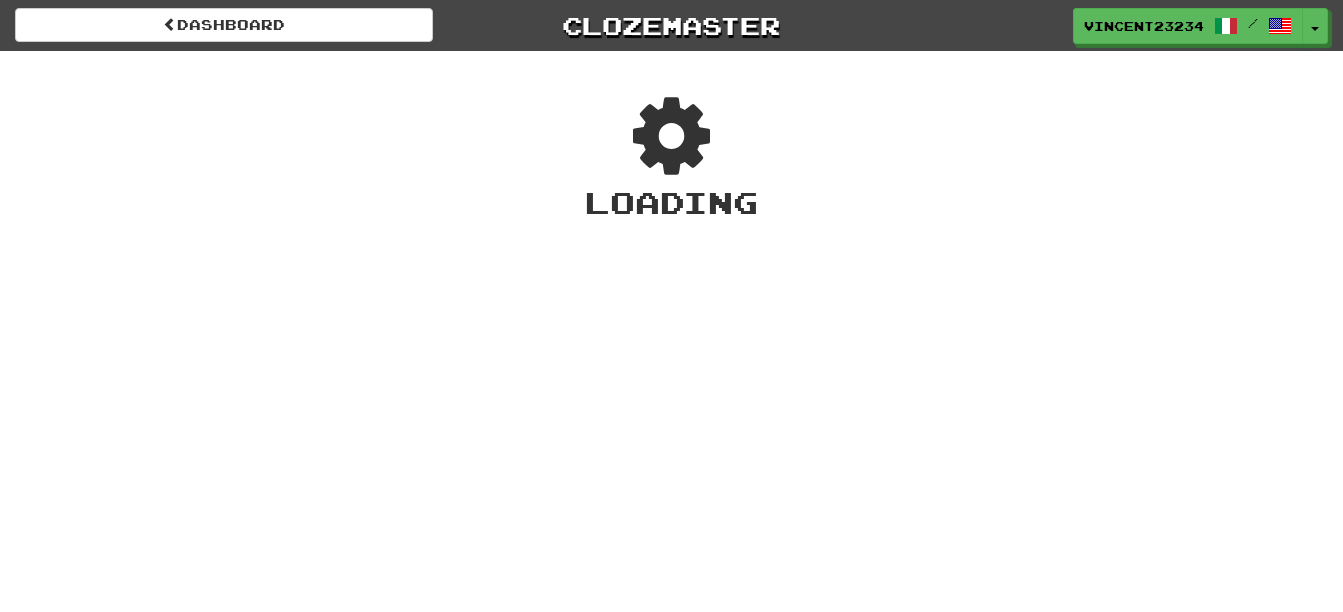 scroll, scrollTop: 0, scrollLeft: 0, axis: both 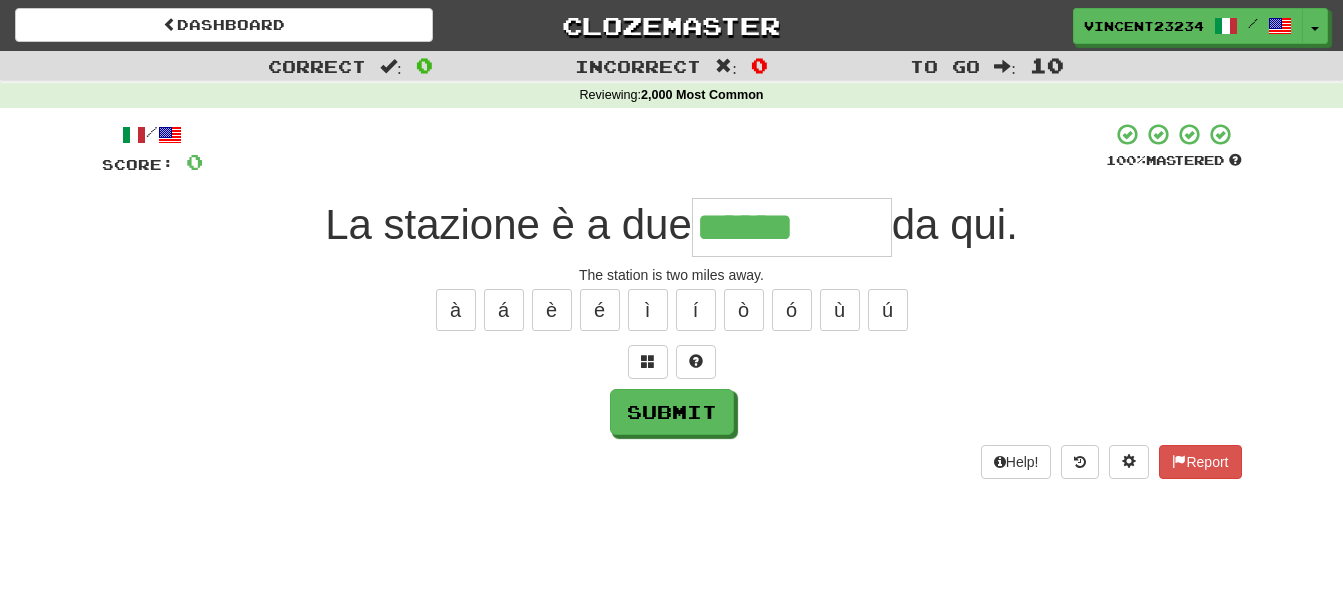 type on "******" 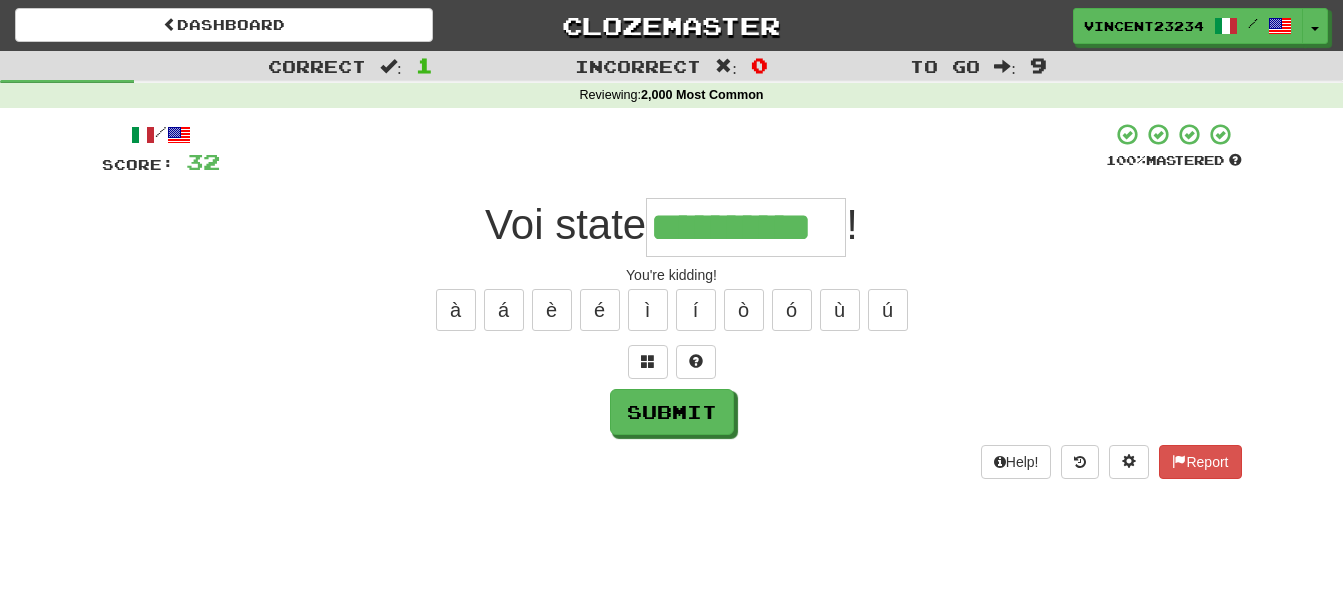 scroll, scrollTop: 0, scrollLeft: 25, axis: horizontal 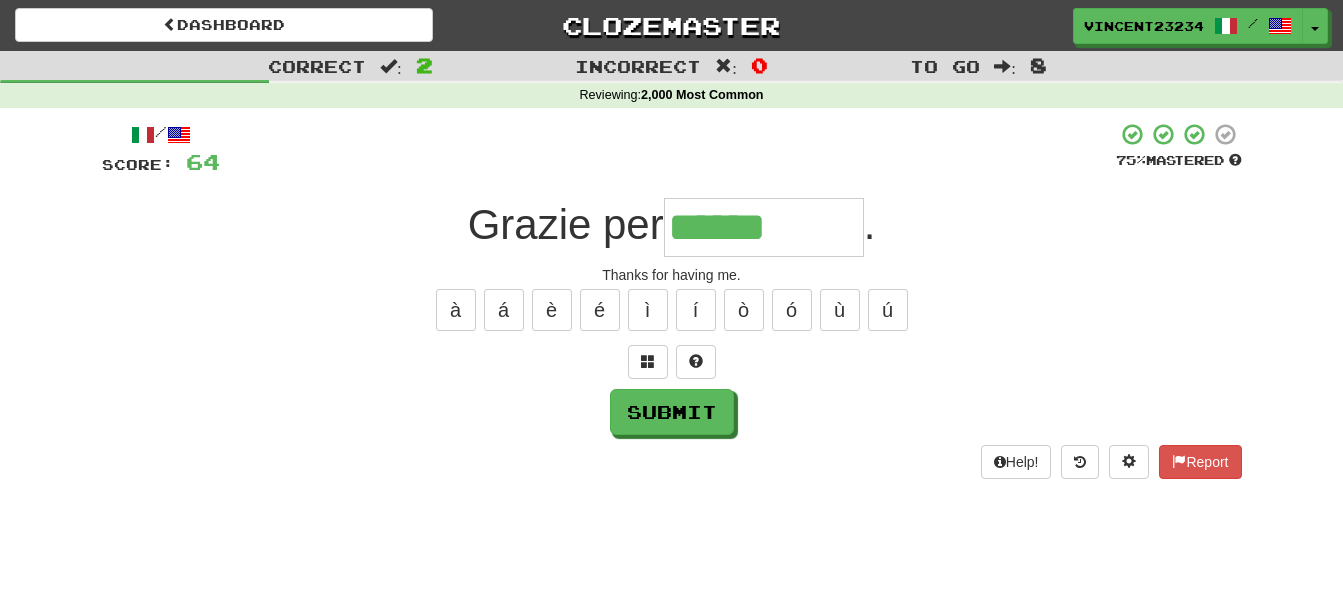type on "******" 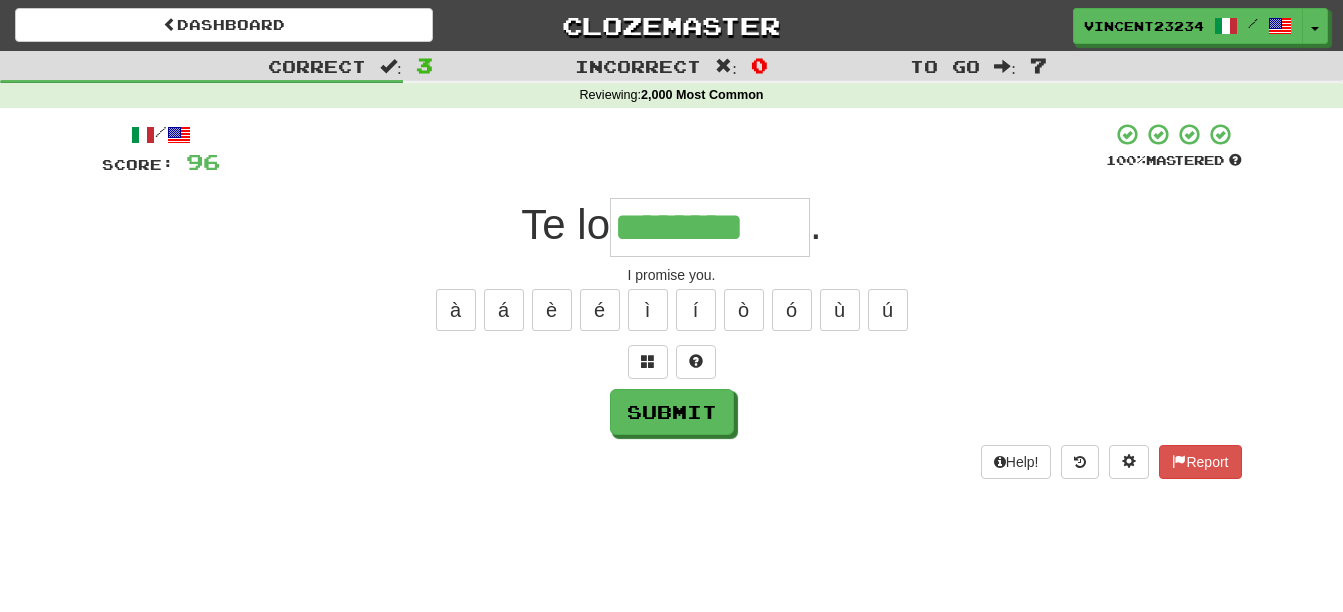 type on "********" 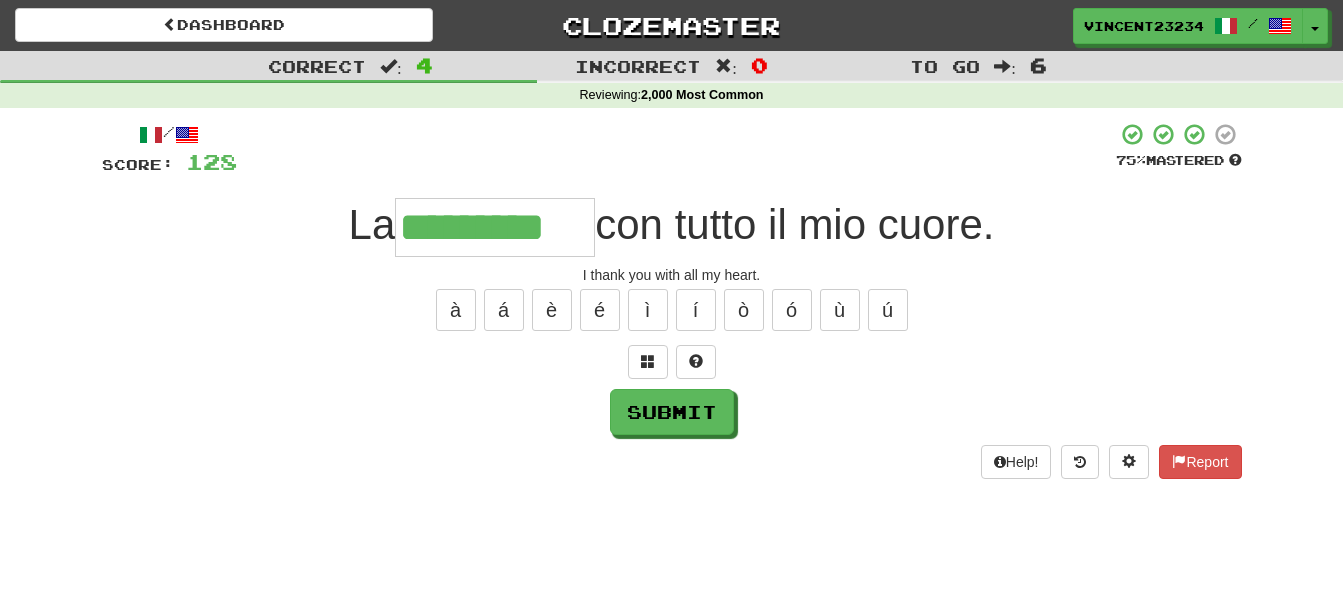type on "*********" 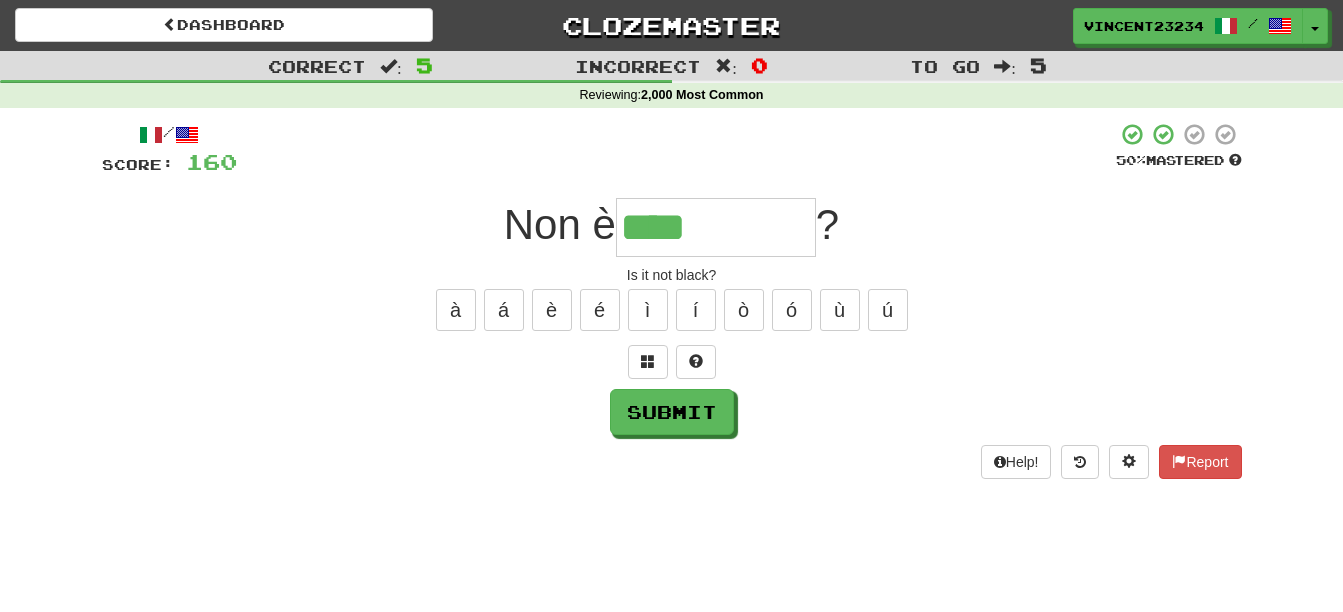 type on "****" 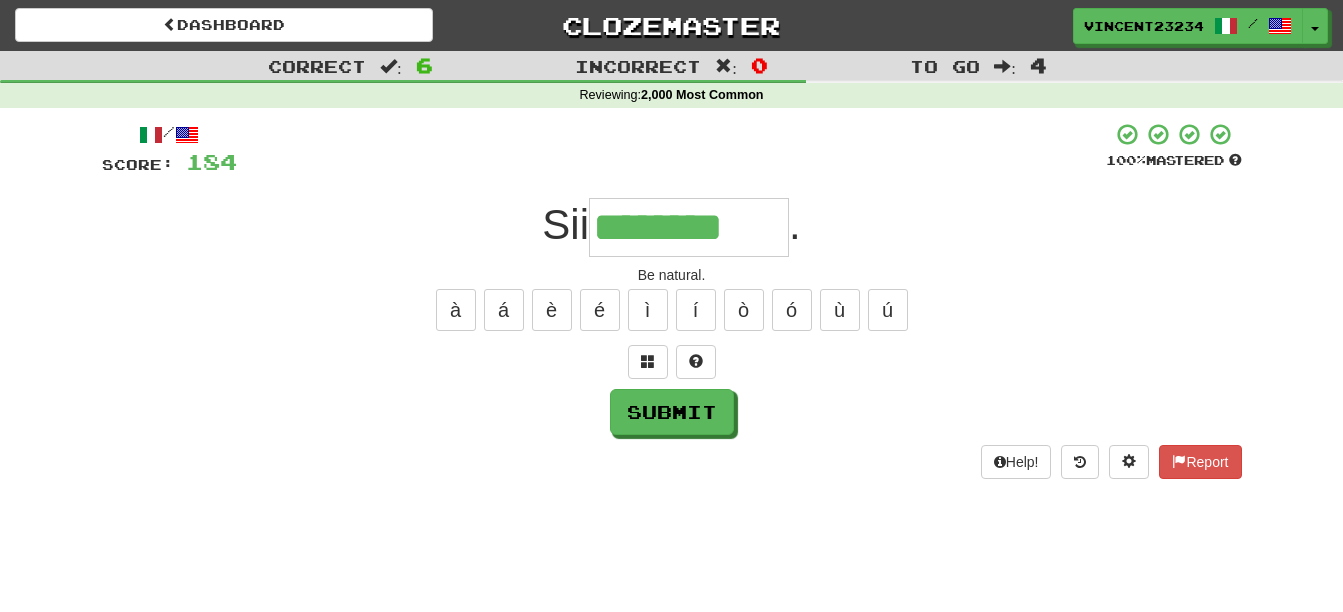 type on "********" 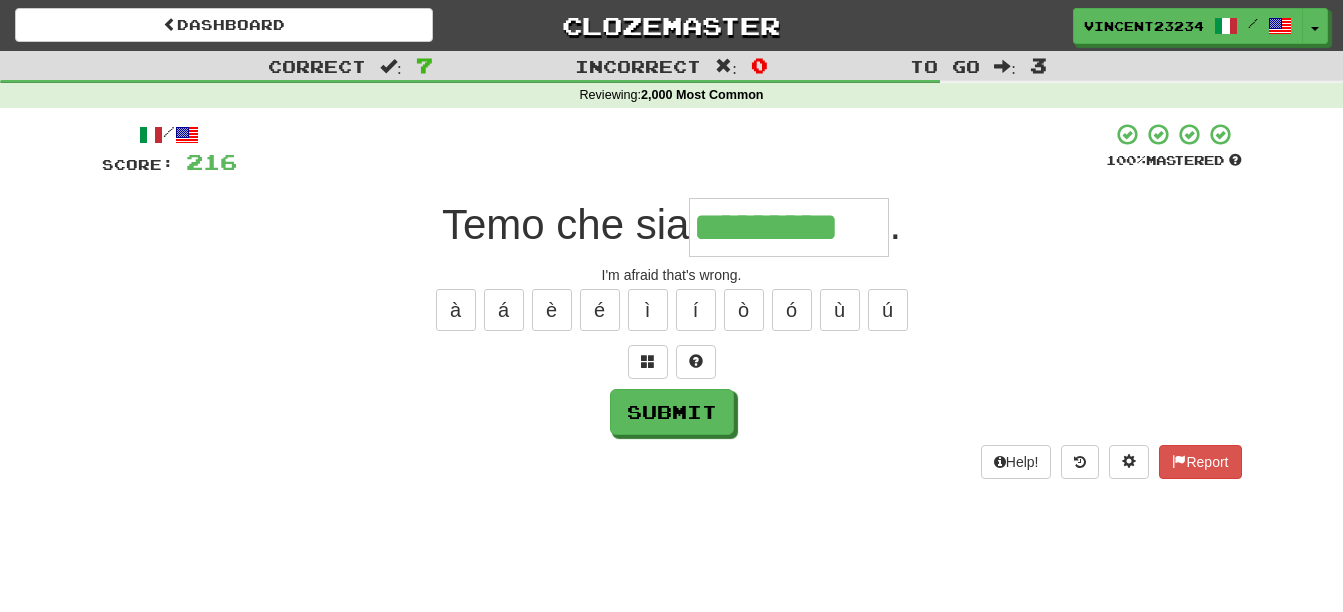 type on "*********" 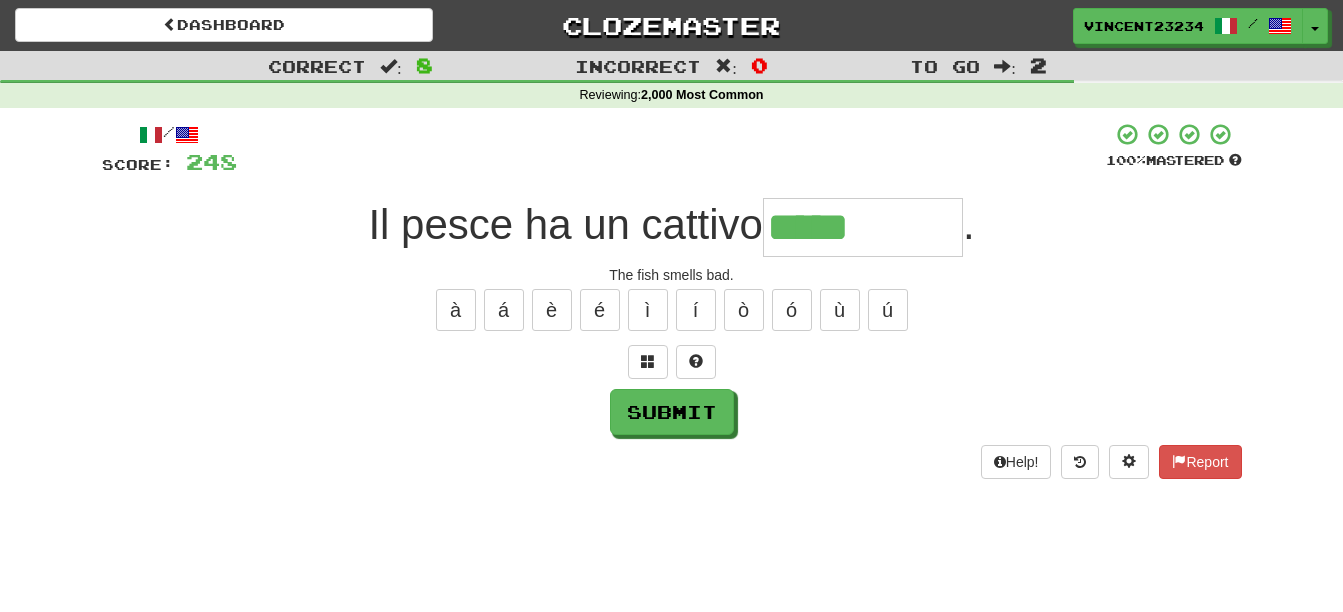 type on "*****" 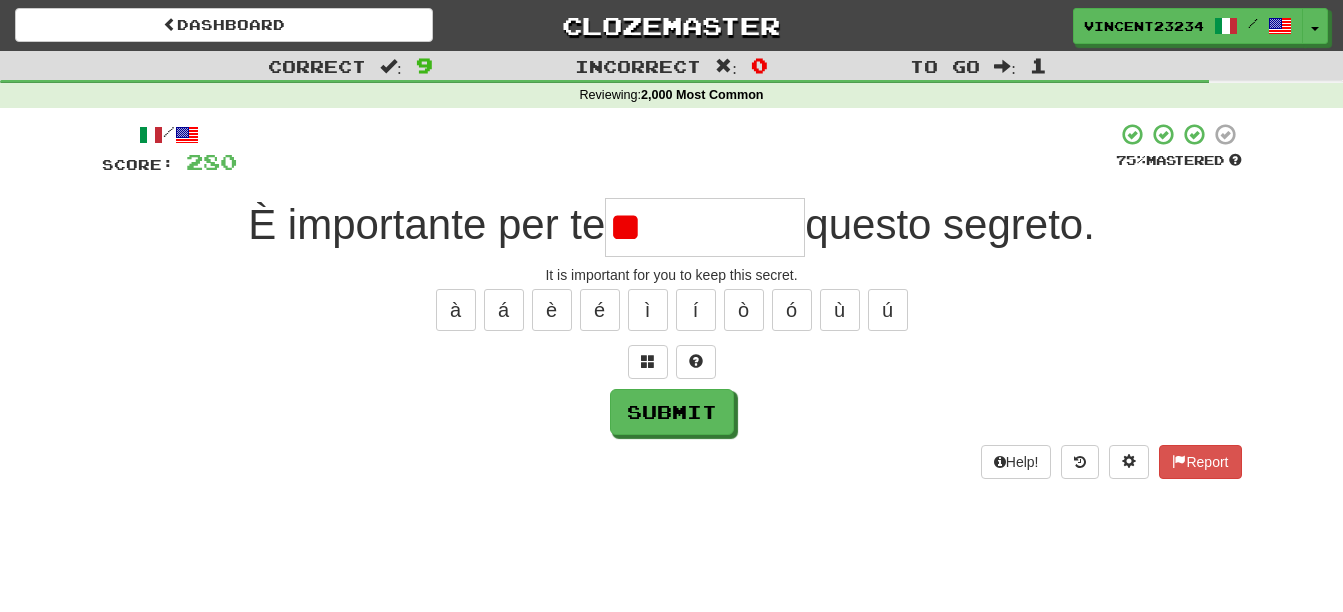 type on "*" 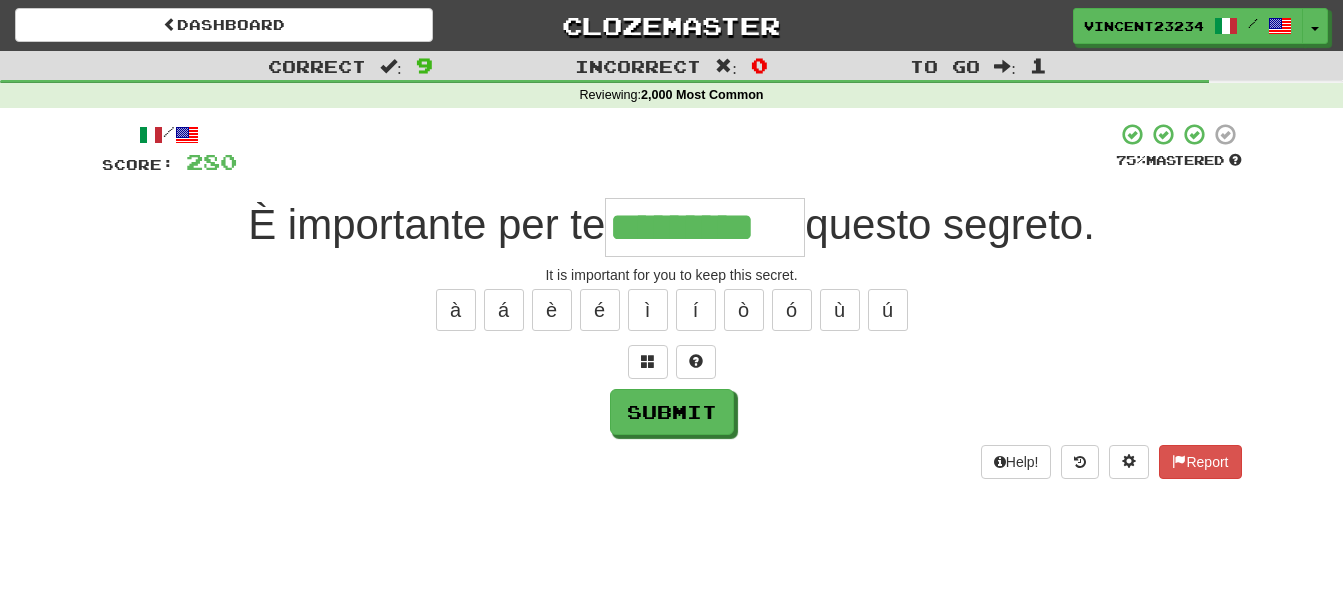 scroll, scrollTop: 0, scrollLeft: 9, axis: horizontal 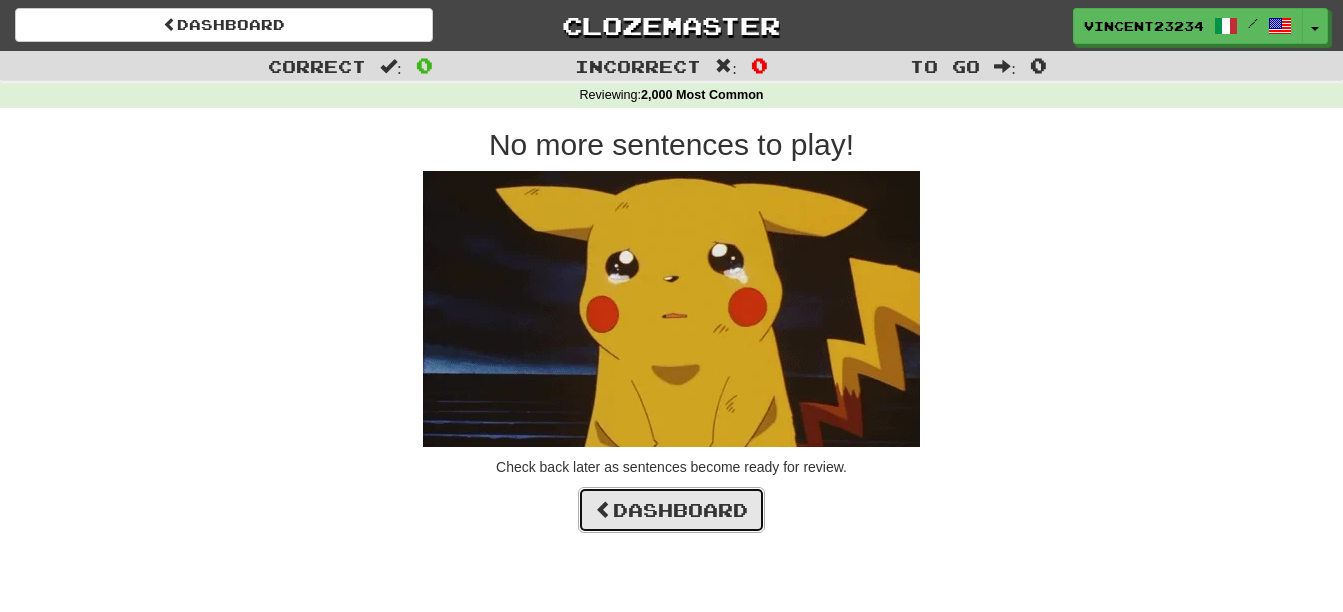click on "Dashboard" at bounding box center (671, 510) 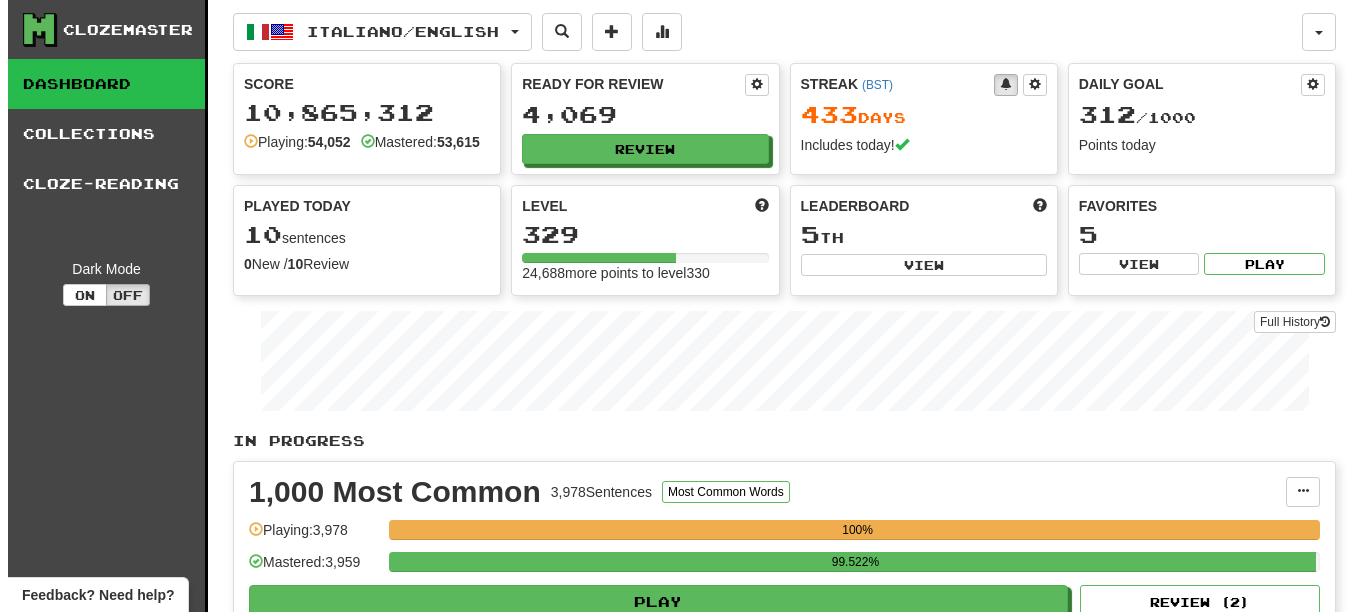 scroll, scrollTop: 0, scrollLeft: 0, axis: both 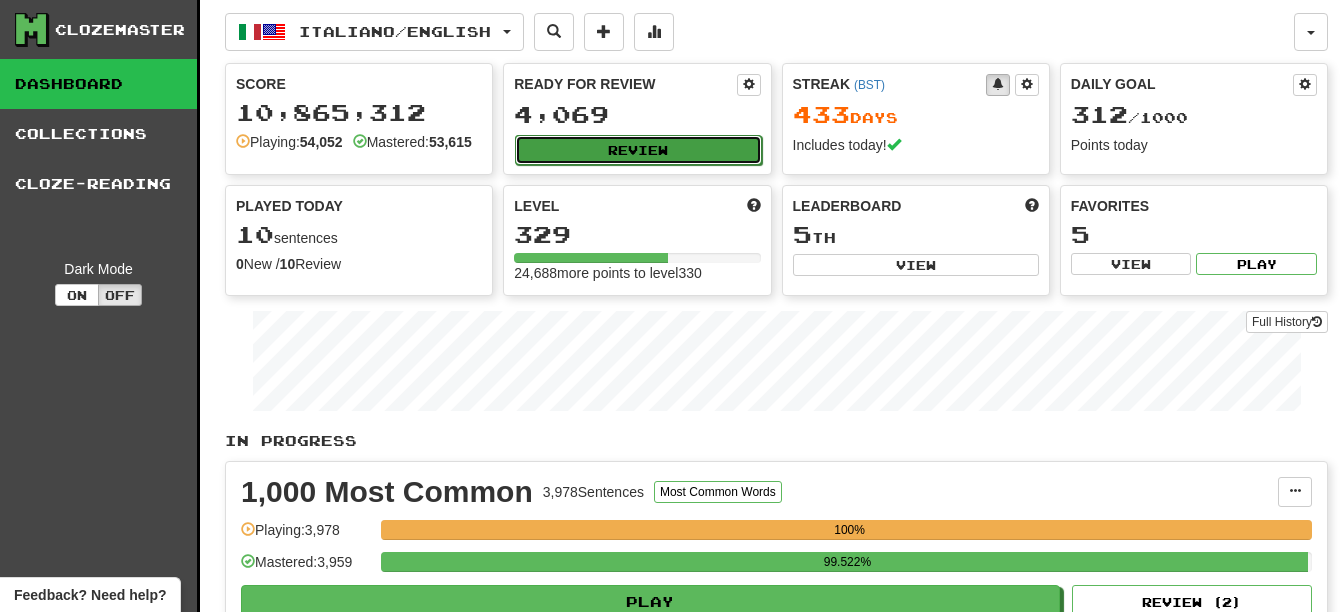 click on "Review" at bounding box center (638, 150) 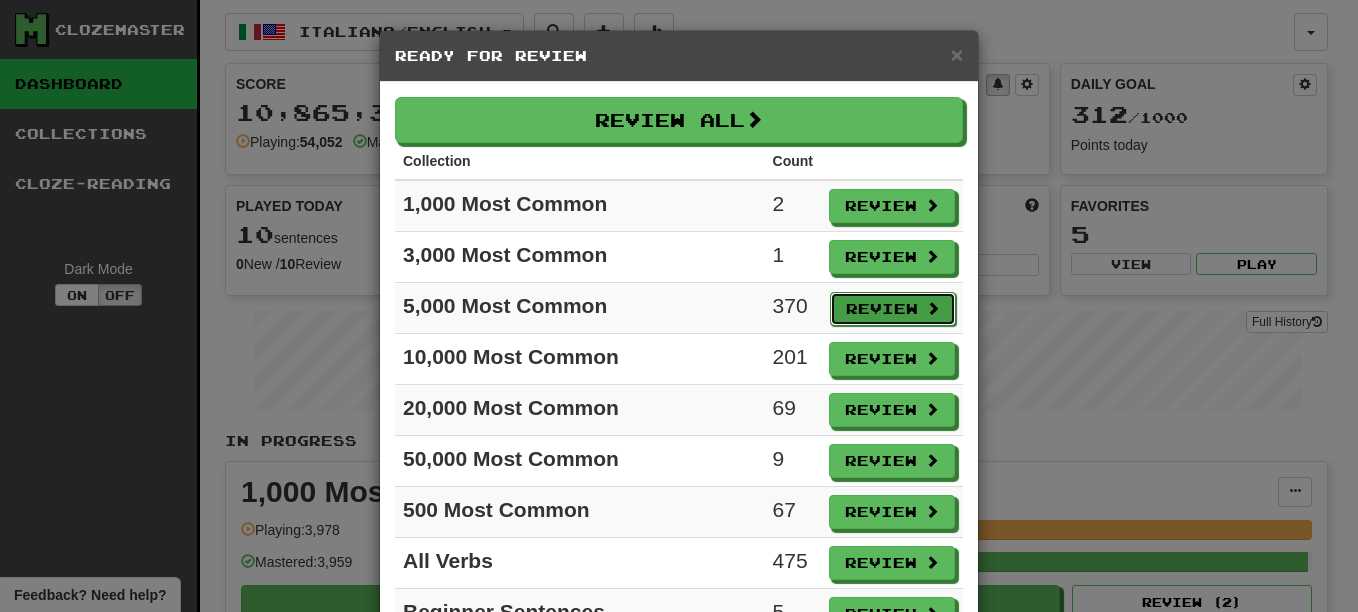 click on "Review" at bounding box center [893, 309] 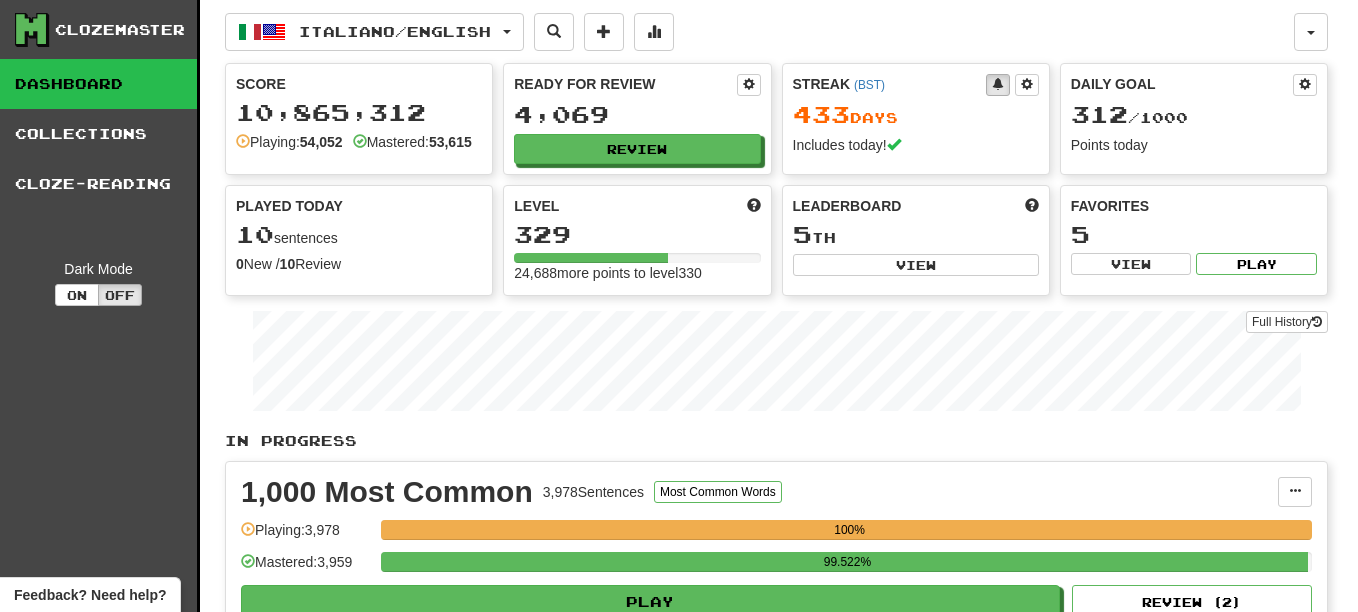 select on "**" 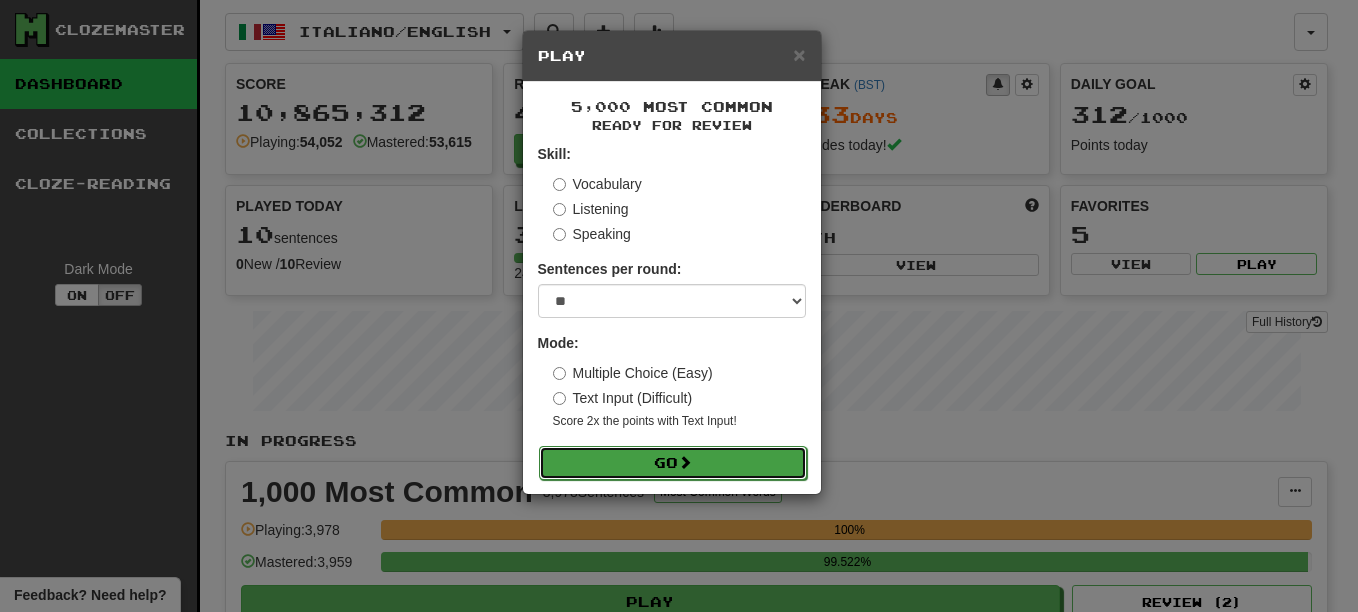click on "Go" at bounding box center (673, 463) 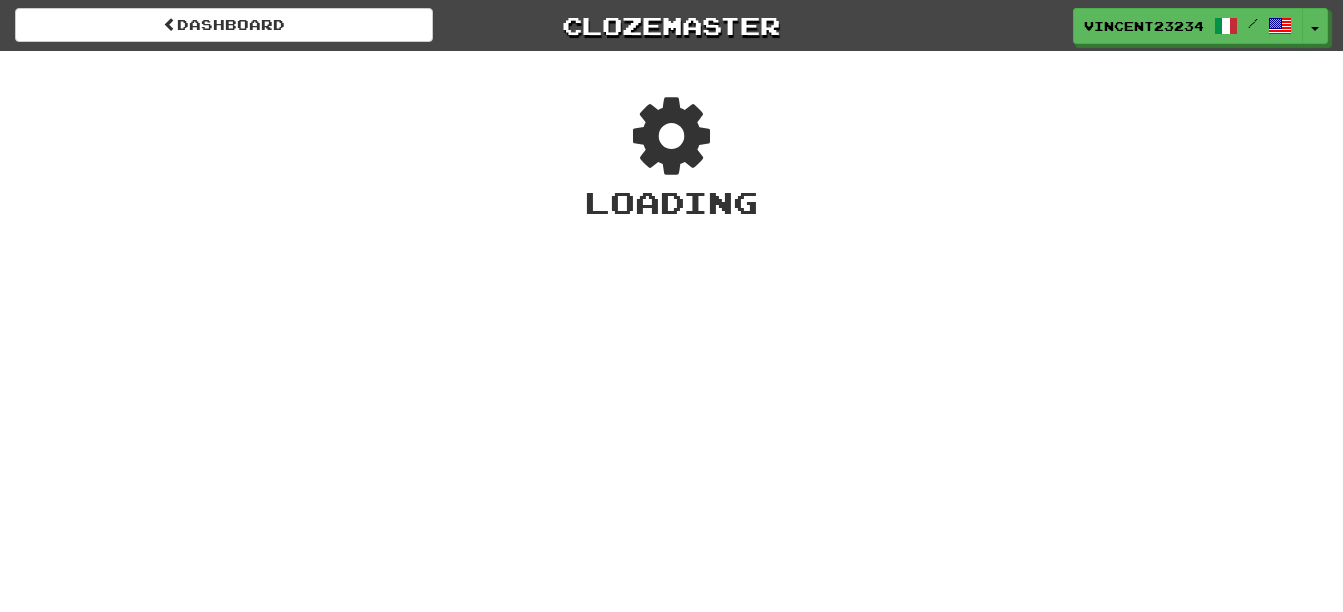 scroll, scrollTop: 0, scrollLeft: 0, axis: both 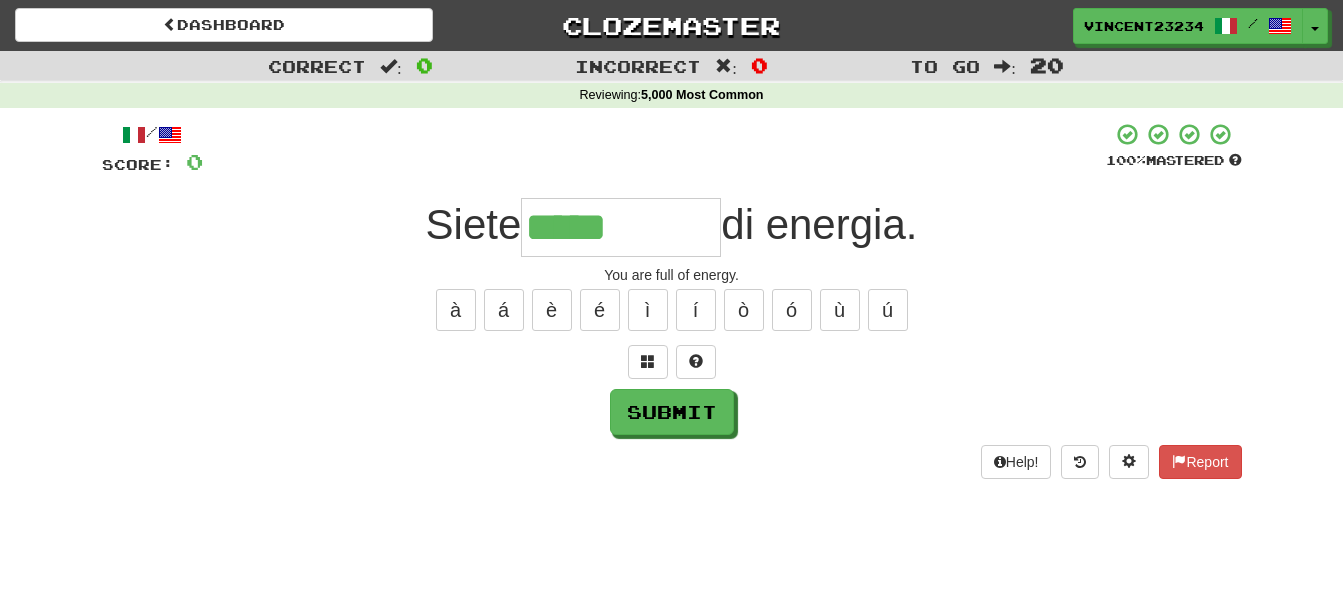type on "*****" 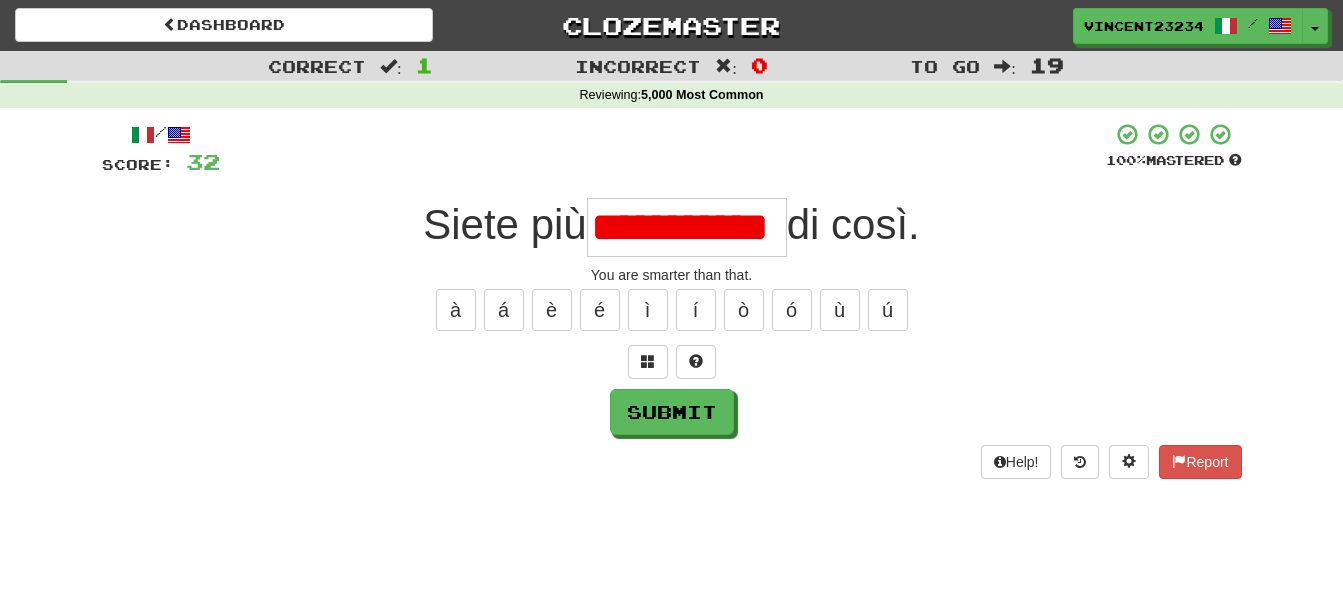 scroll, scrollTop: 0, scrollLeft: 0, axis: both 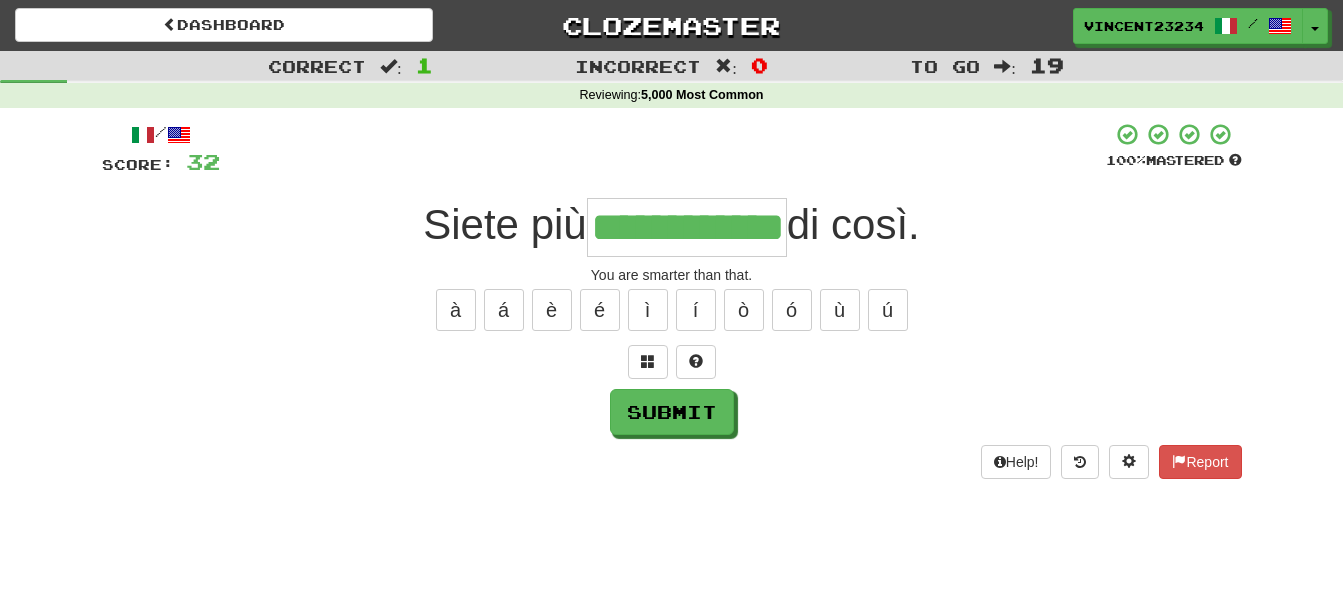 type on "**********" 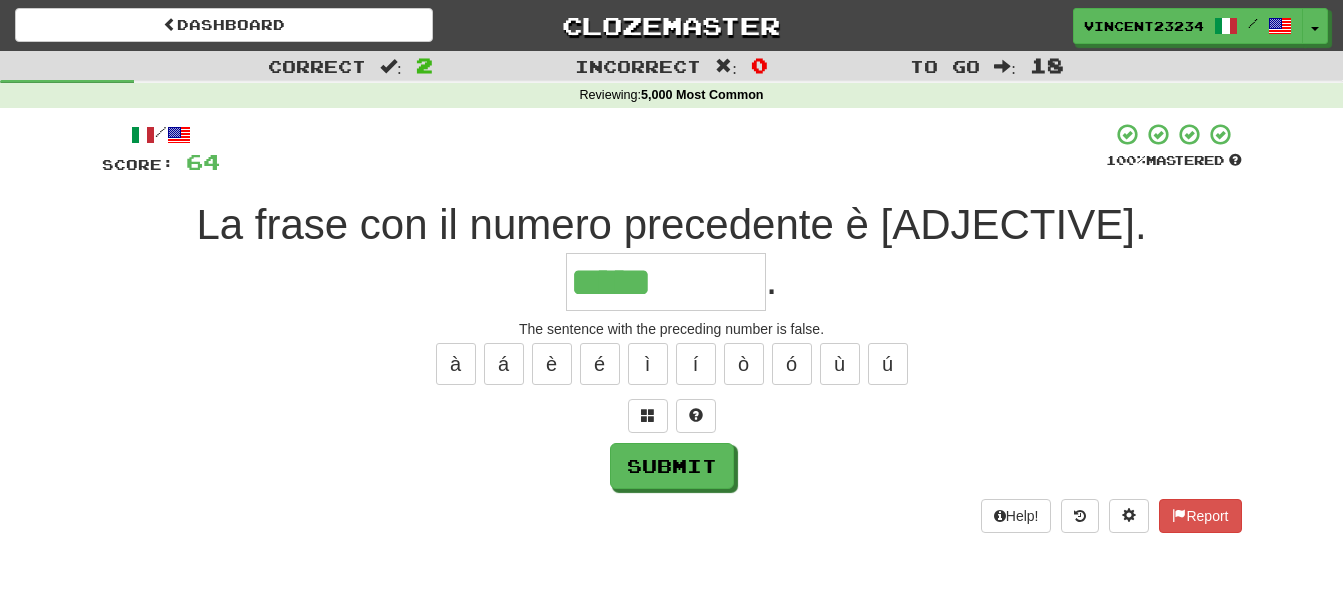 type on "*****" 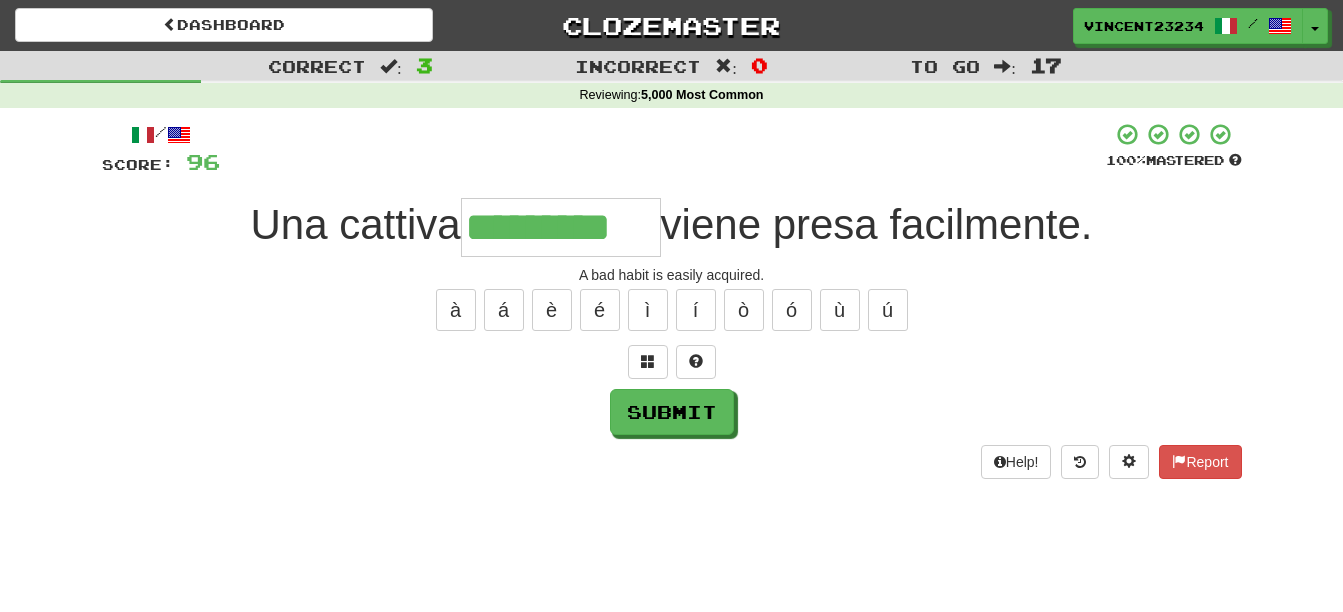 type on "*********" 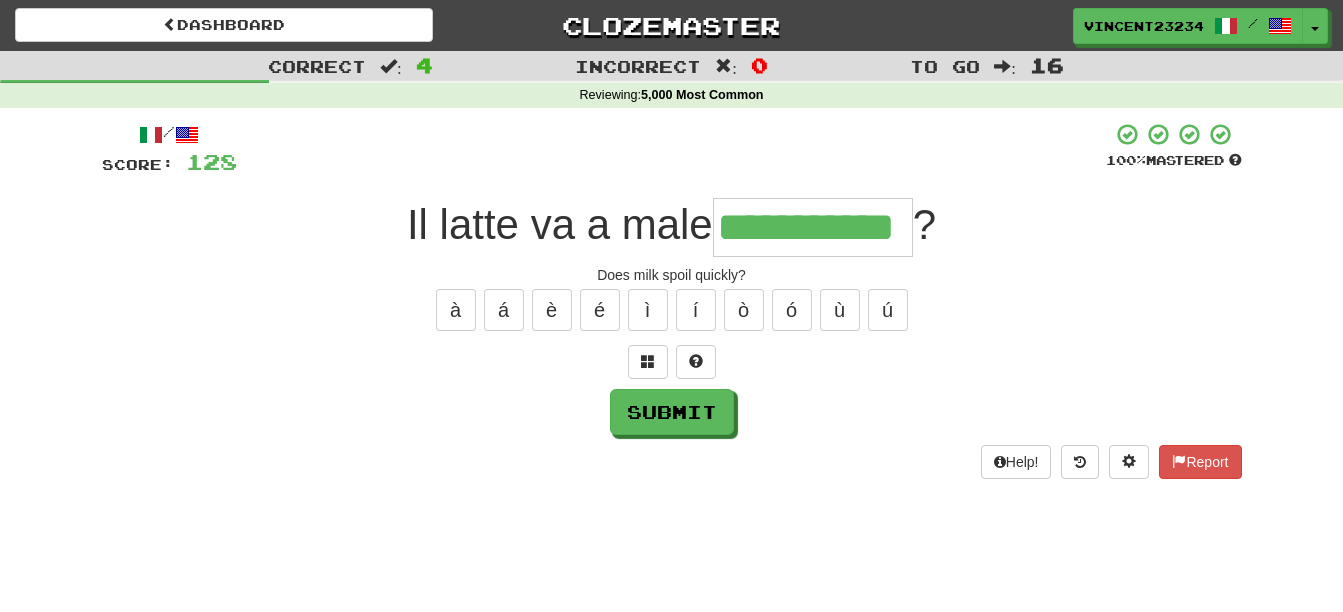 scroll, scrollTop: 0, scrollLeft: 41, axis: horizontal 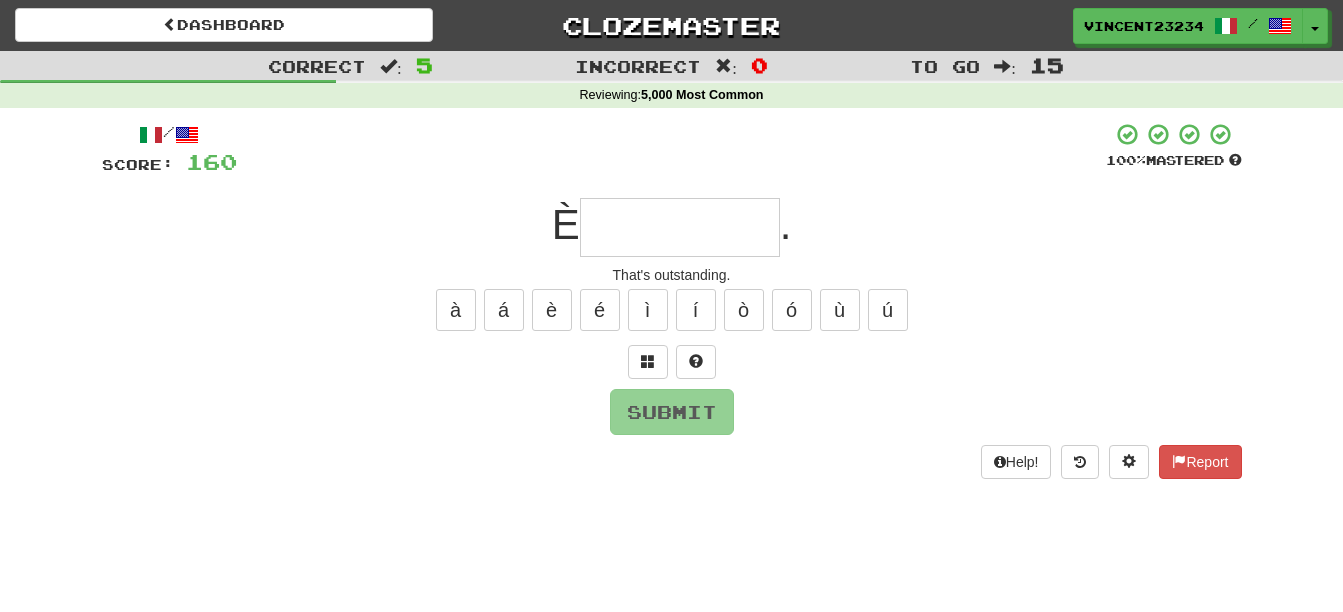type on "*" 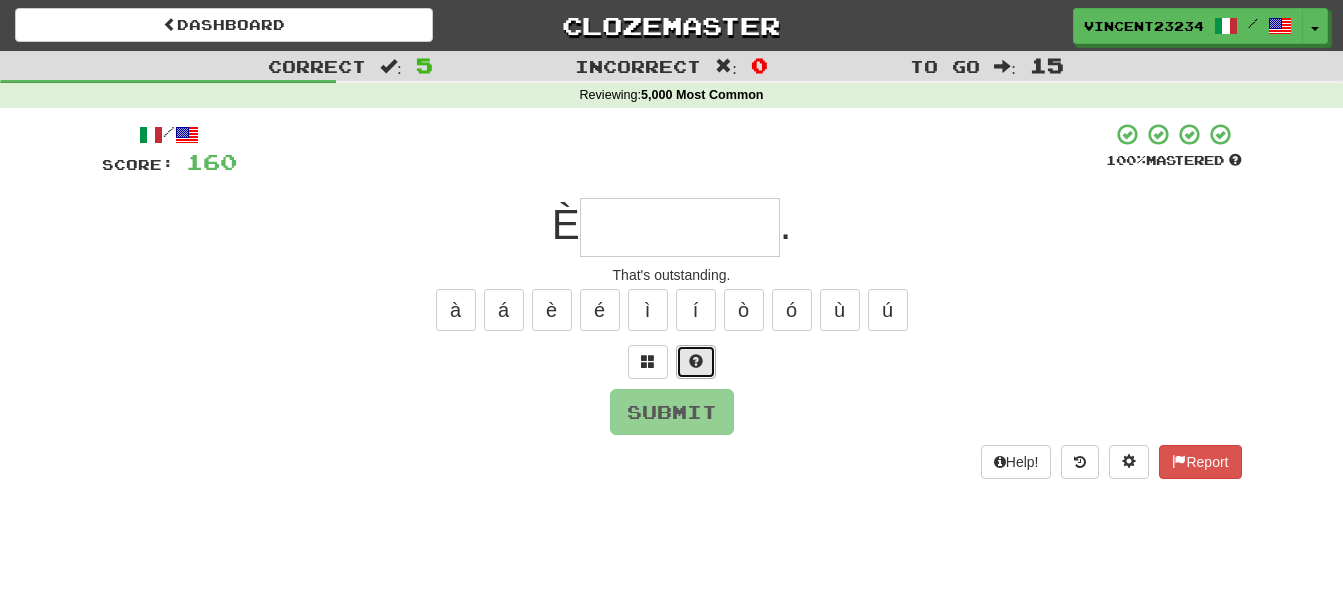 click at bounding box center [696, 361] 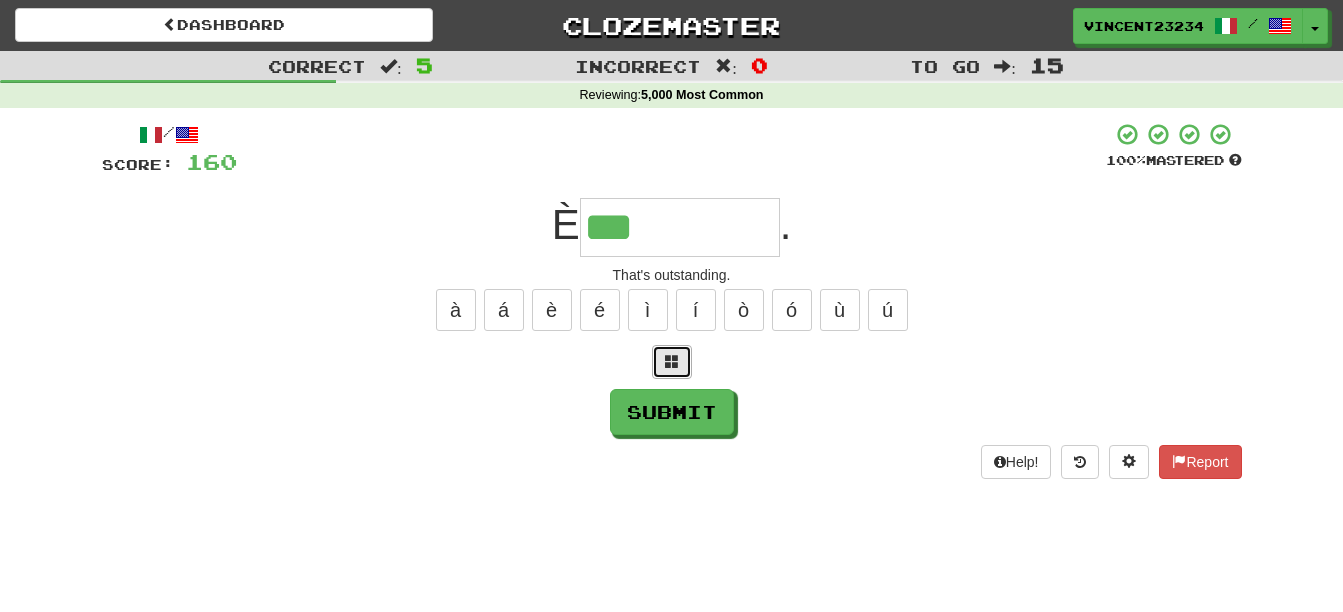 click at bounding box center (672, 361) 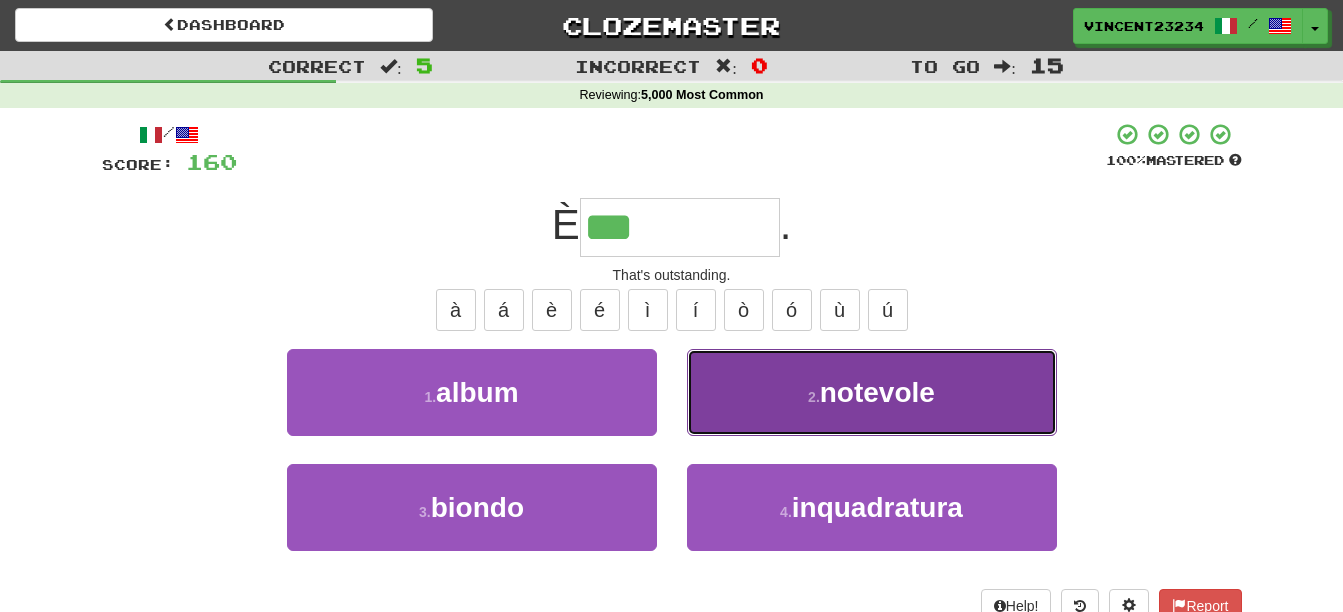 click on "notevole" at bounding box center [877, 392] 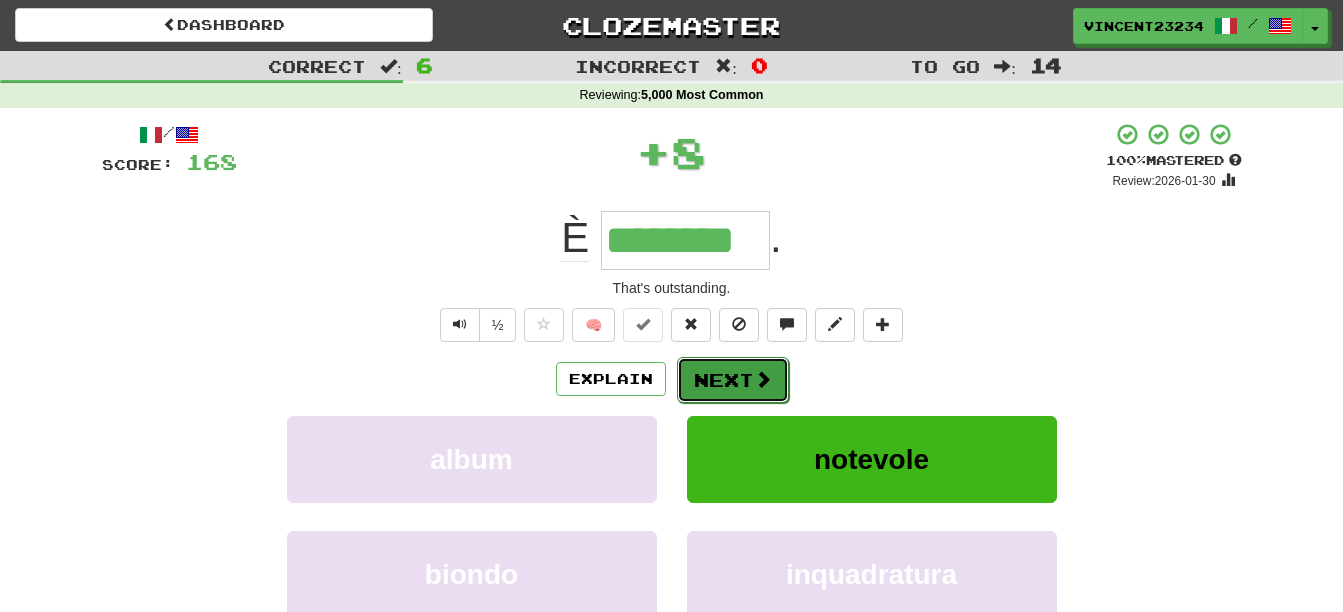 click on "Next" at bounding box center [733, 380] 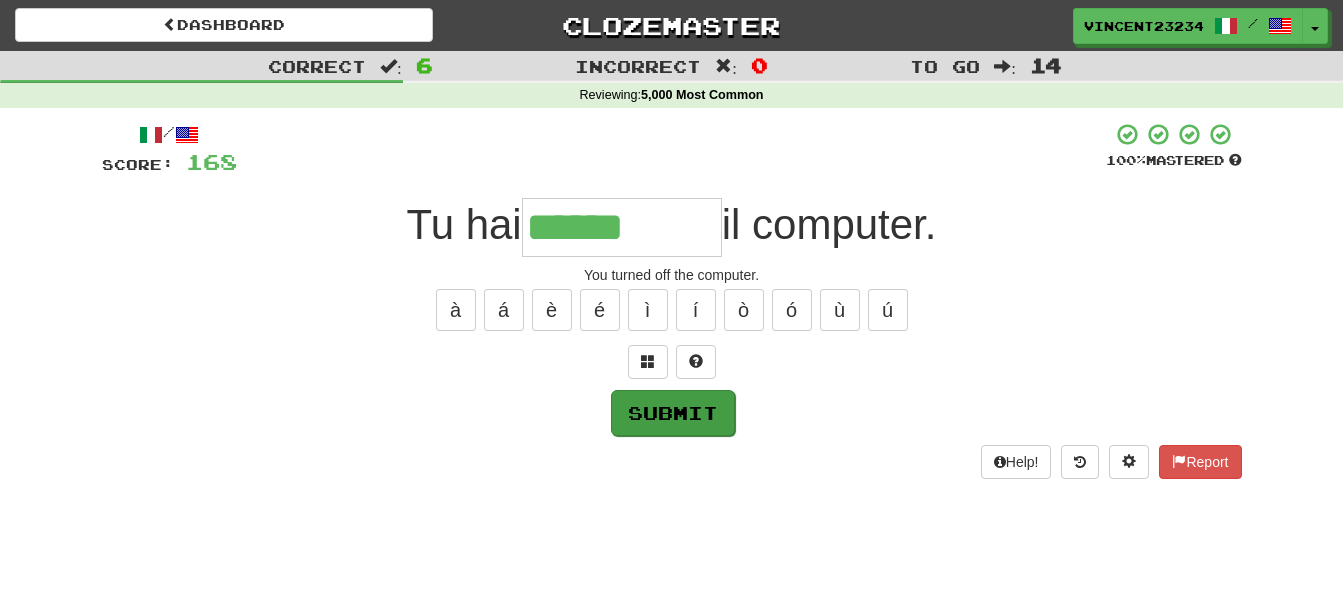 type on "******" 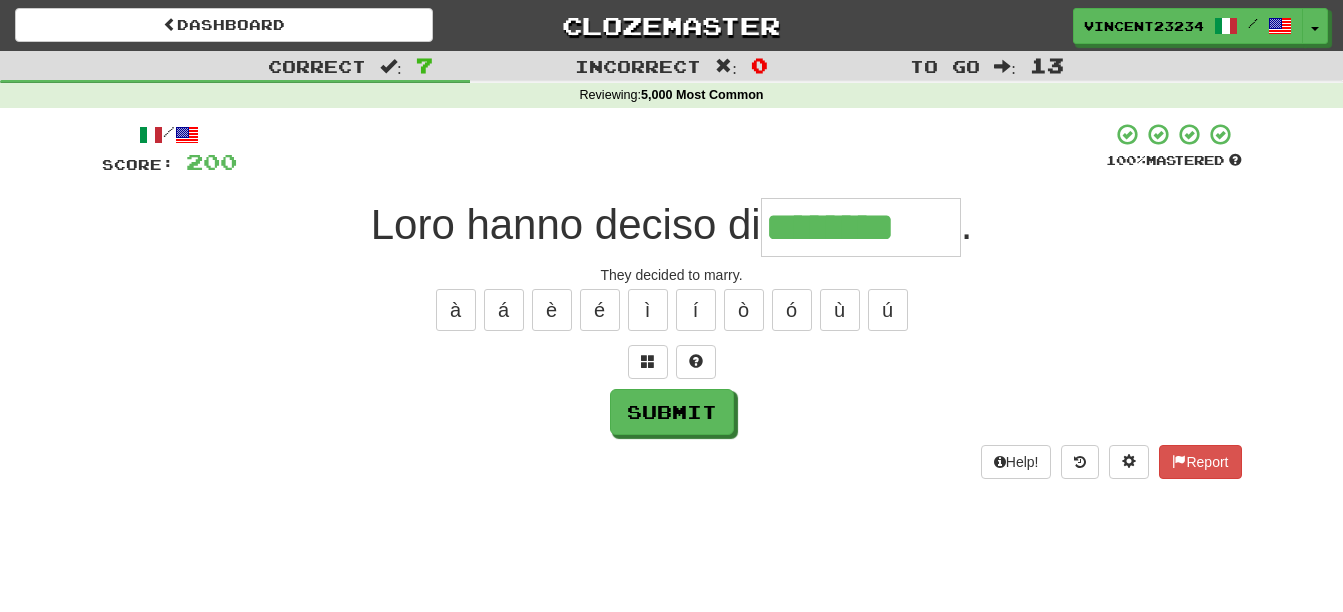 type on "********" 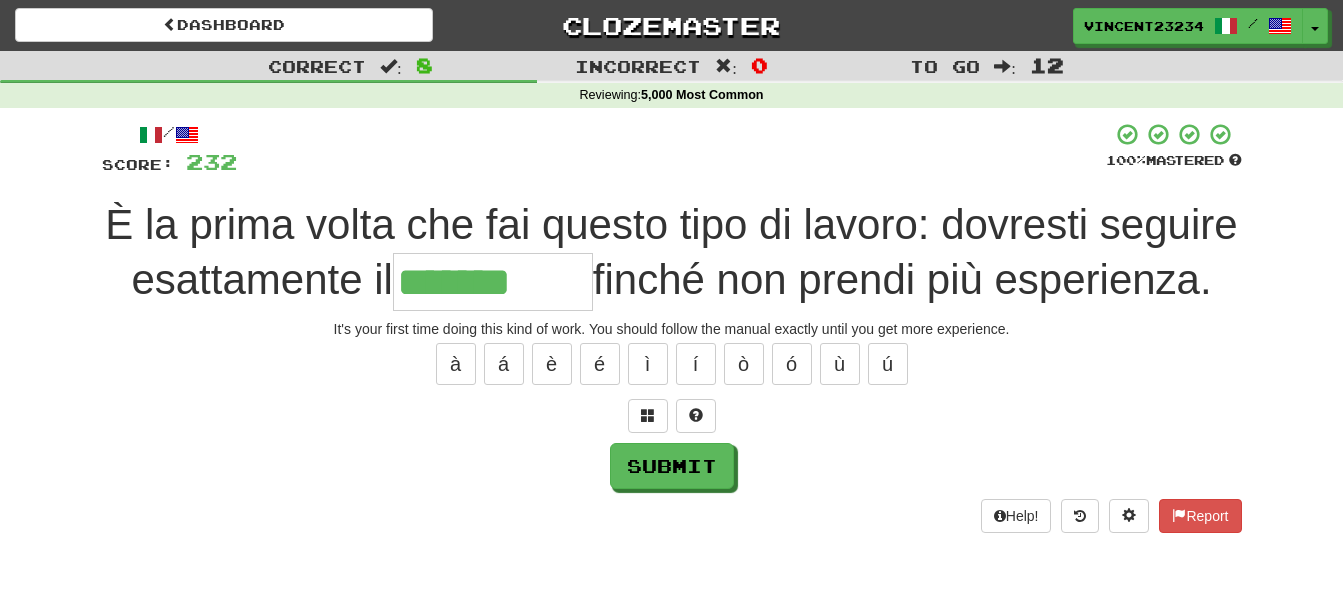 type on "*******" 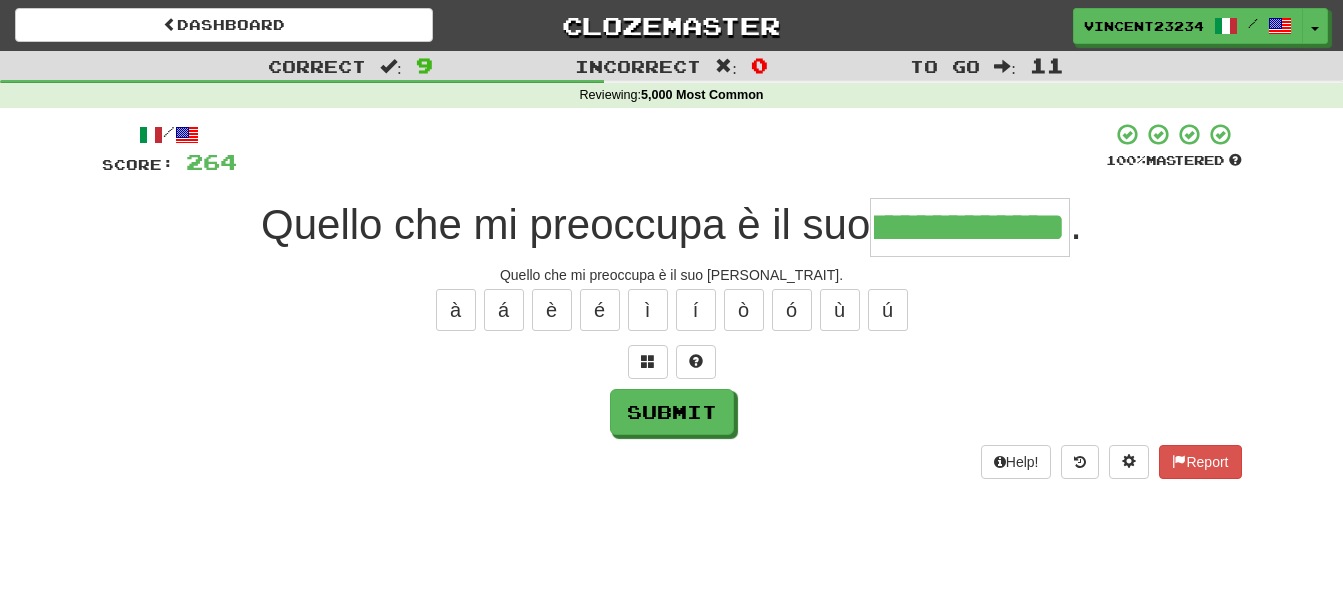 scroll, scrollTop: 0, scrollLeft: 74, axis: horizontal 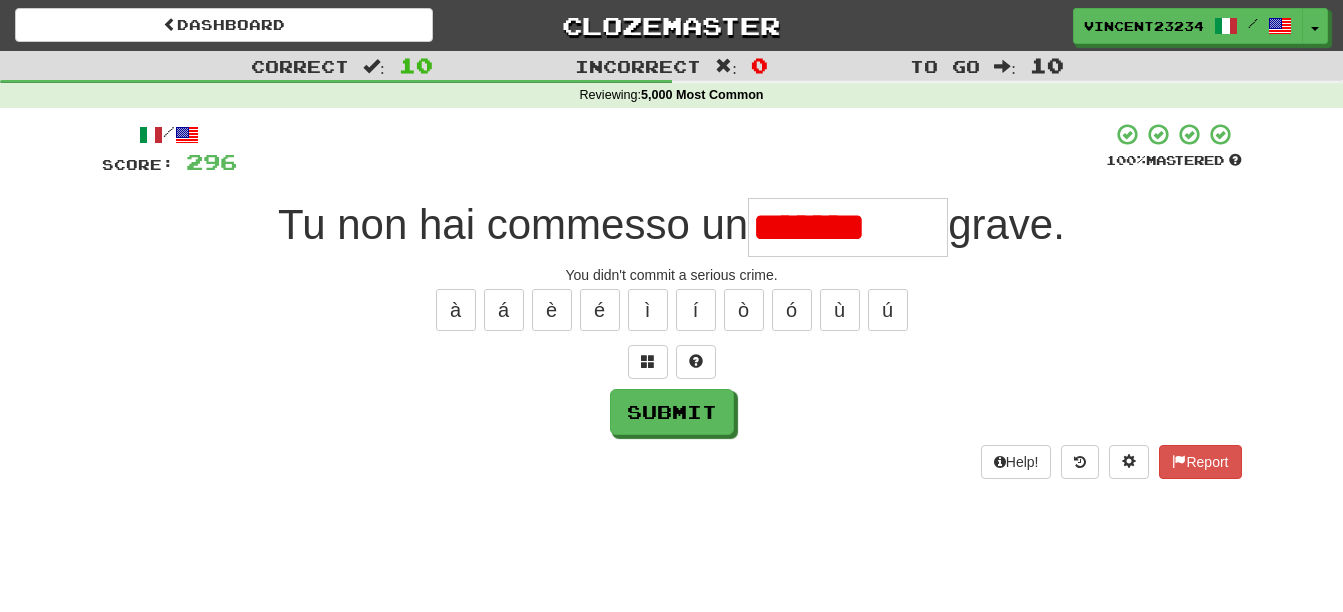 type on "*****" 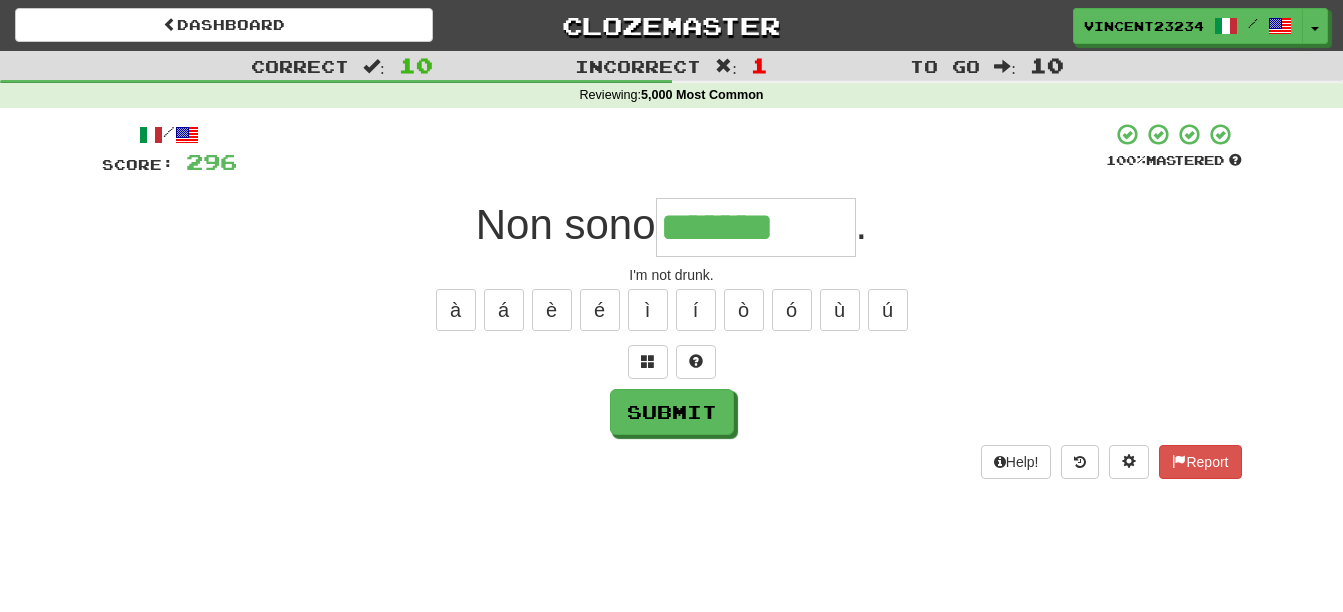 type on "*******" 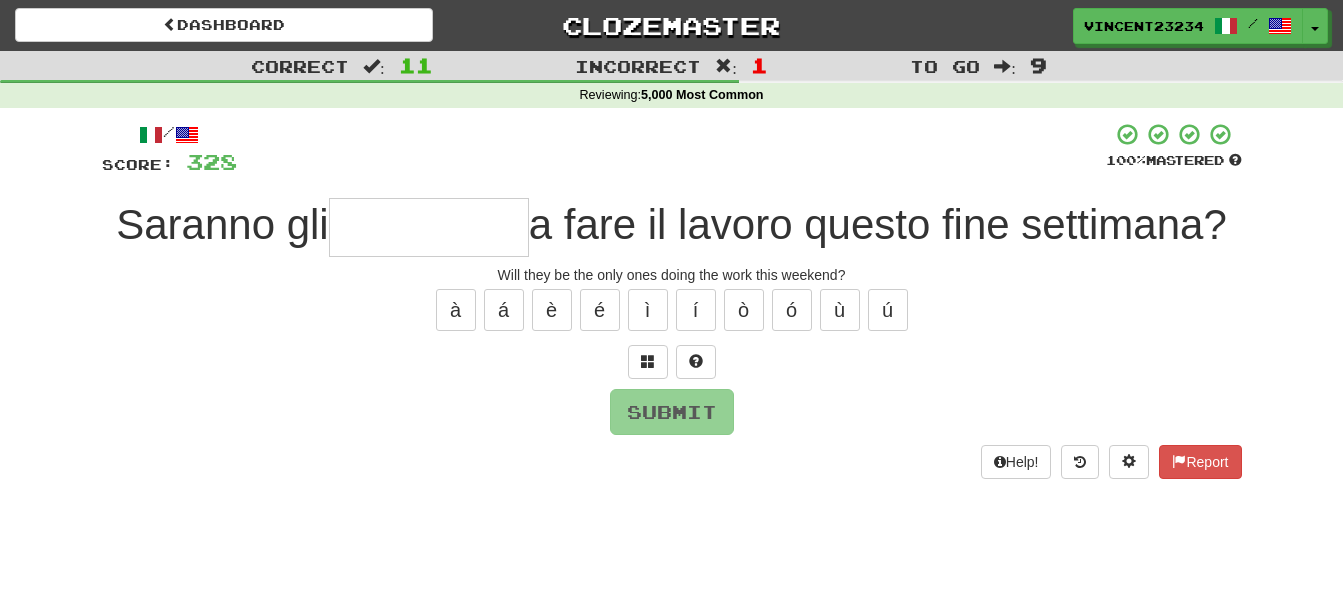 type on "*" 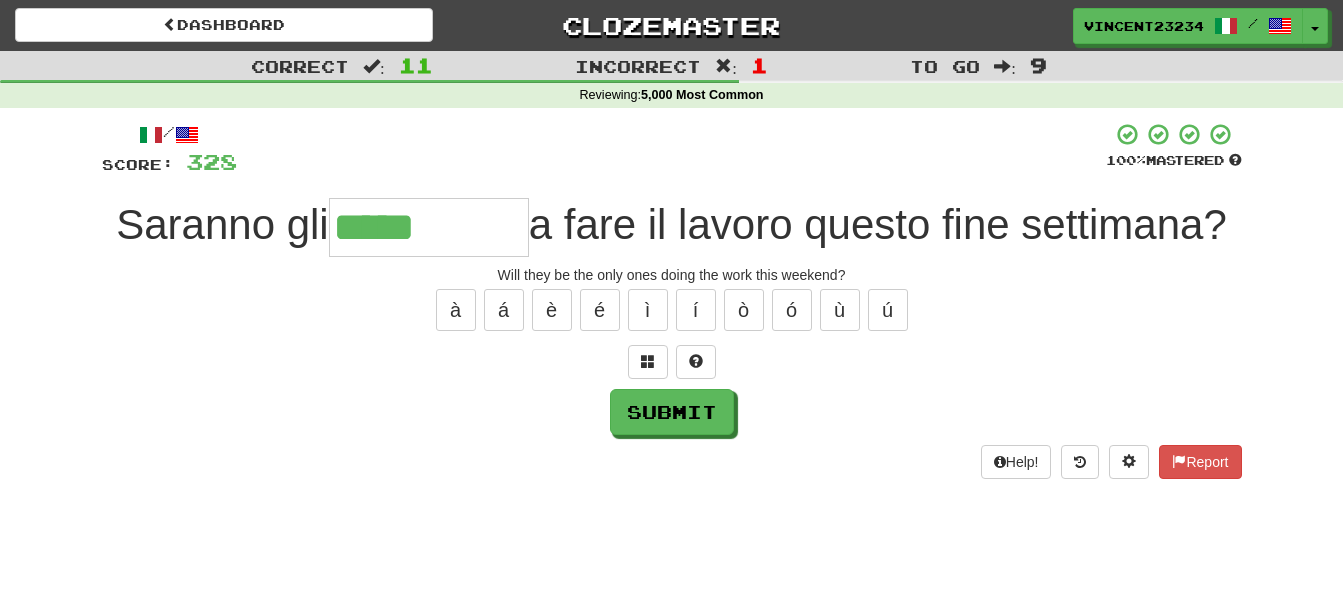 type on "*****" 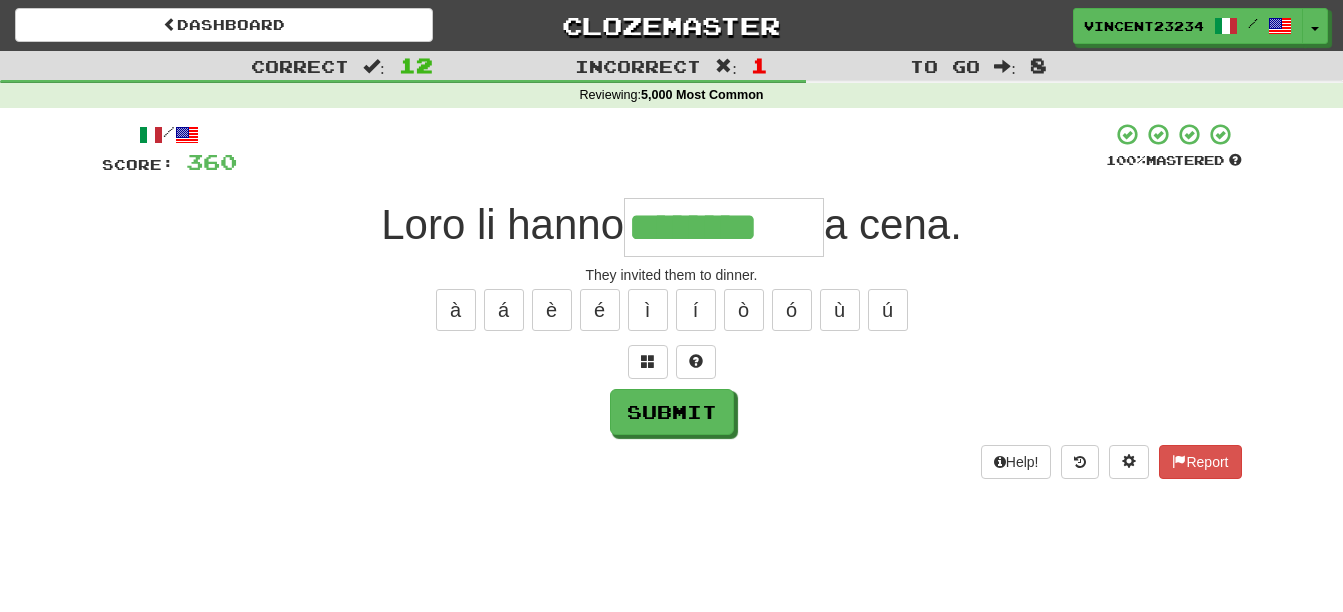 type on "********" 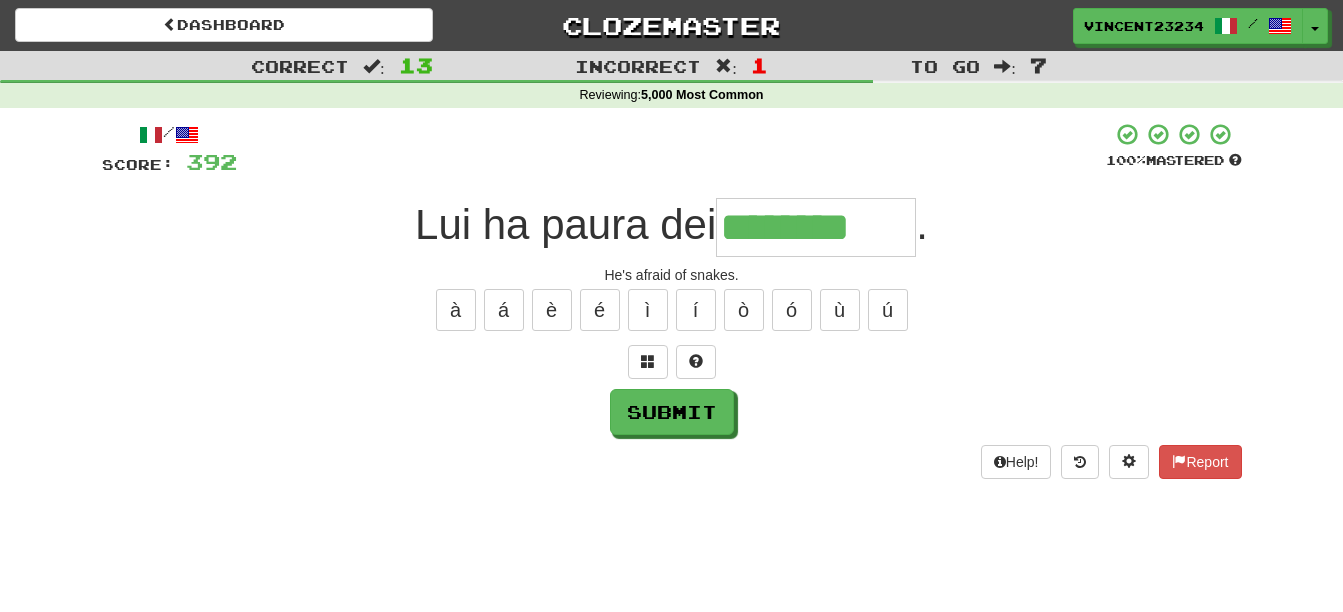 type on "********" 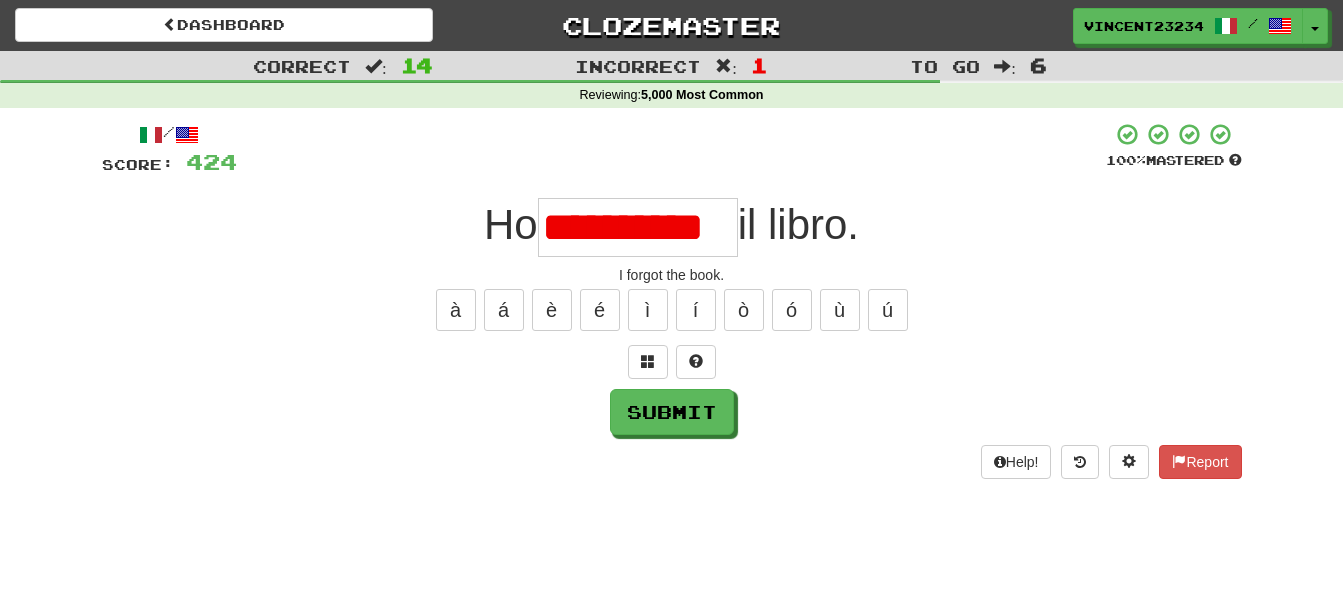 scroll, scrollTop: 0, scrollLeft: 0, axis: both 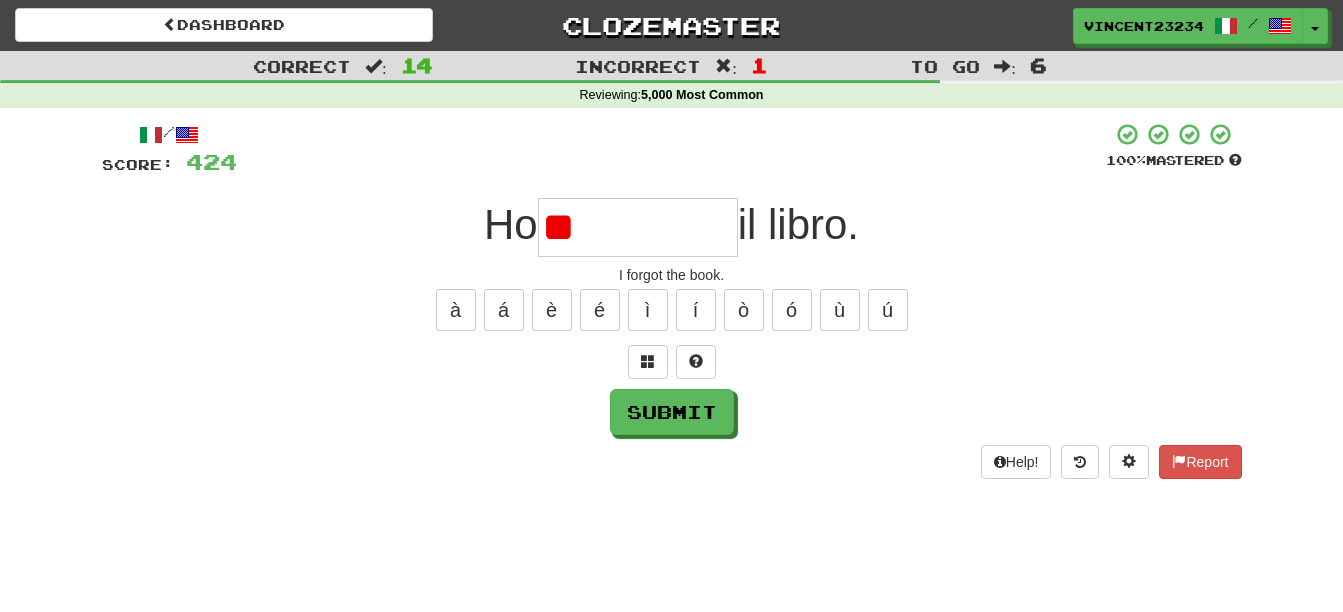 type on "*" 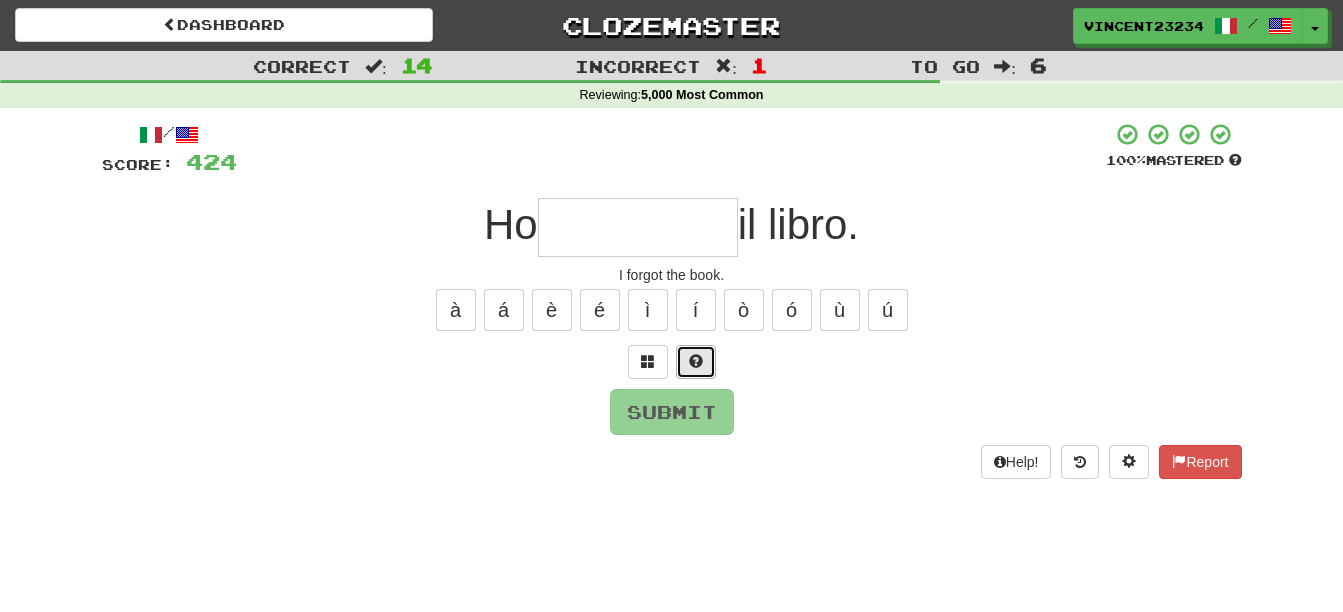 click at bounding box center [696, 361] 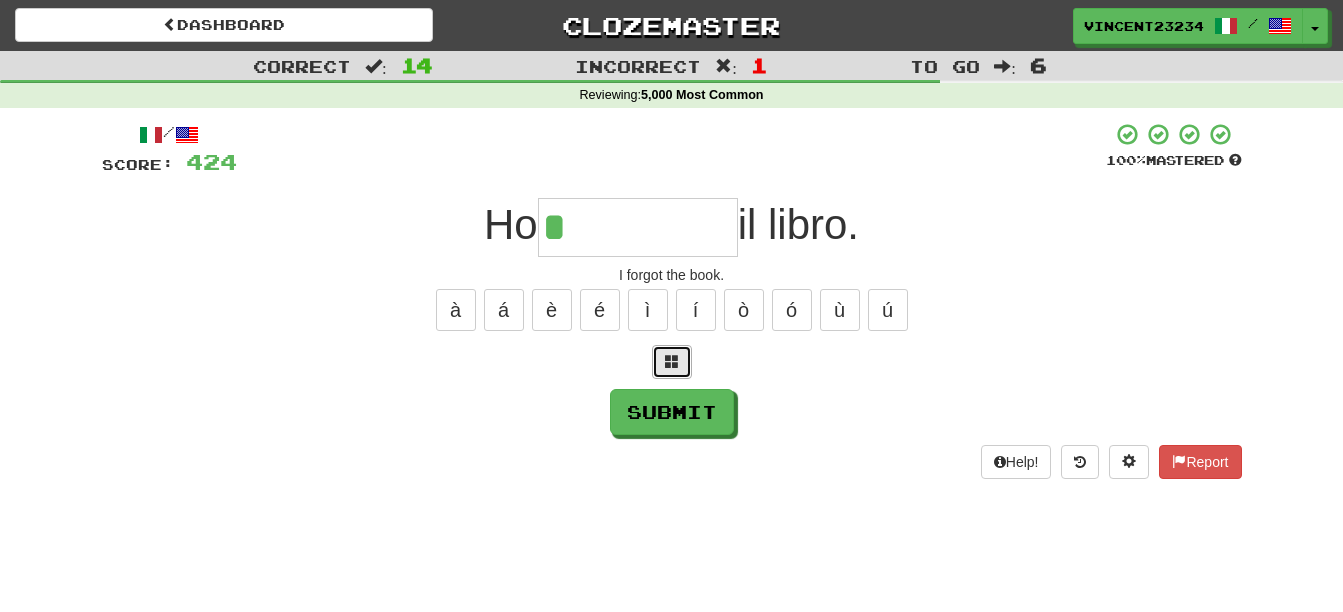 click at bounding box center [672, 362] 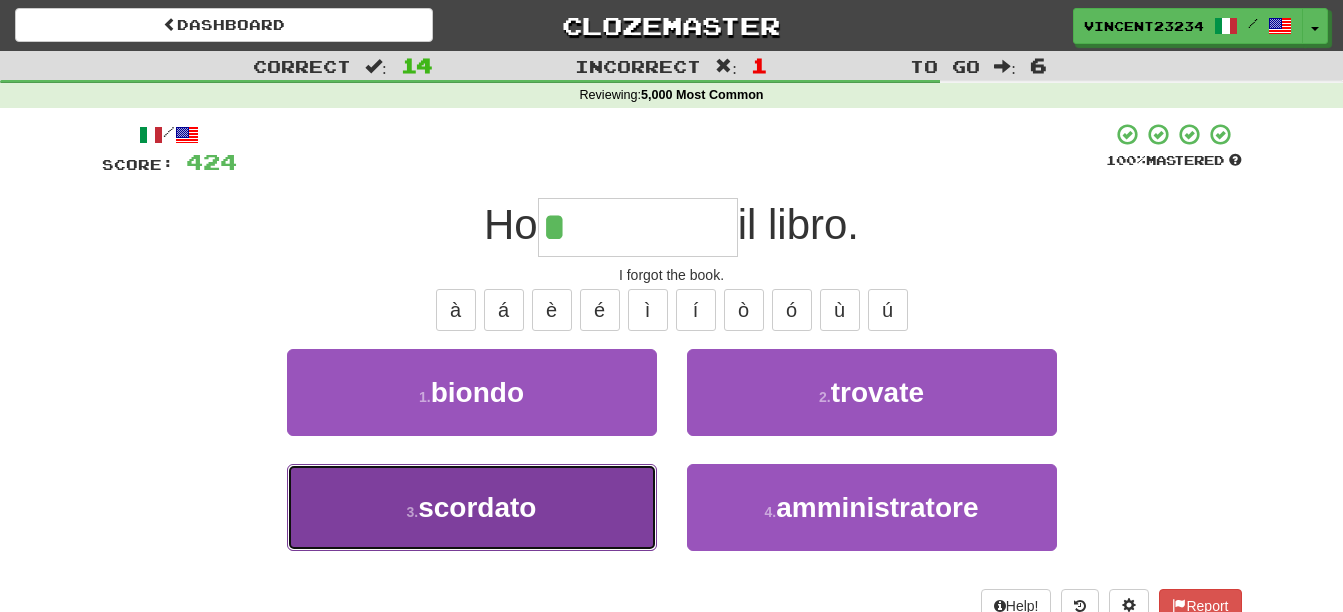 click on "scordato" at bounding box center (477, 507) 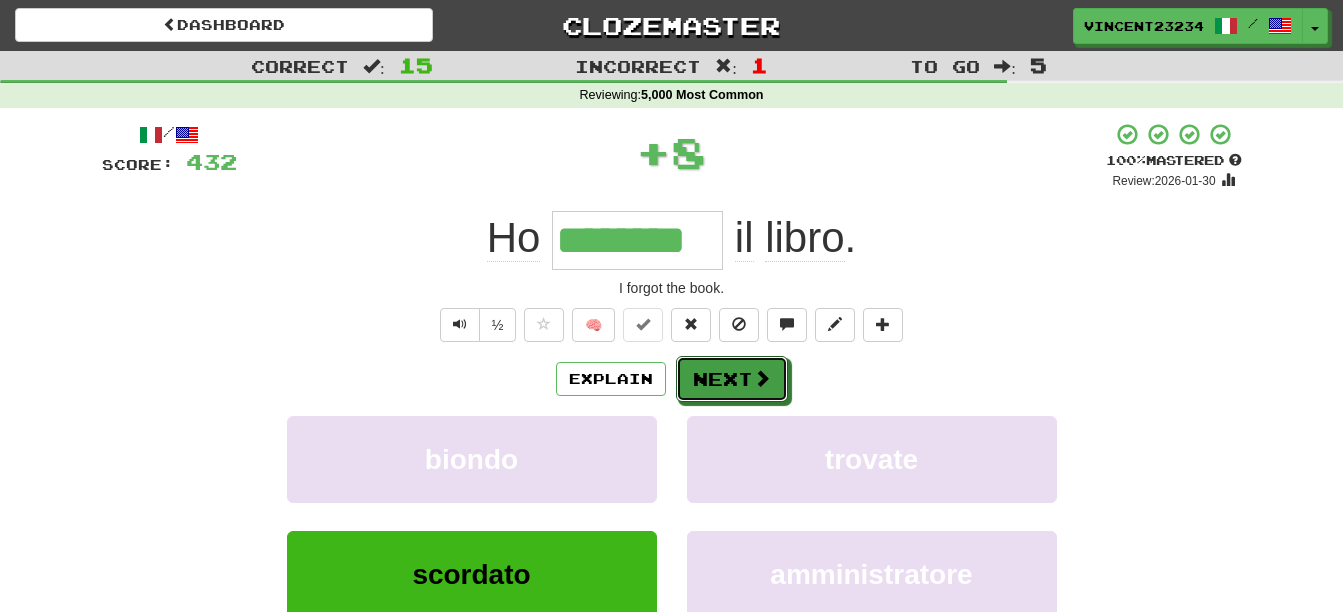 click on "Next" at bounding box center (732, 379) 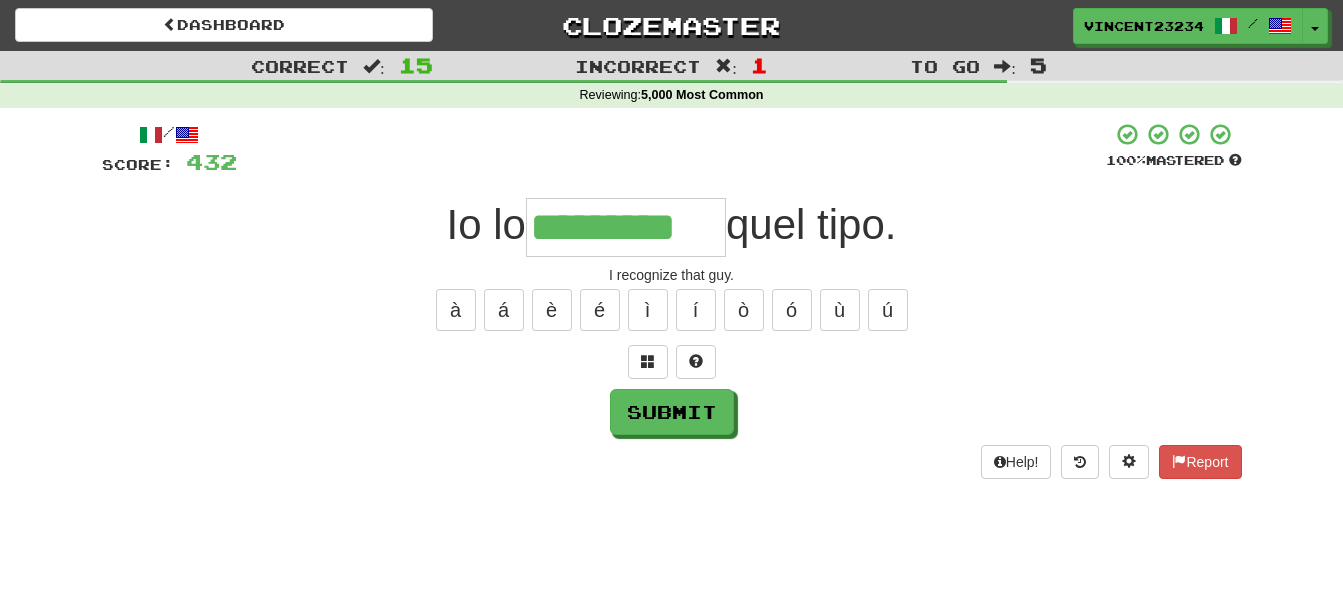 type on "*********" 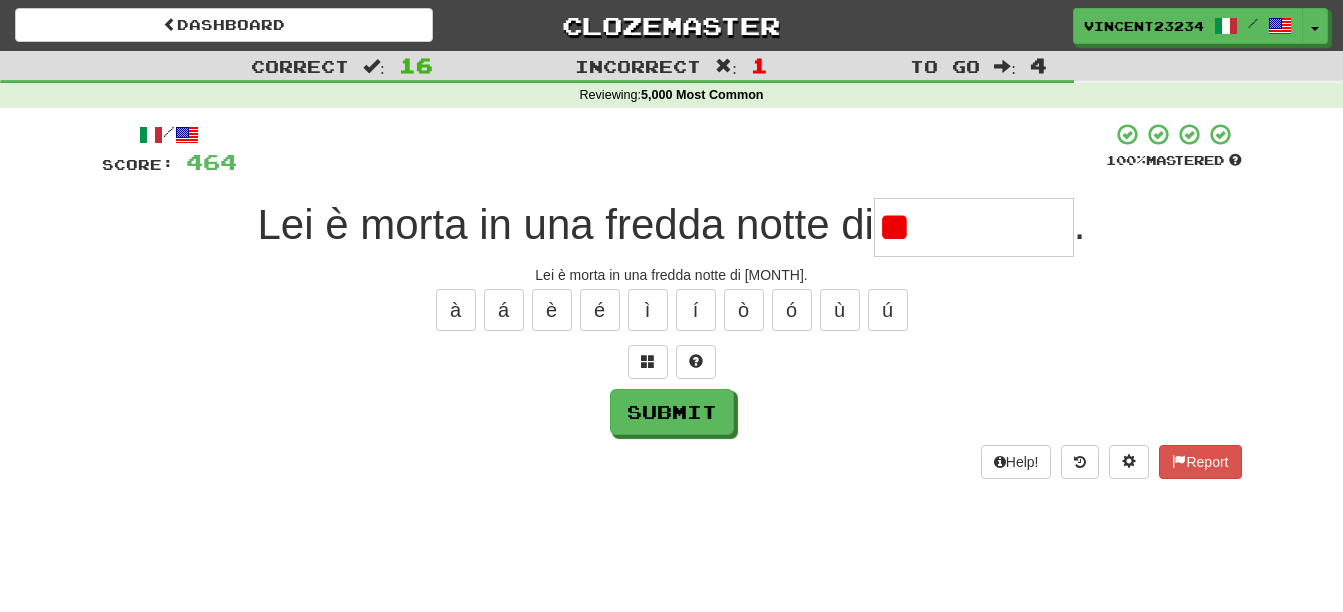 type on "*" 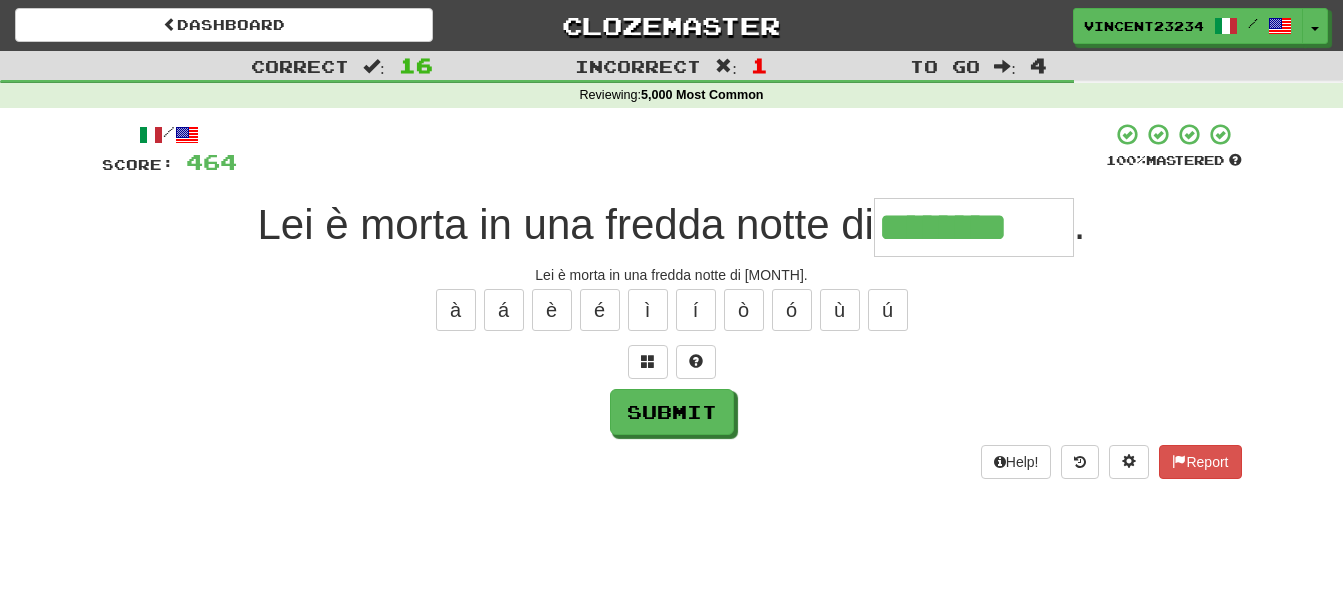 type on "********" 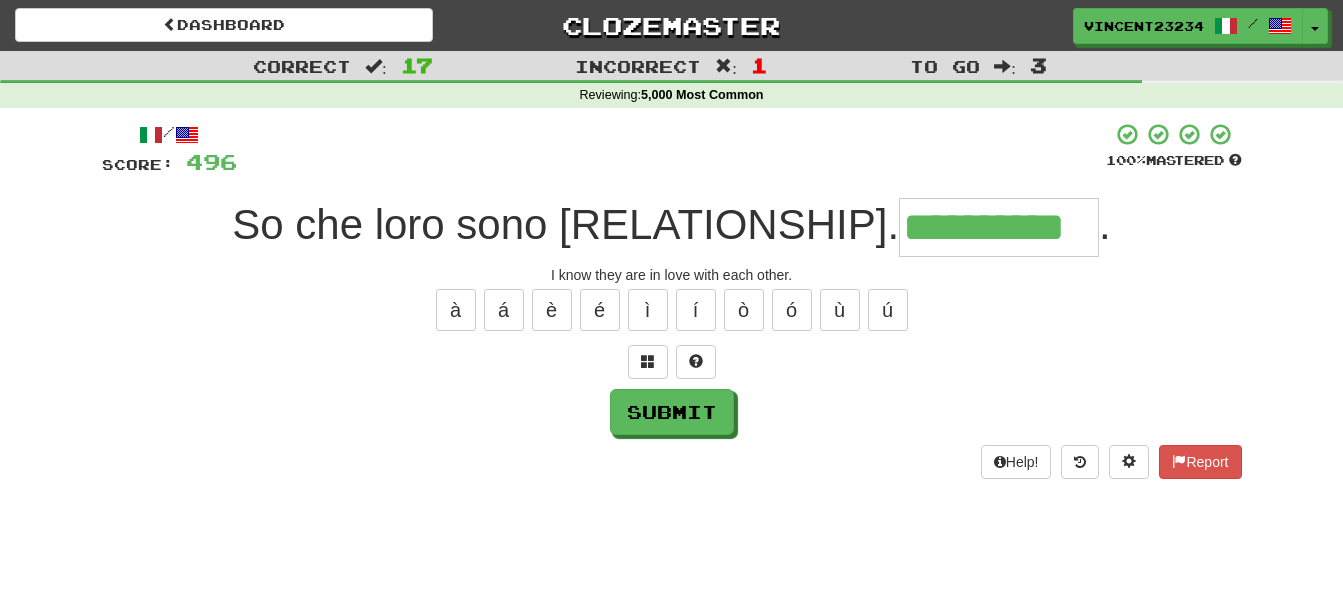 scroll, scrollTop: 0, scrollLeft: 4, axis: horizontal 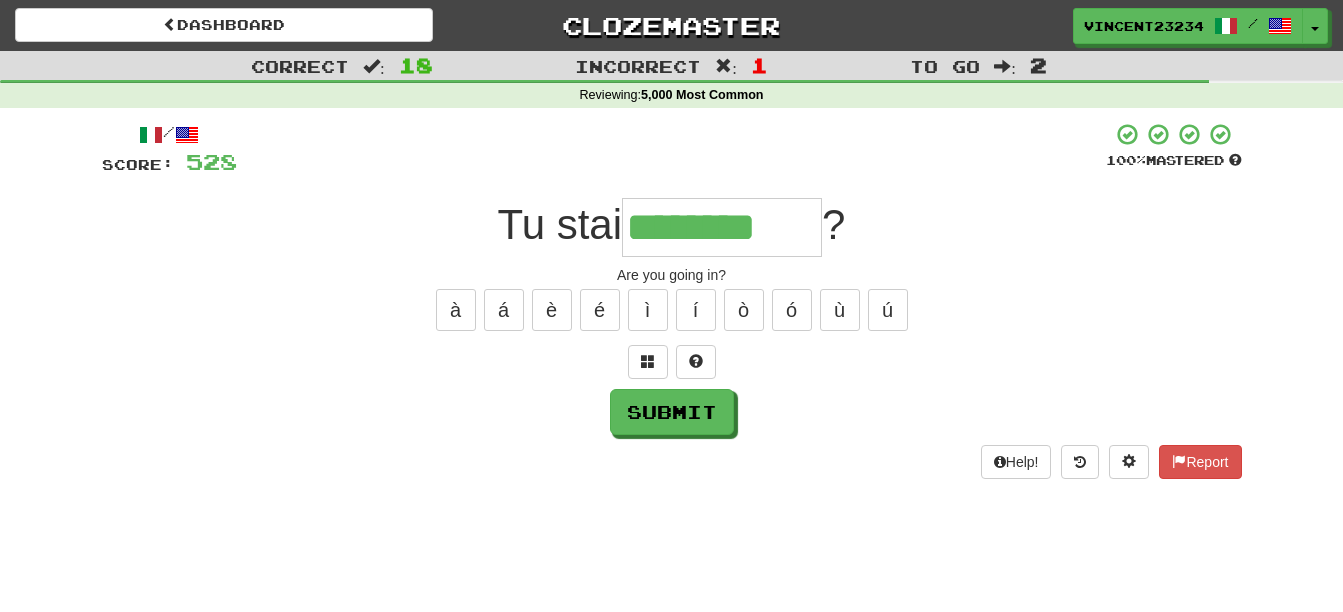type on "********" 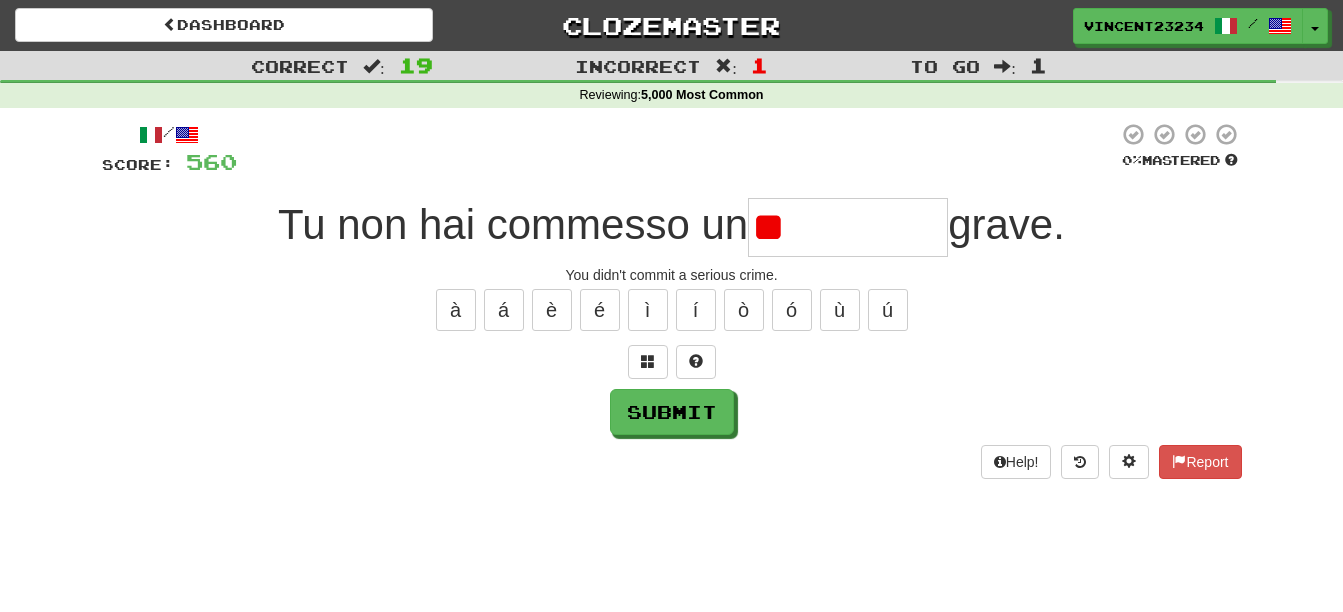 type on "*" 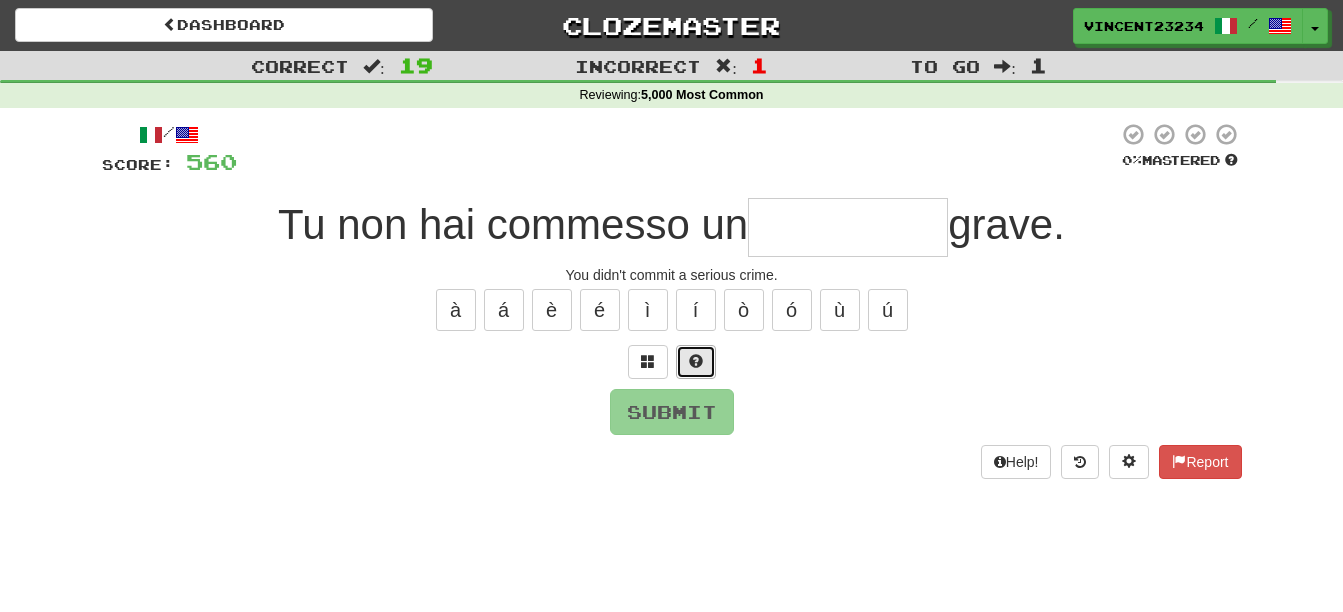 click at bounding box center (696, 361) 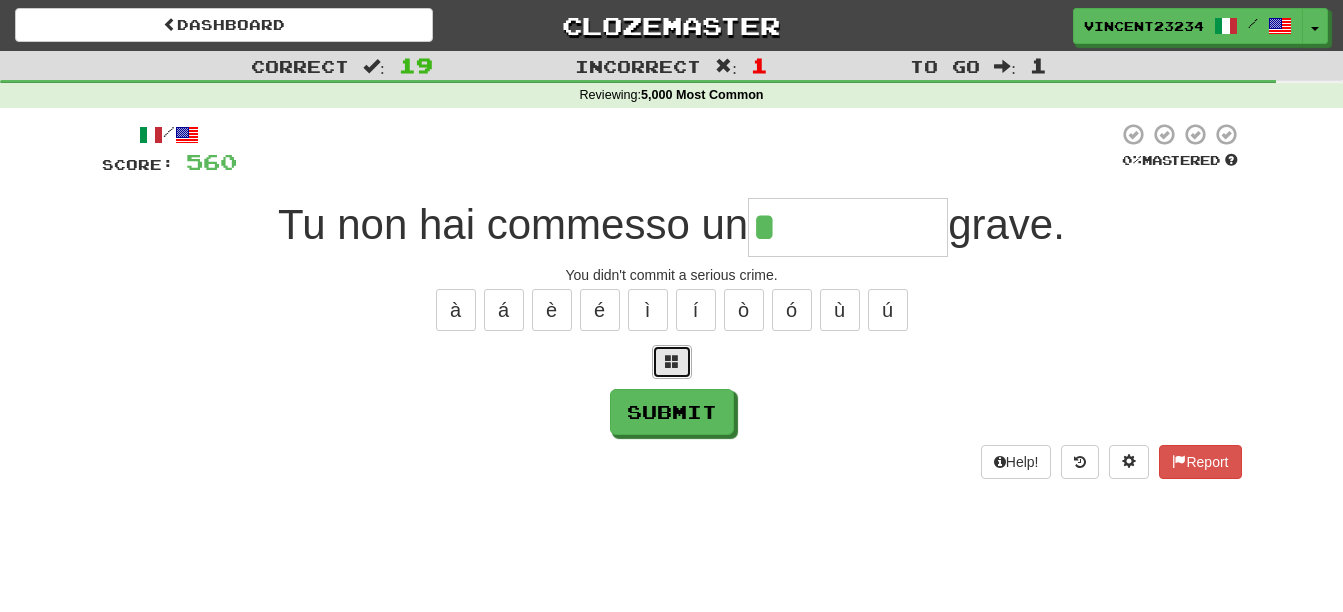 drag, startPoint x: 661, startPoint y: 364, endPoint x: 667, endPoint y: 377, distance: 14.3178215 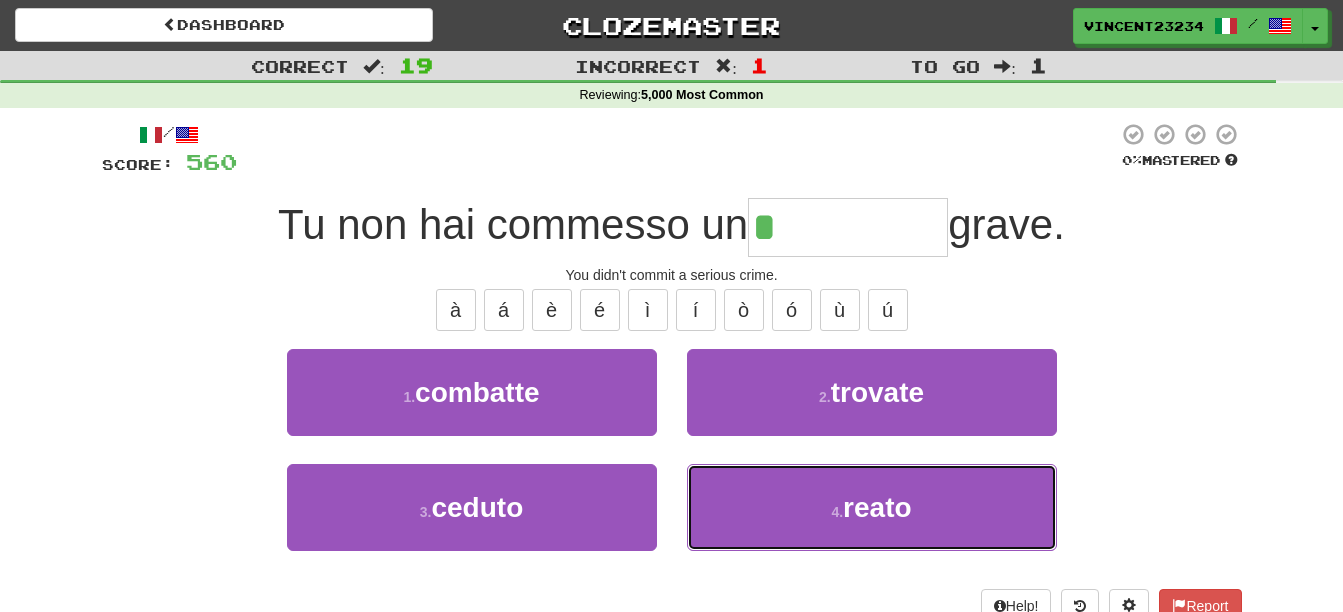 click on "4 .  reato" at bounding box center (872, 507) 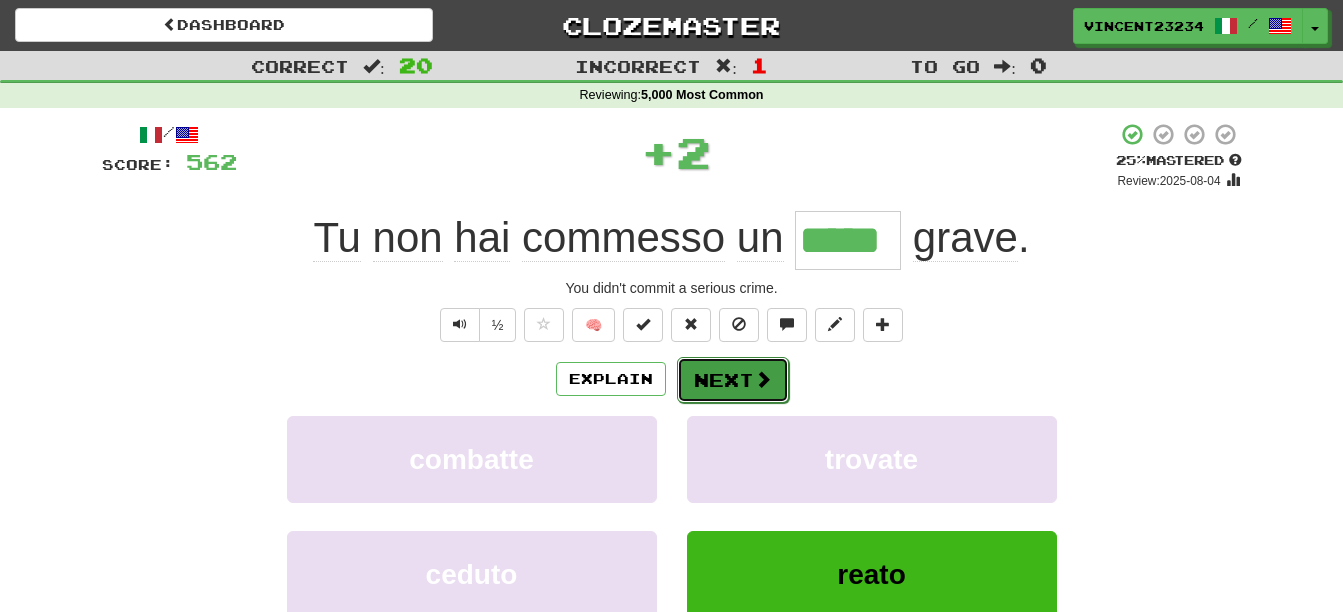 click on "Next" at bounding box center (733, 380) 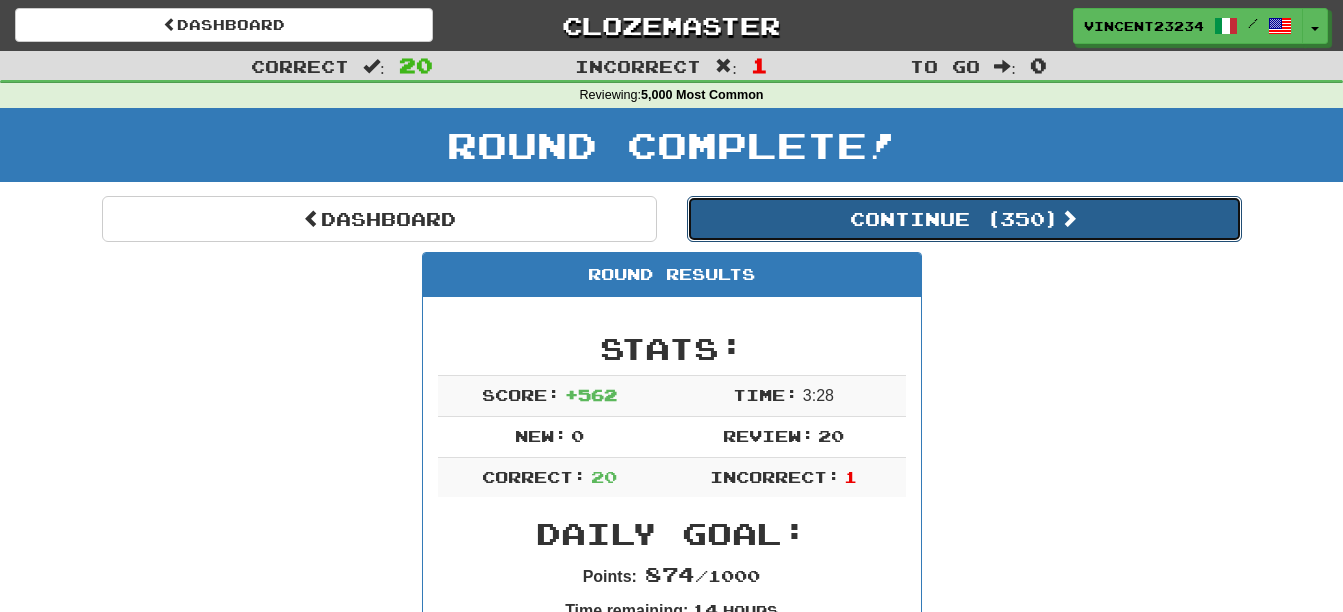 click on "Continue ( 350 )" at bounding box center (964, 219) 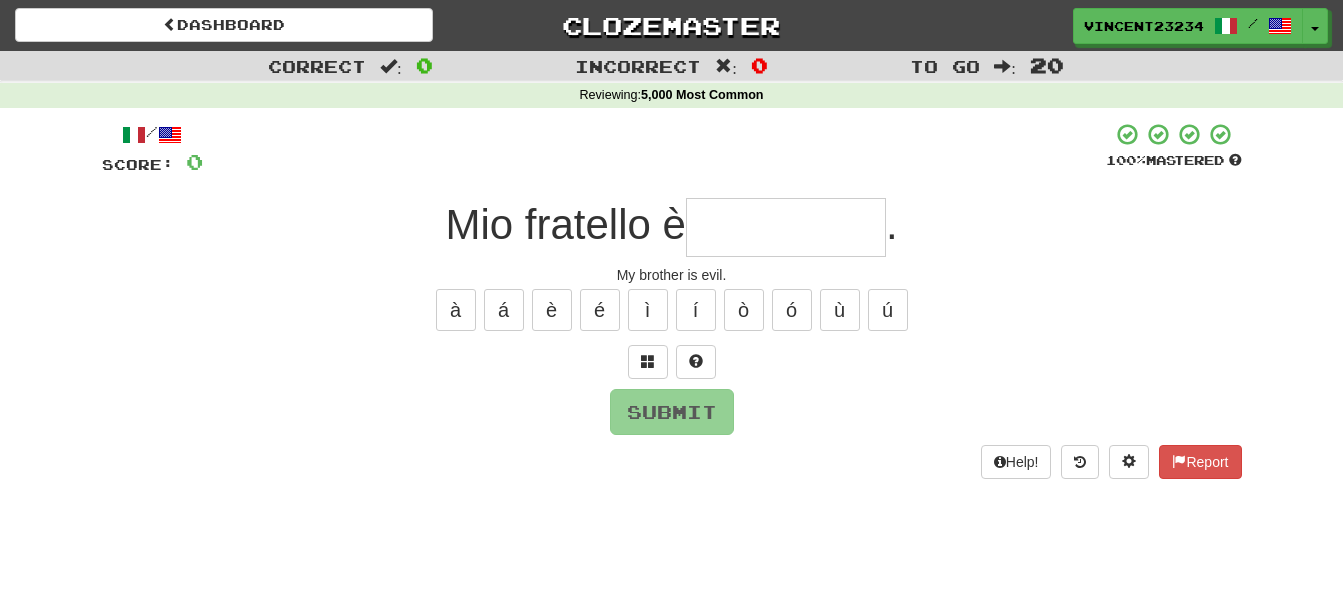type on "*" 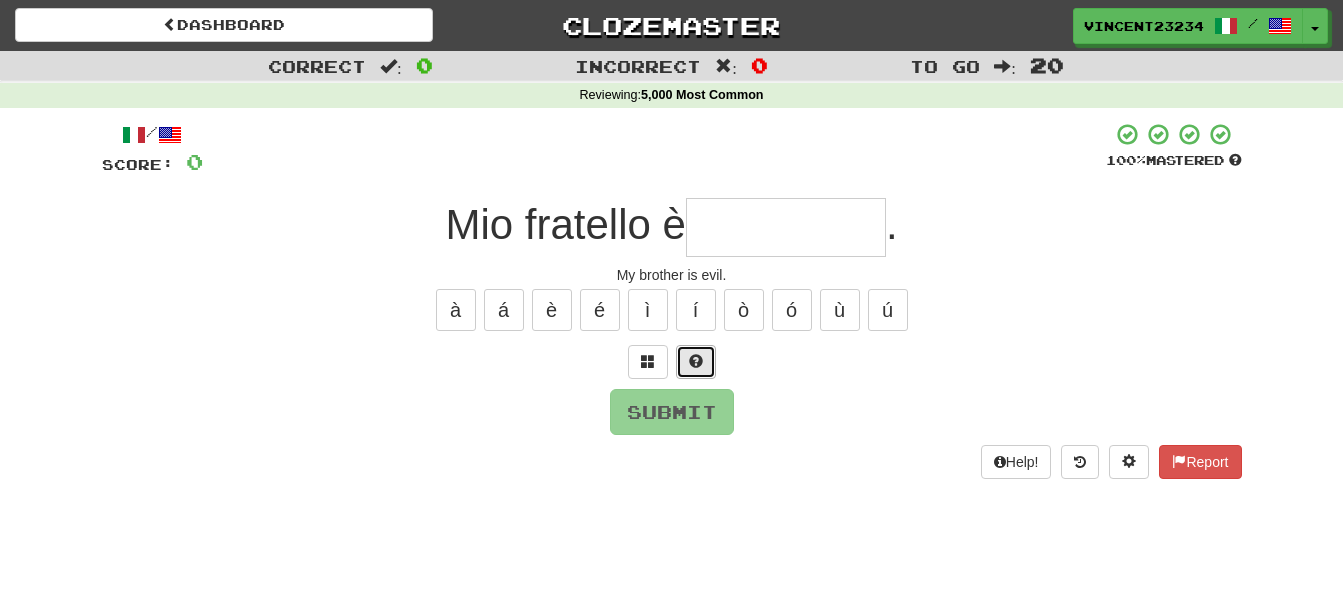 click at bounding box center [696, 361] 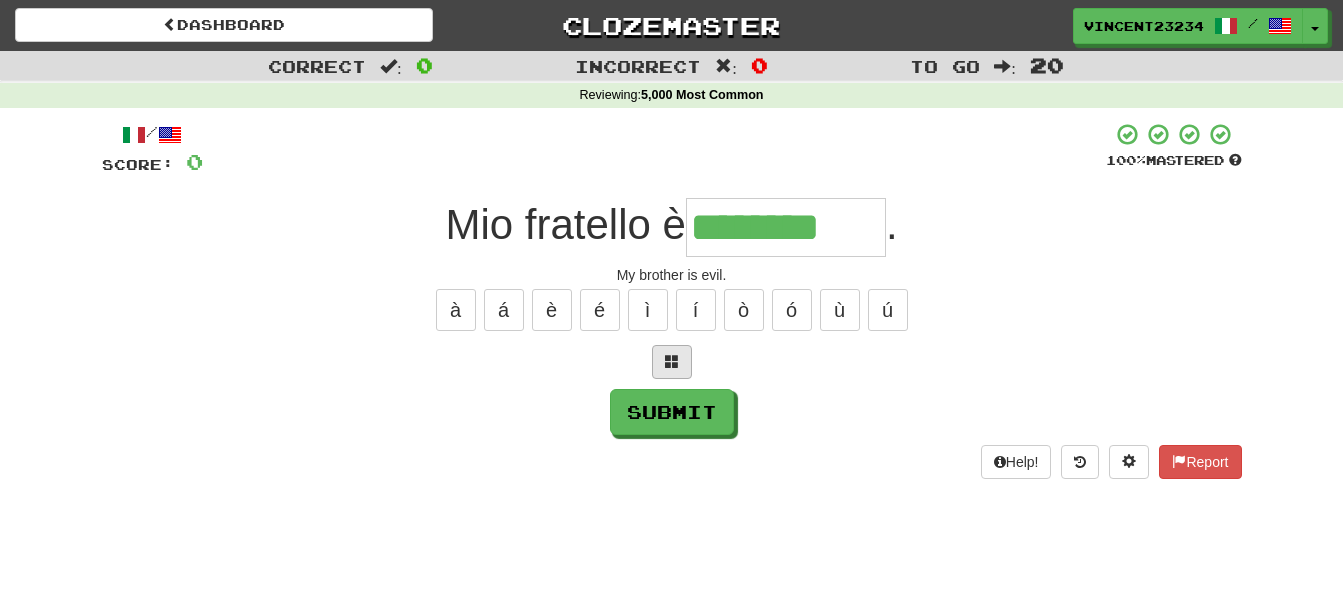 type on "********" 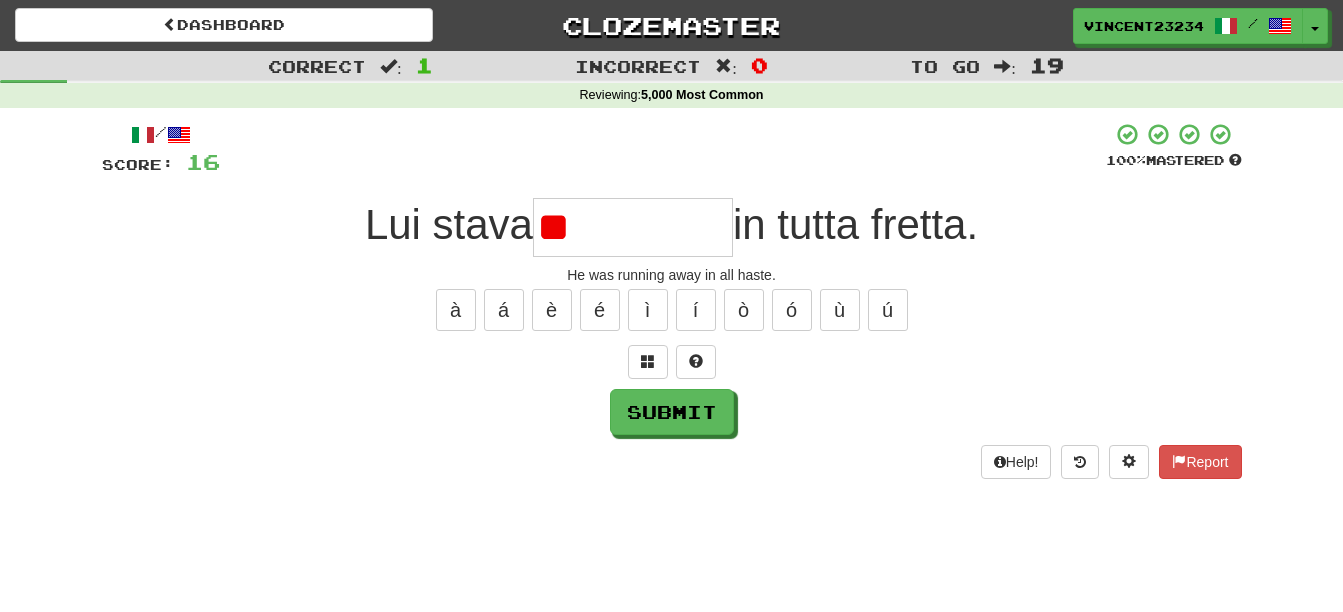 type on "*" 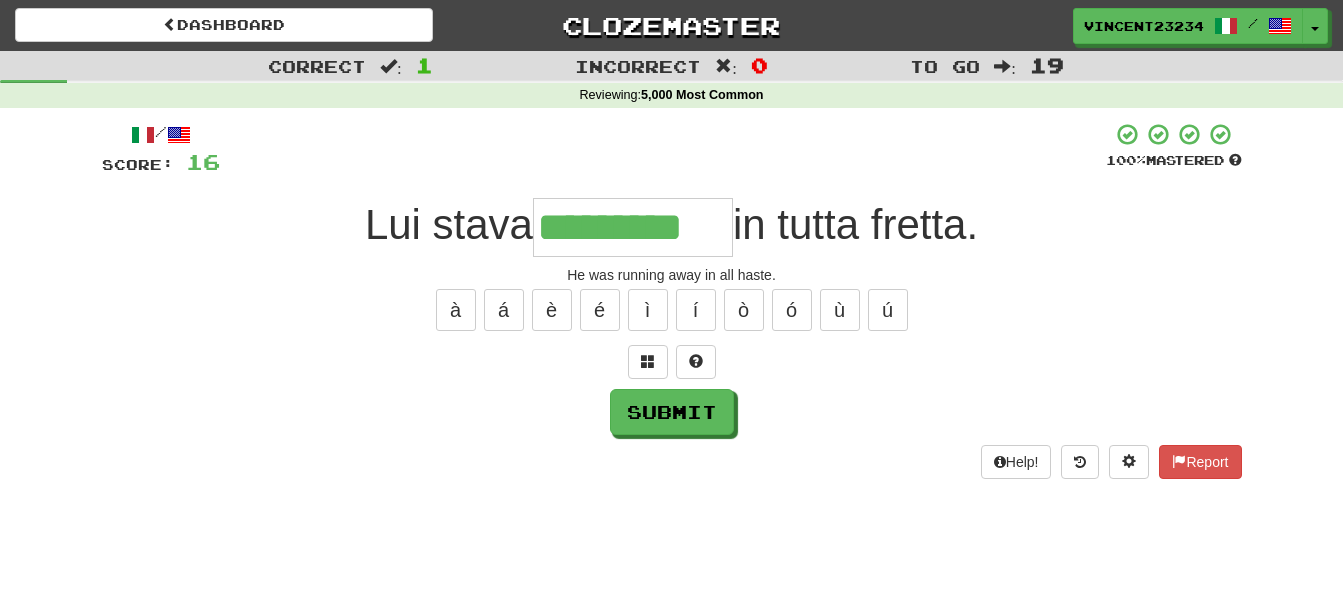 scroll, scrollTop: 0, scrollLeft: 13, axis: horizontal 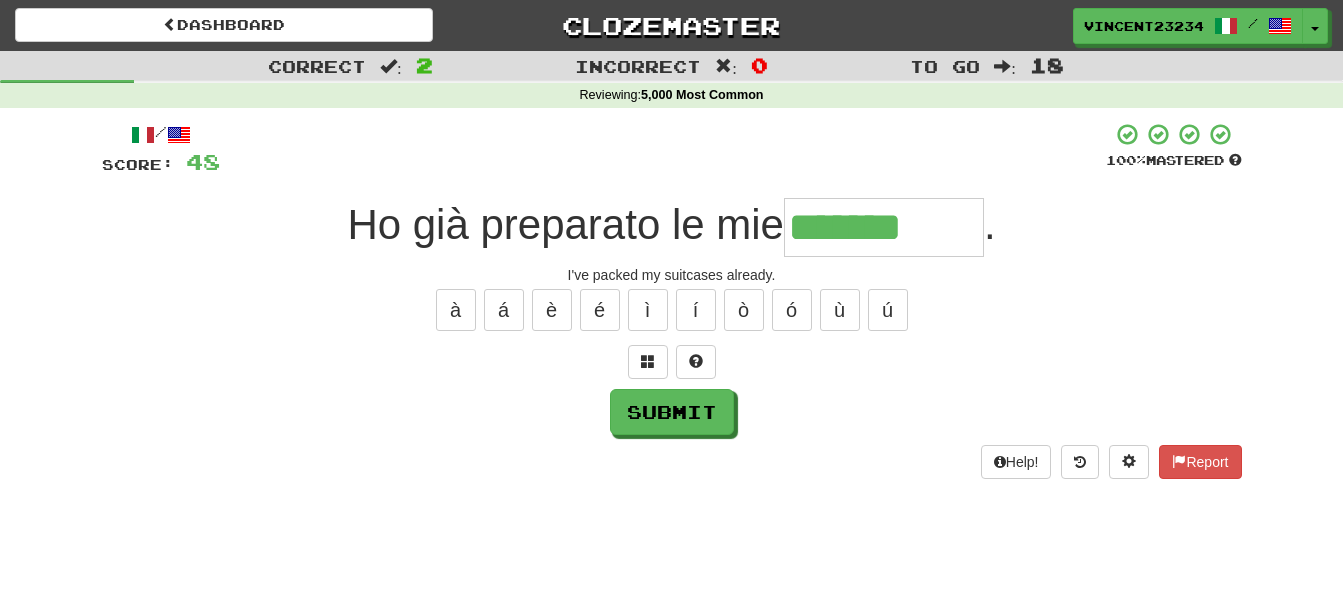 type on "*******" 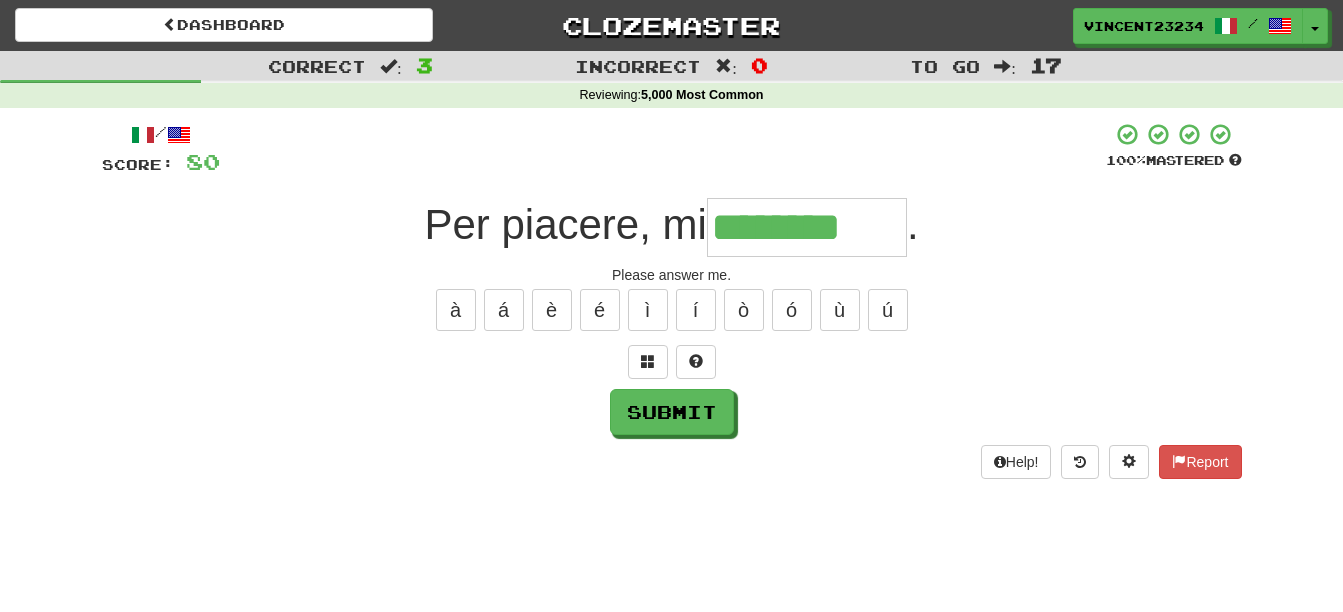 type on "********" 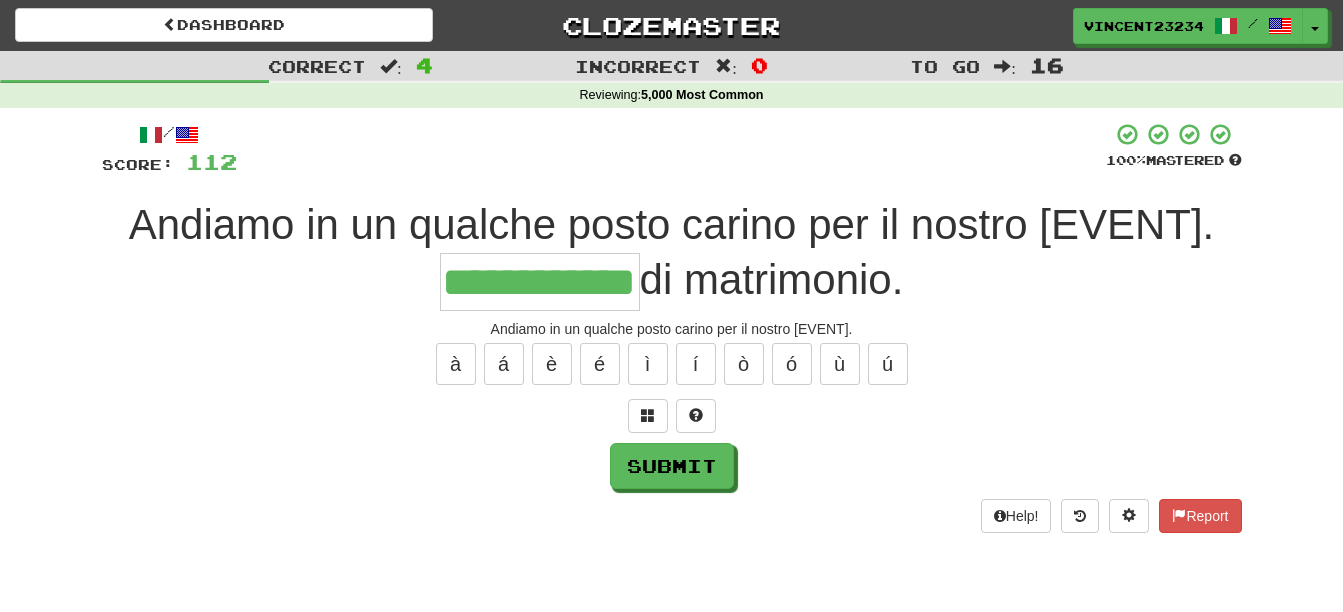 scroll, scrollTop: 0, scrollLeft: 36, axis: horizontal 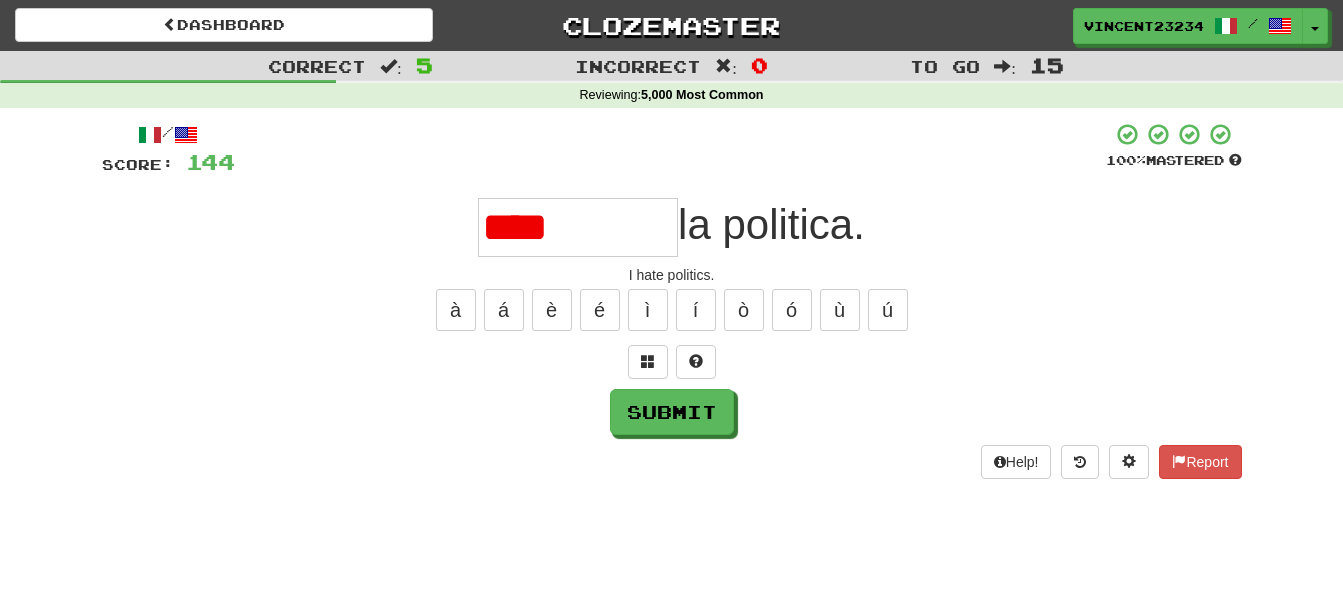 type on "*******" 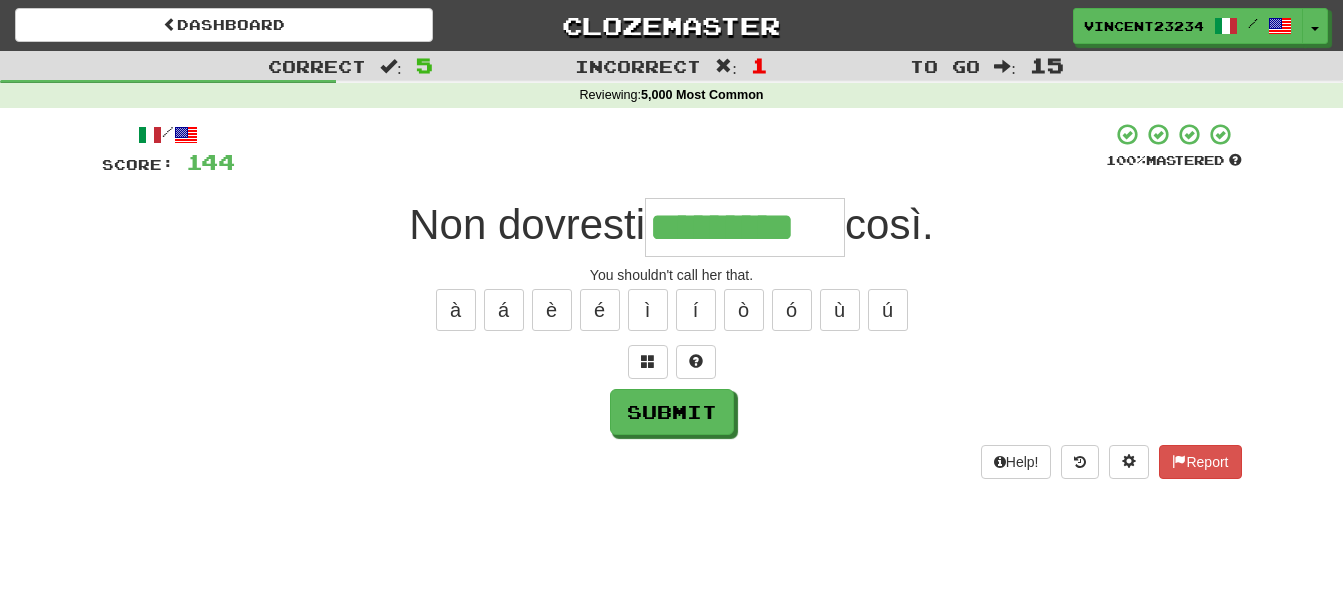 type on "*********" 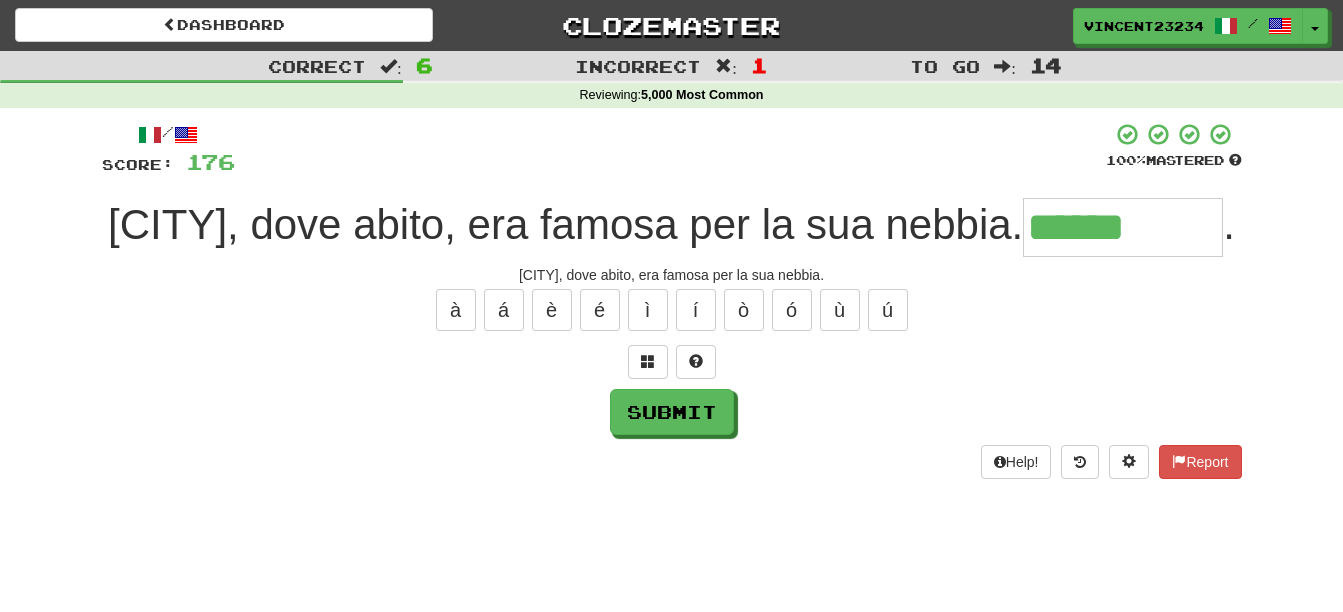 type on "******" 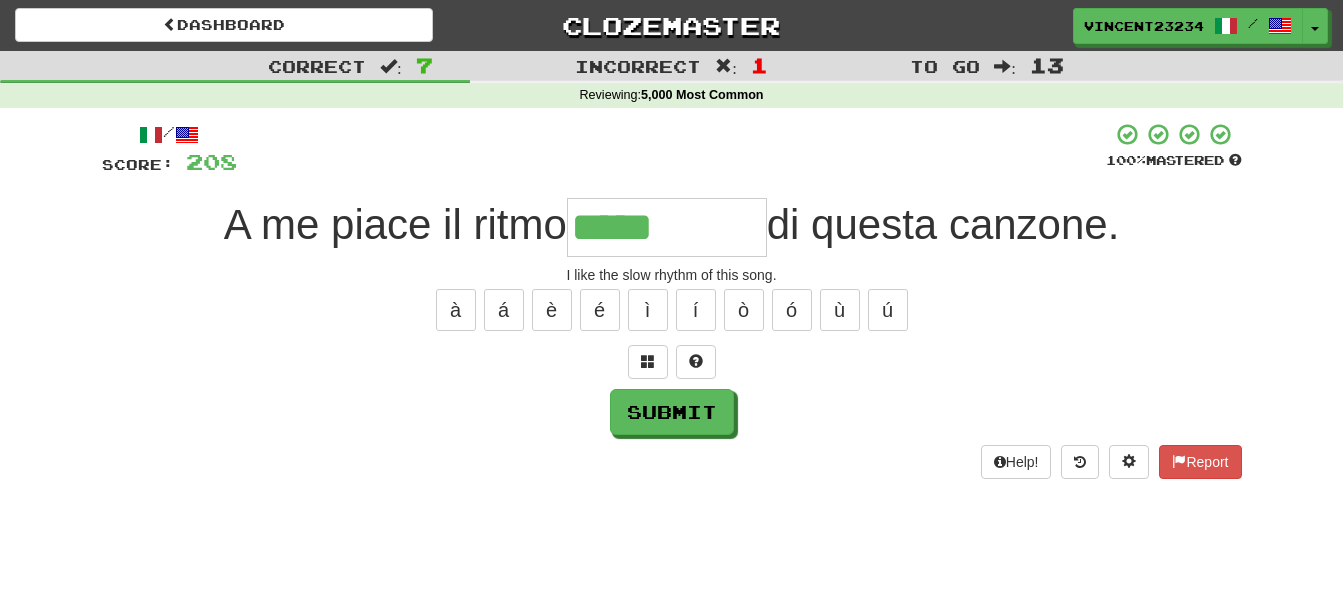 type on "*****" 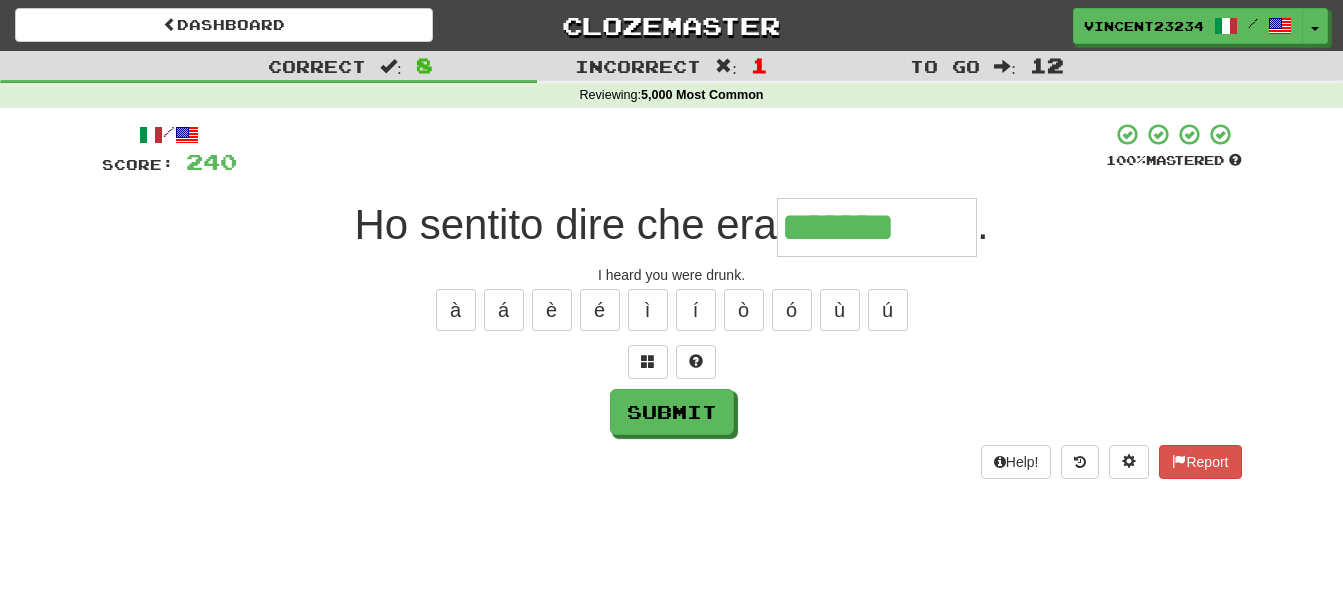 type on "*******" 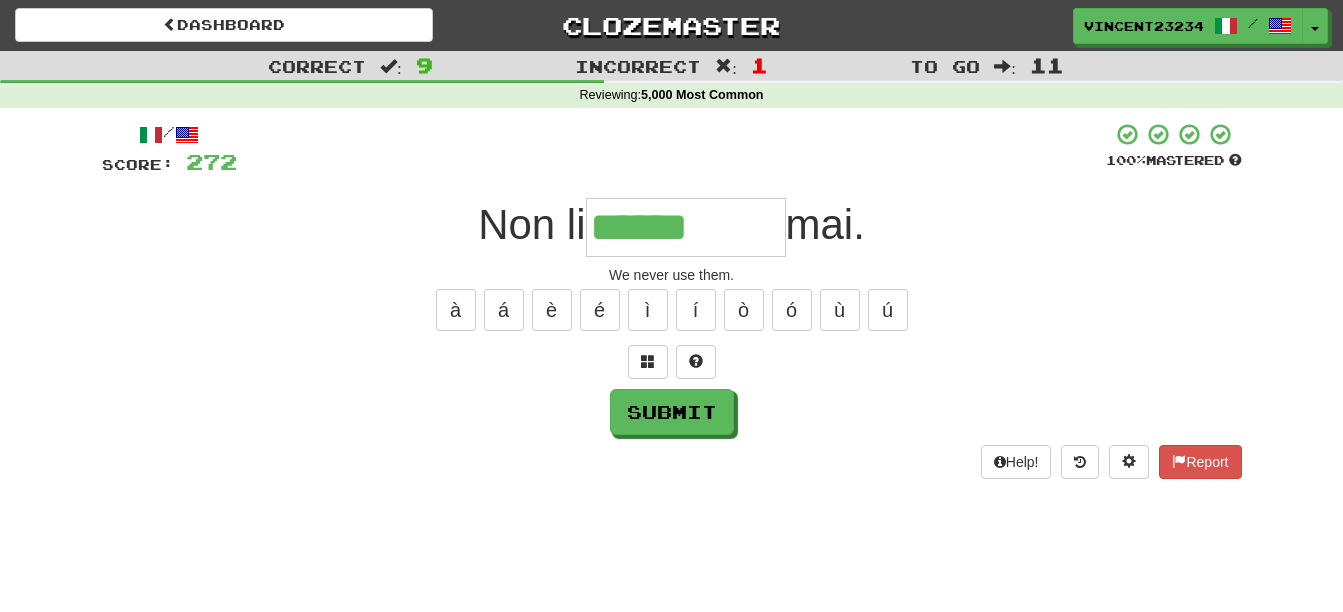 type on "******" 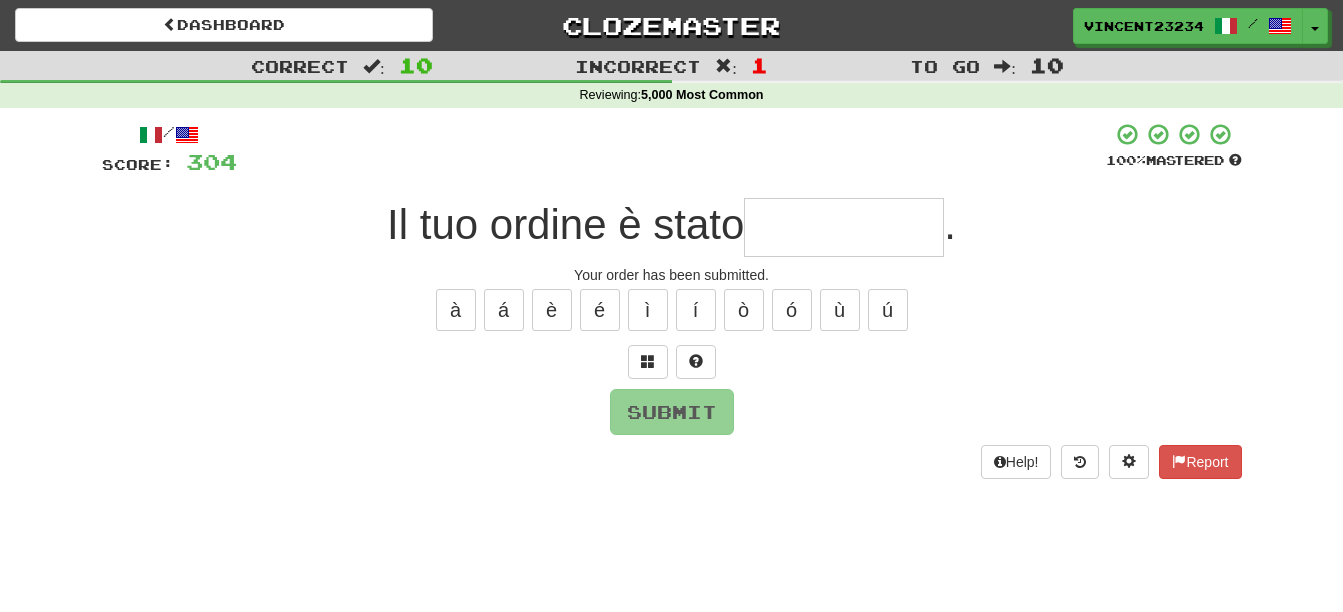 type on "*" 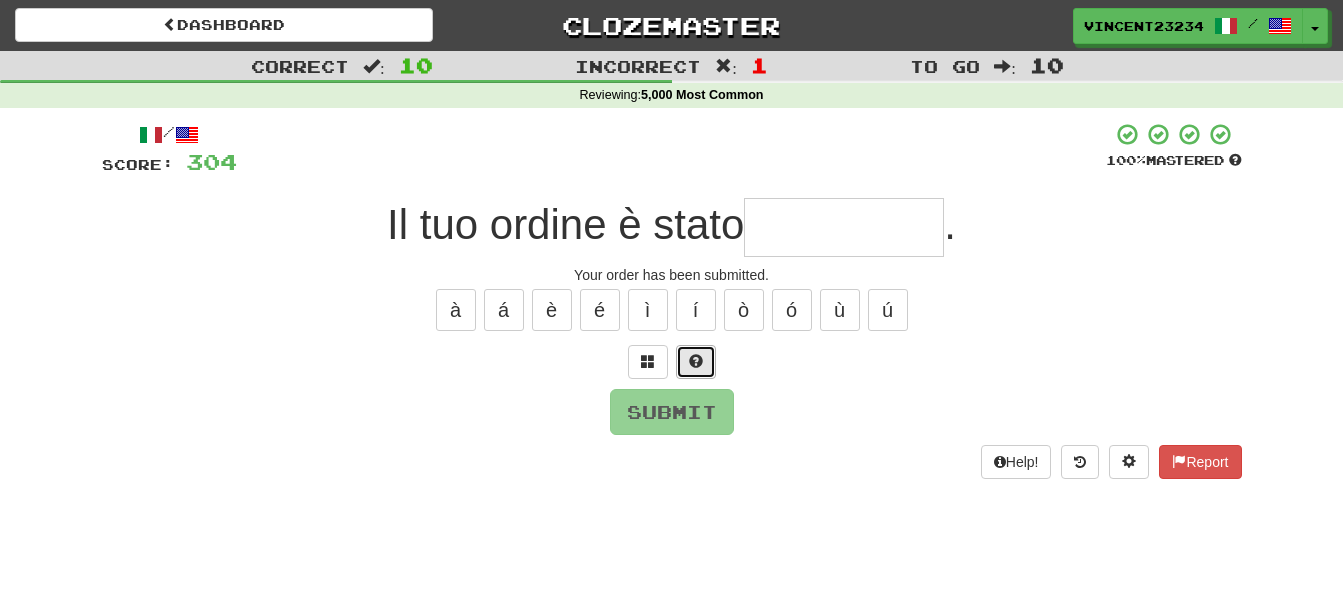 click at bounding box center [696, 362] 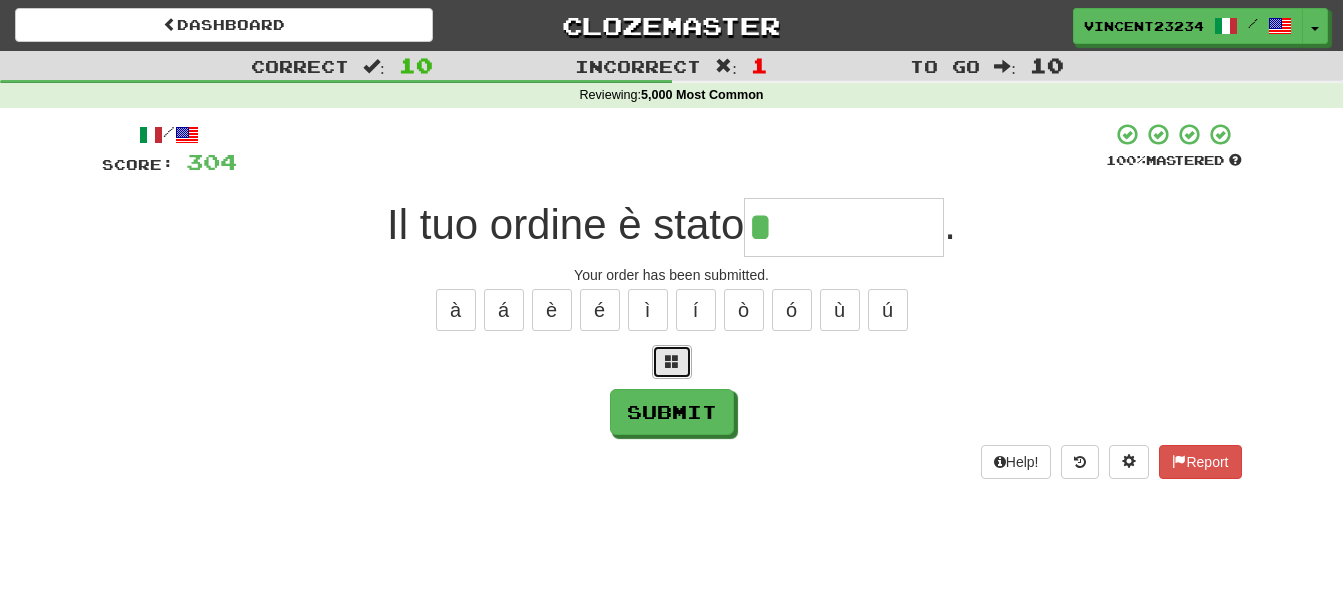 click at bounding box center (672, 361) 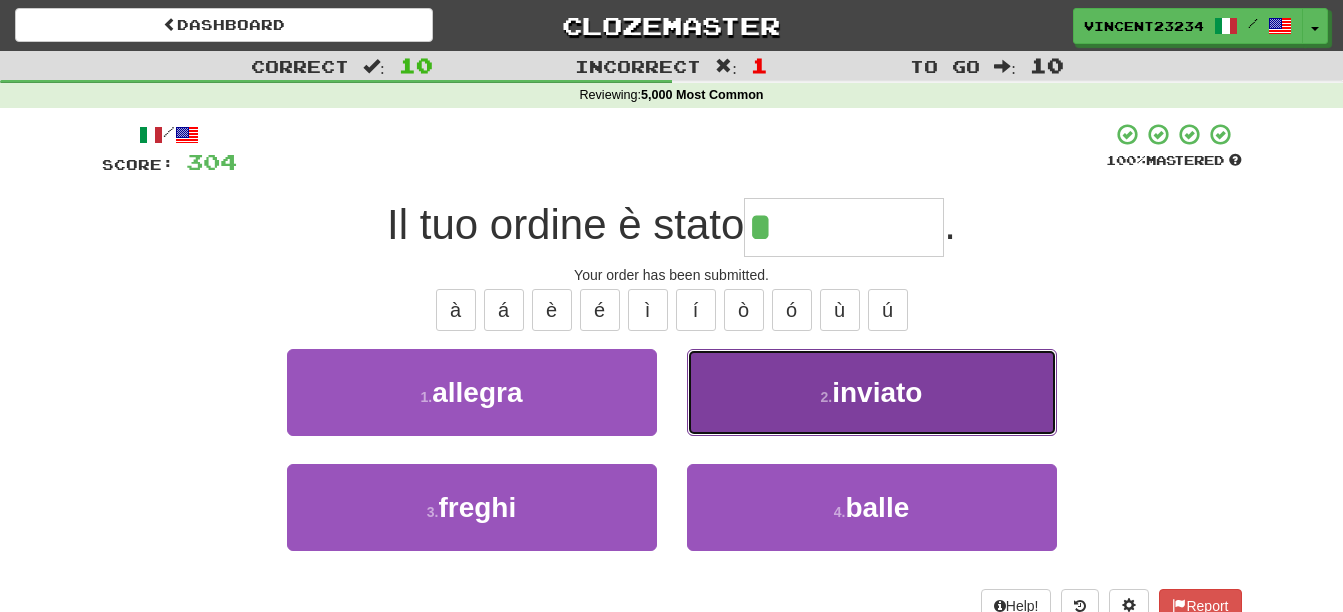 click on "2 .  inviato" at bounding box center (872, 392) 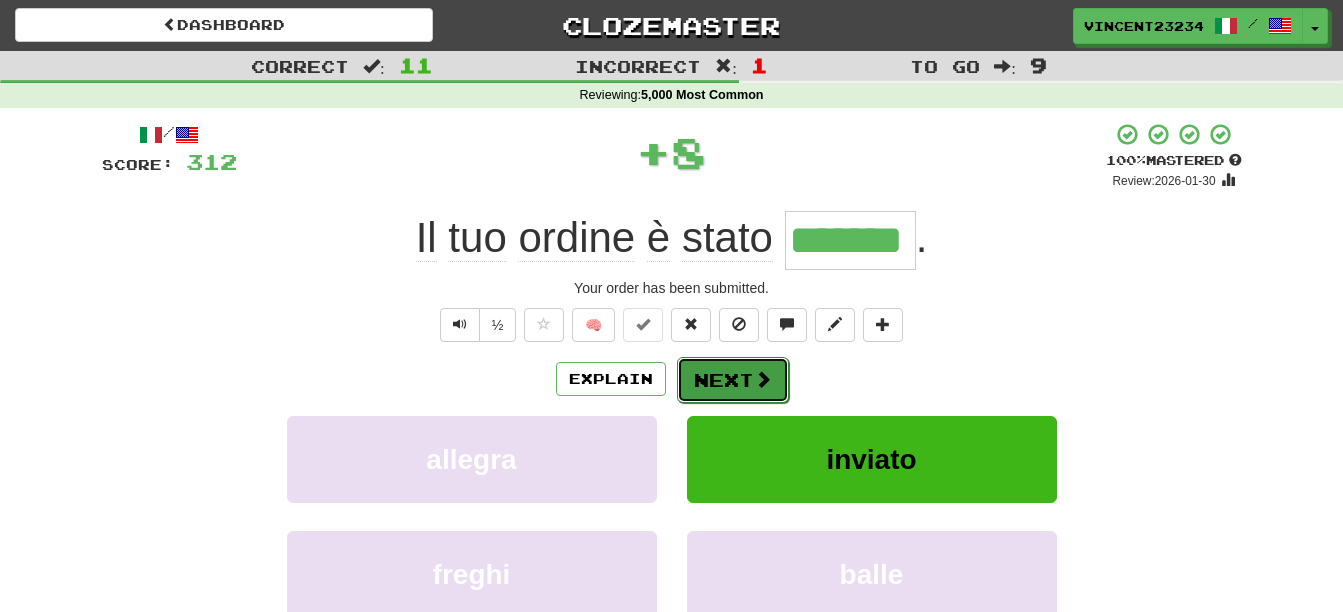 click on "Next" at bounding box center [733, 380] 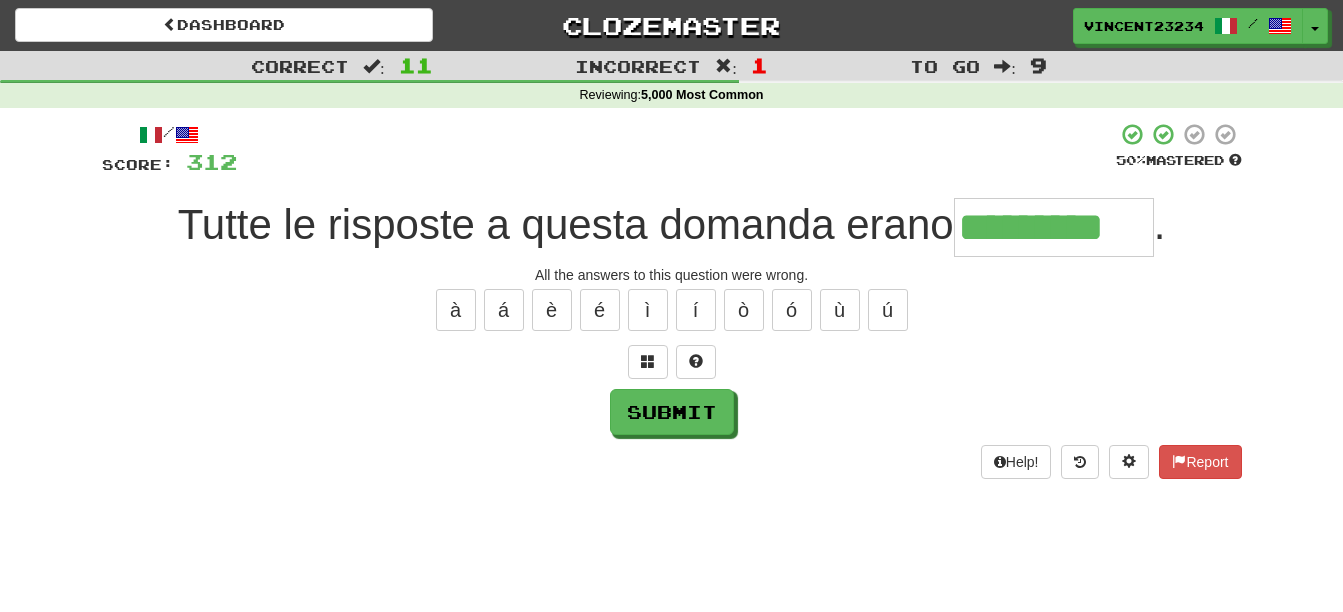 type on "*********" 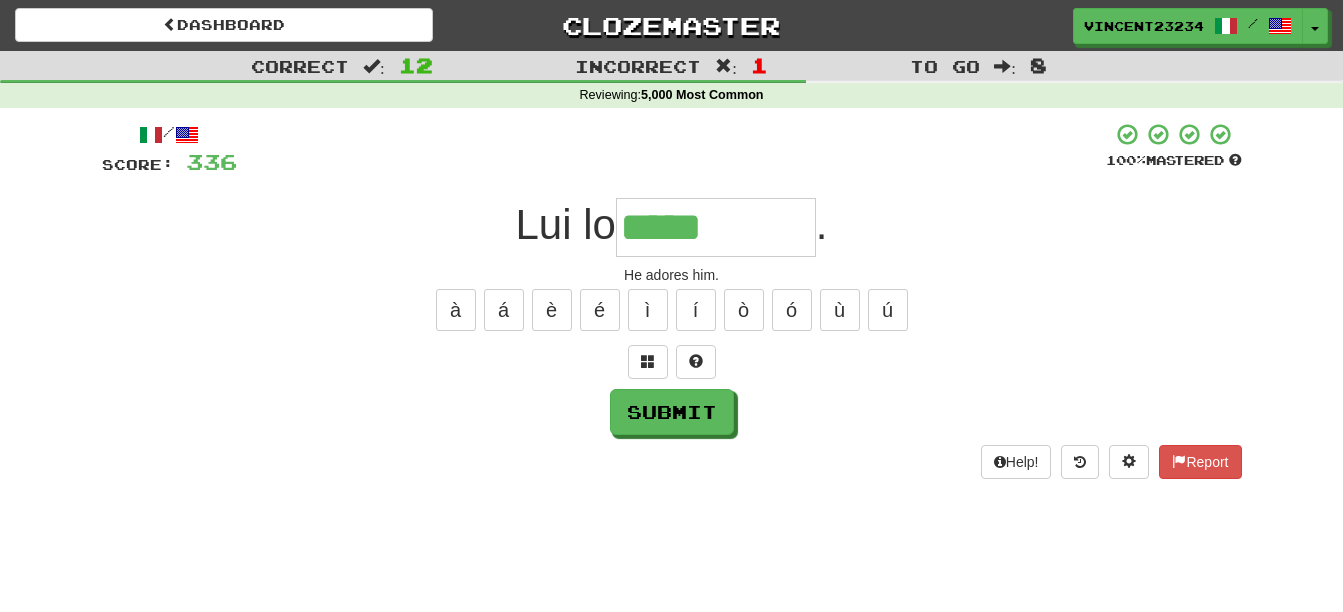 type on "*****" 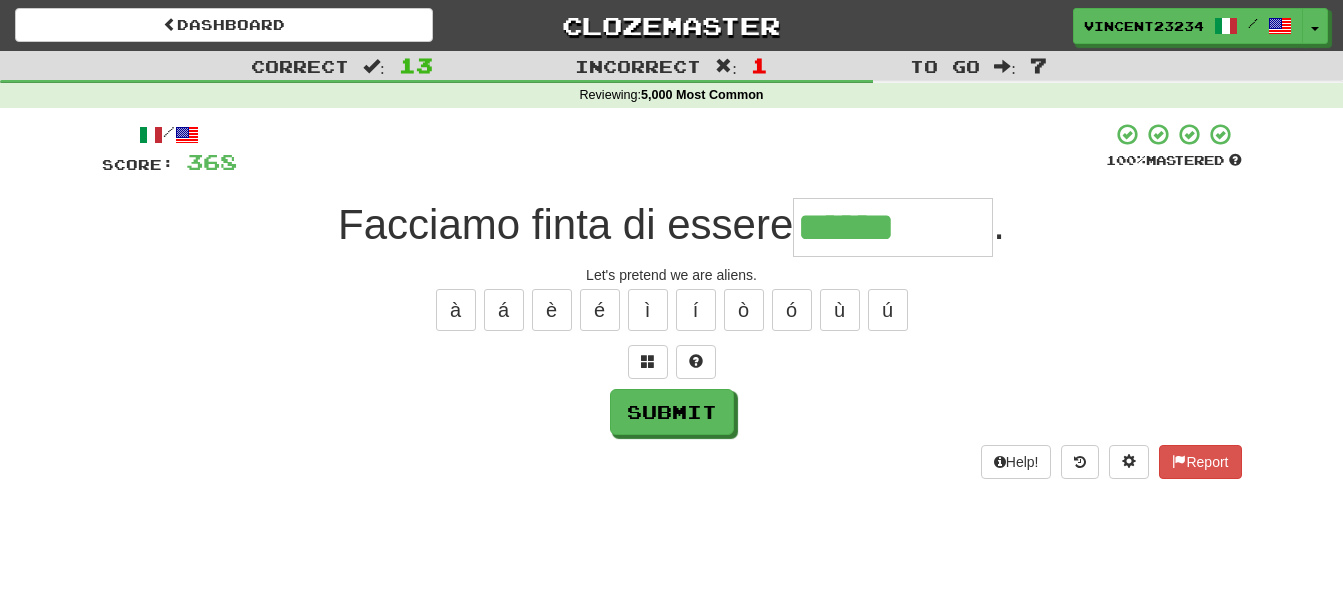 type on "******" 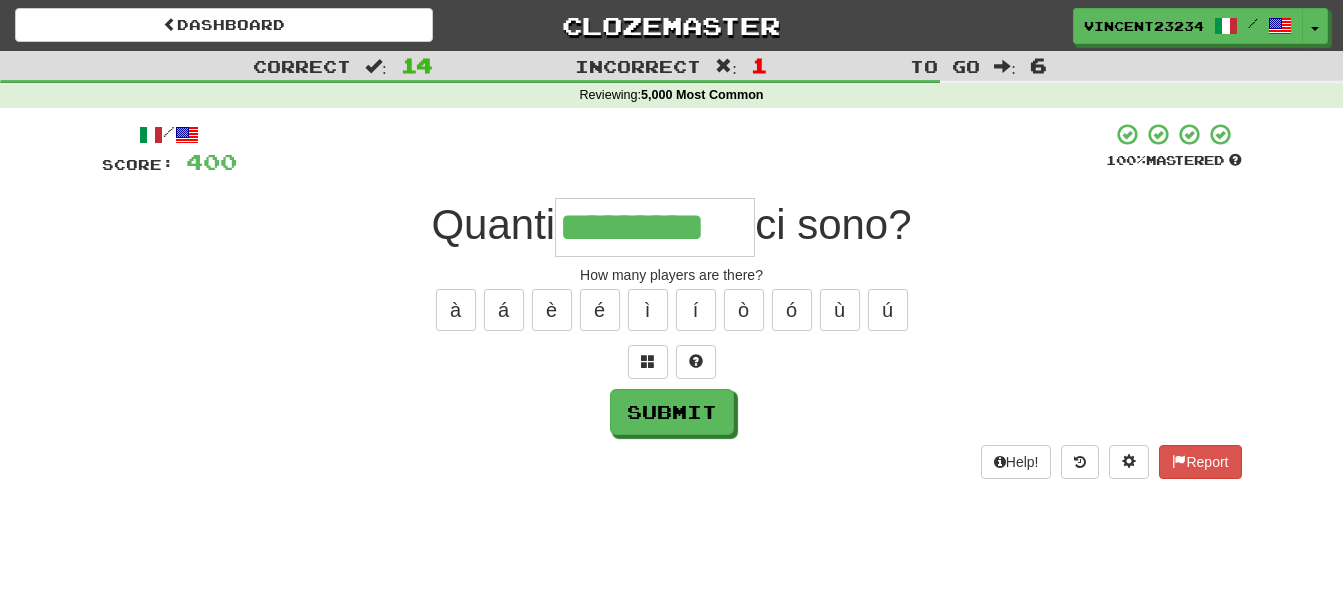 type on "*********" 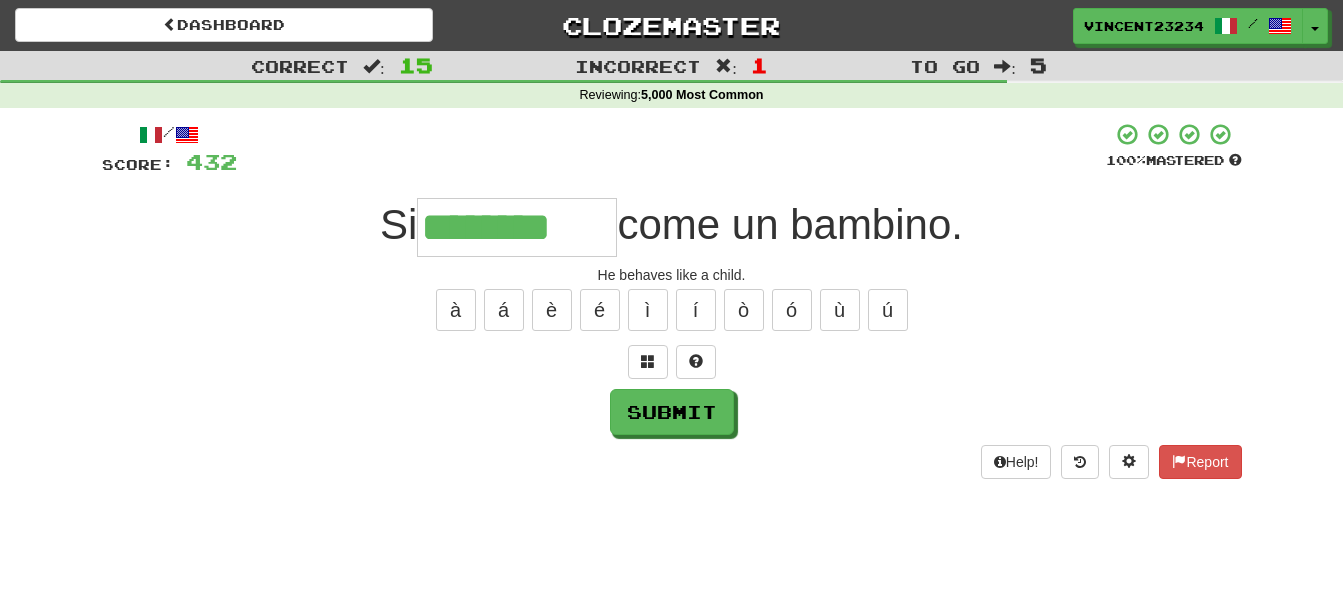 type on "********" 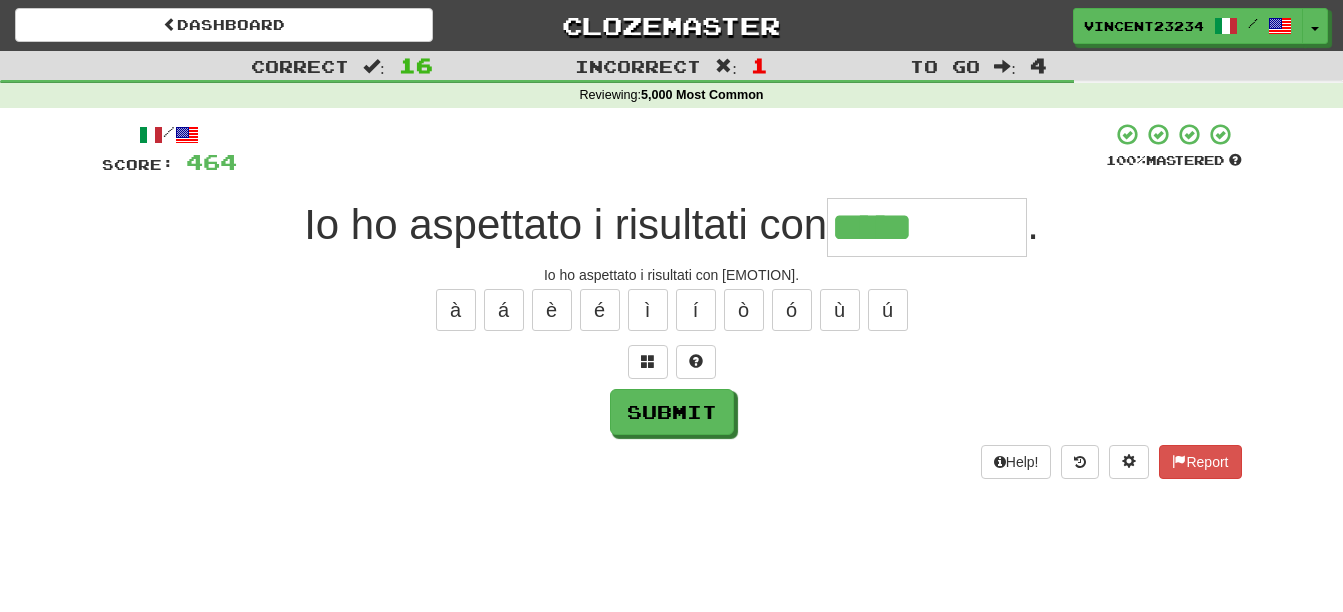 type on "*****" 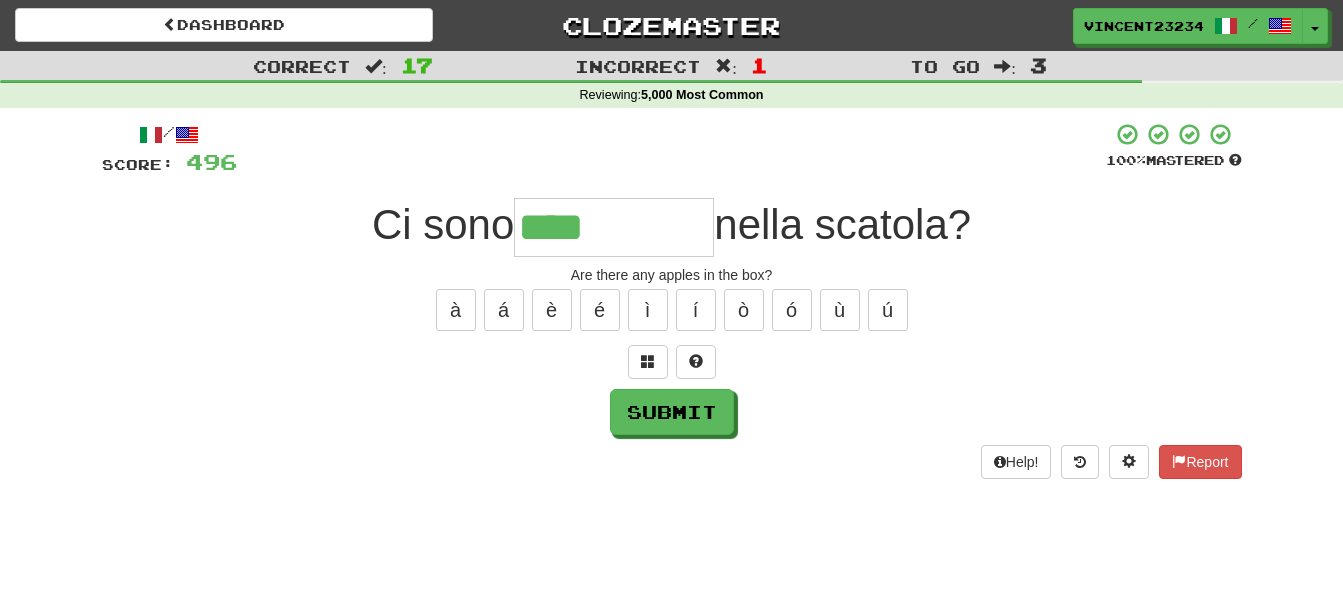 type on "****" 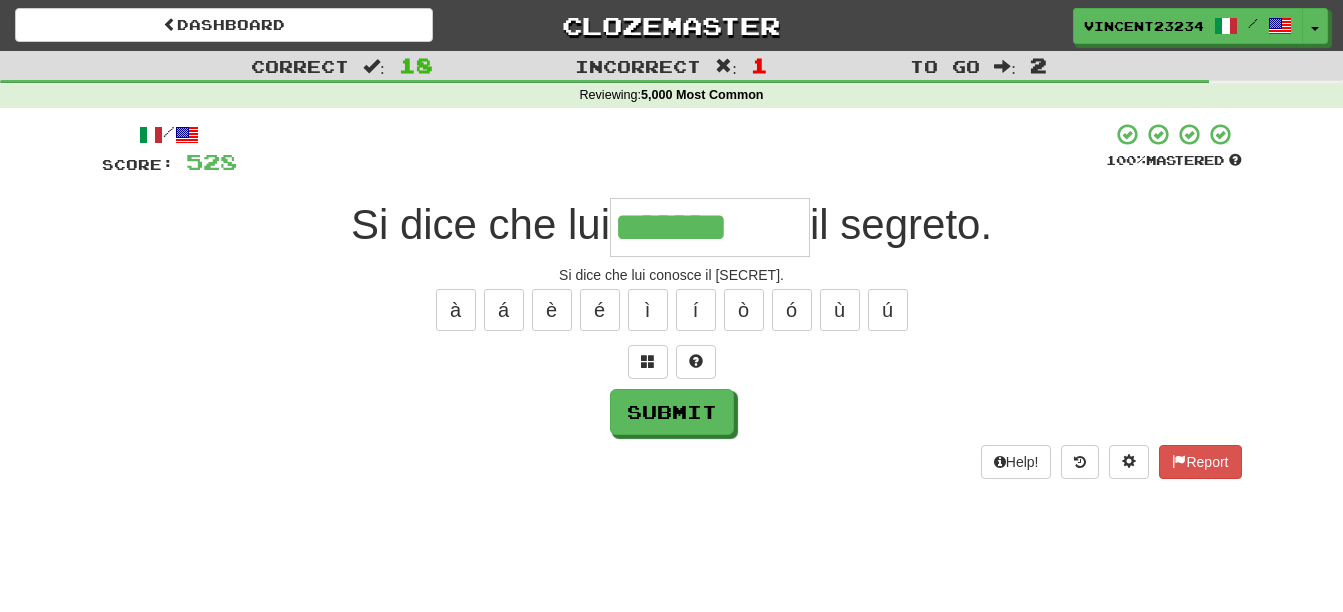type on "*******" 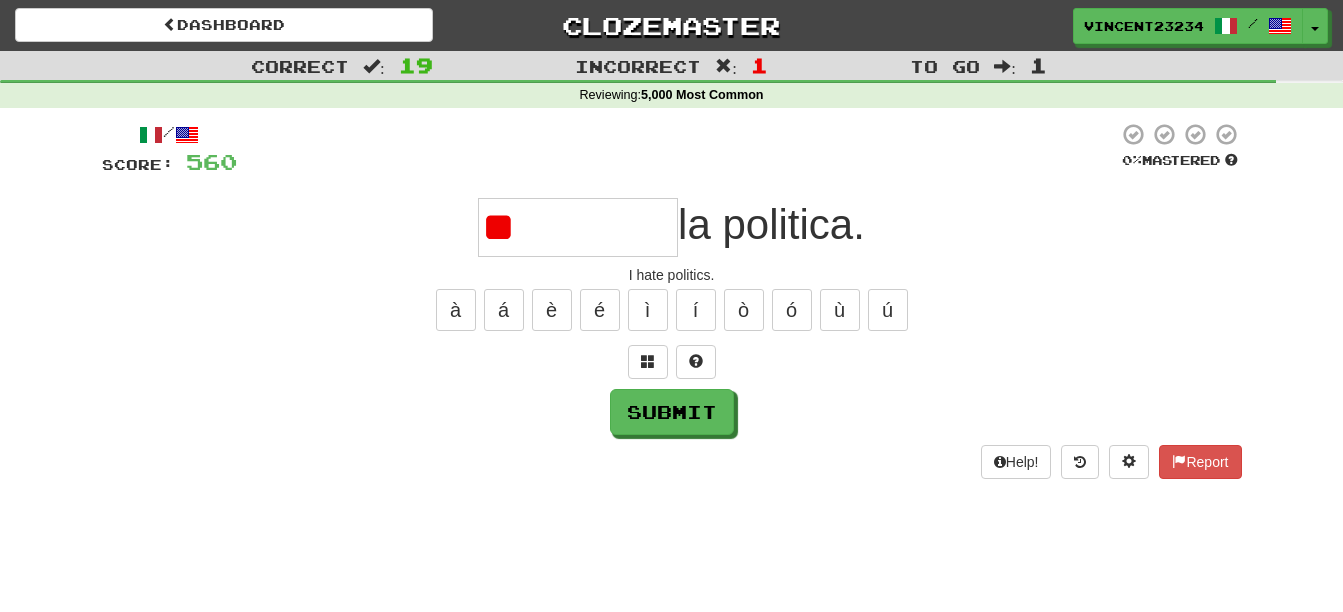 type on "*" 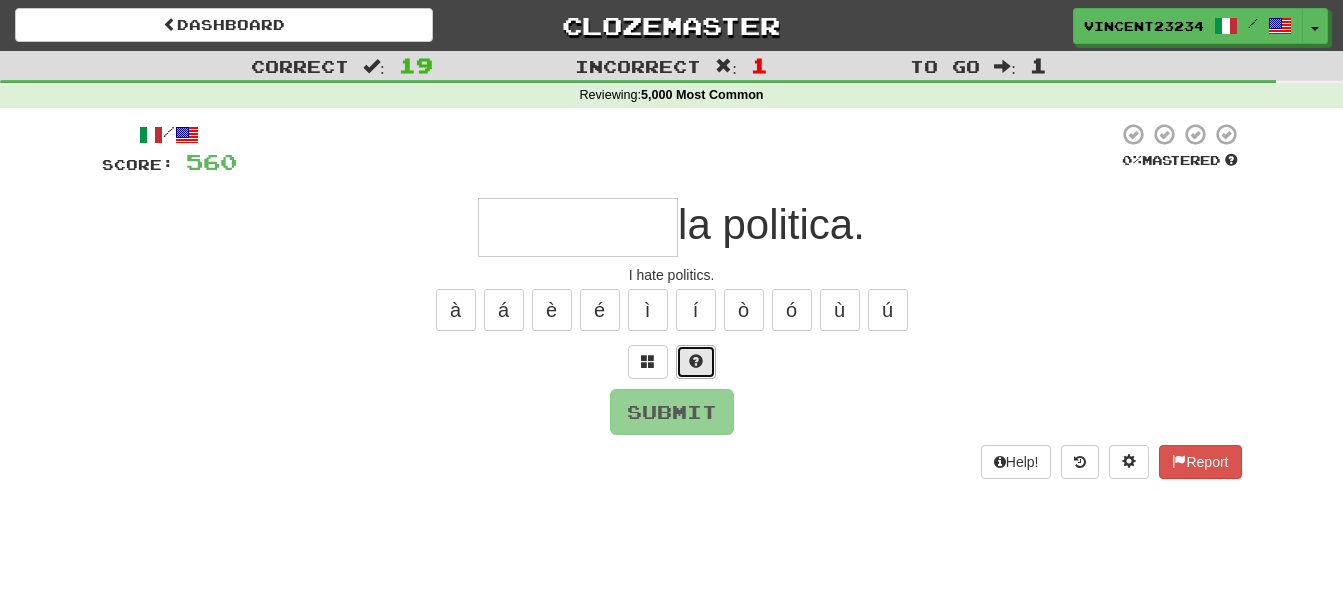 click at bounding box center (696, 361) 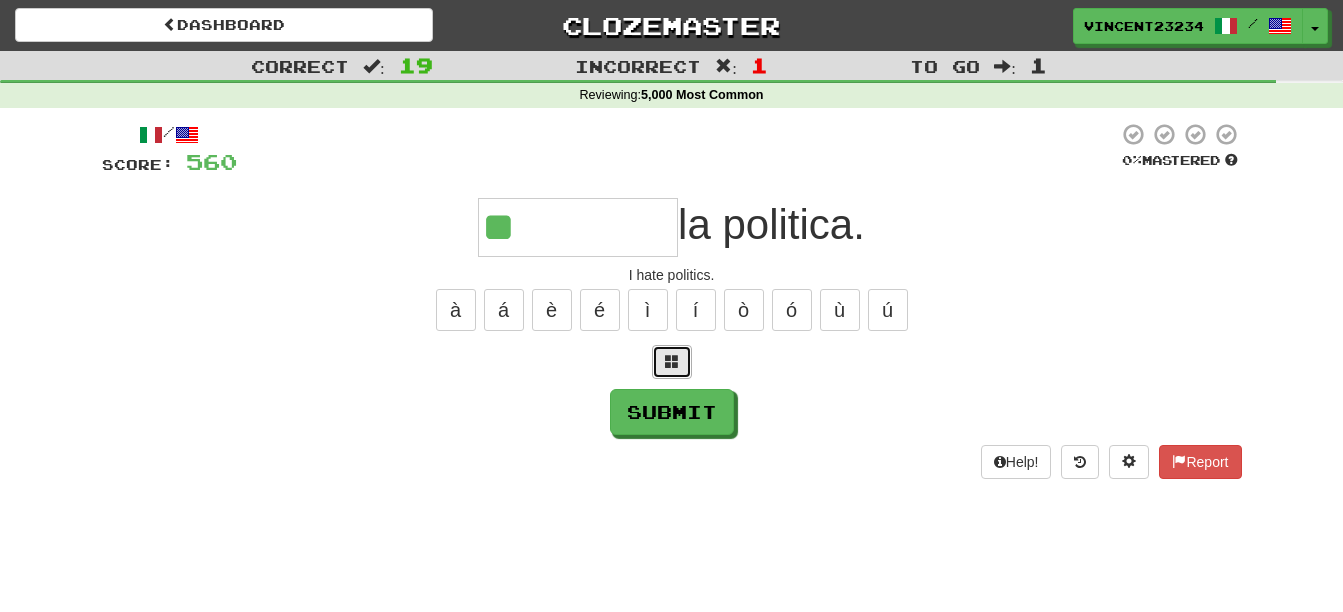 click at bounding box center (672, 361) 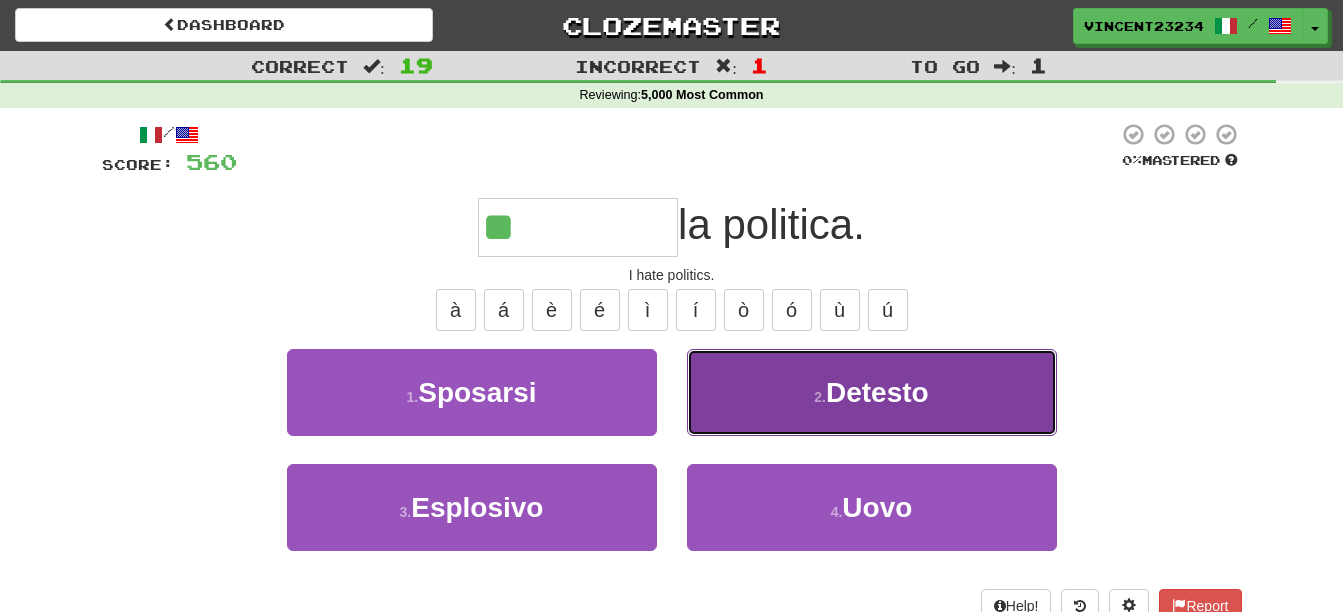 click on "2 .  Detesto" at bounding box center [872, 392] 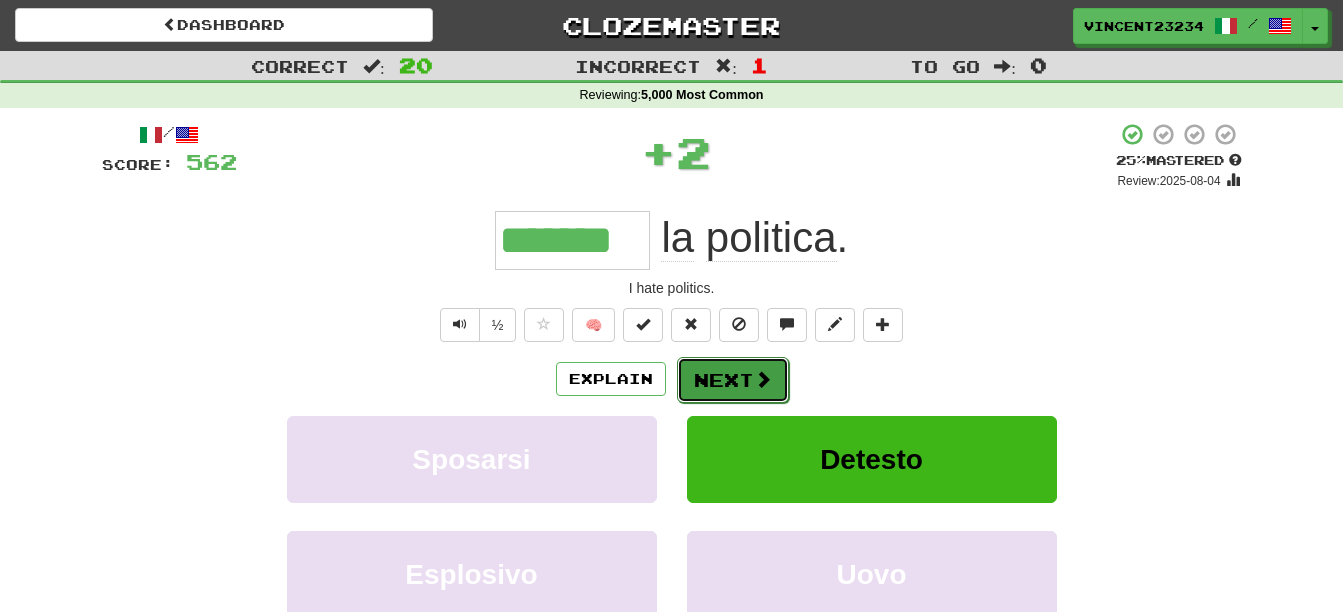 click on "Next" at bounding box center (733, 380) 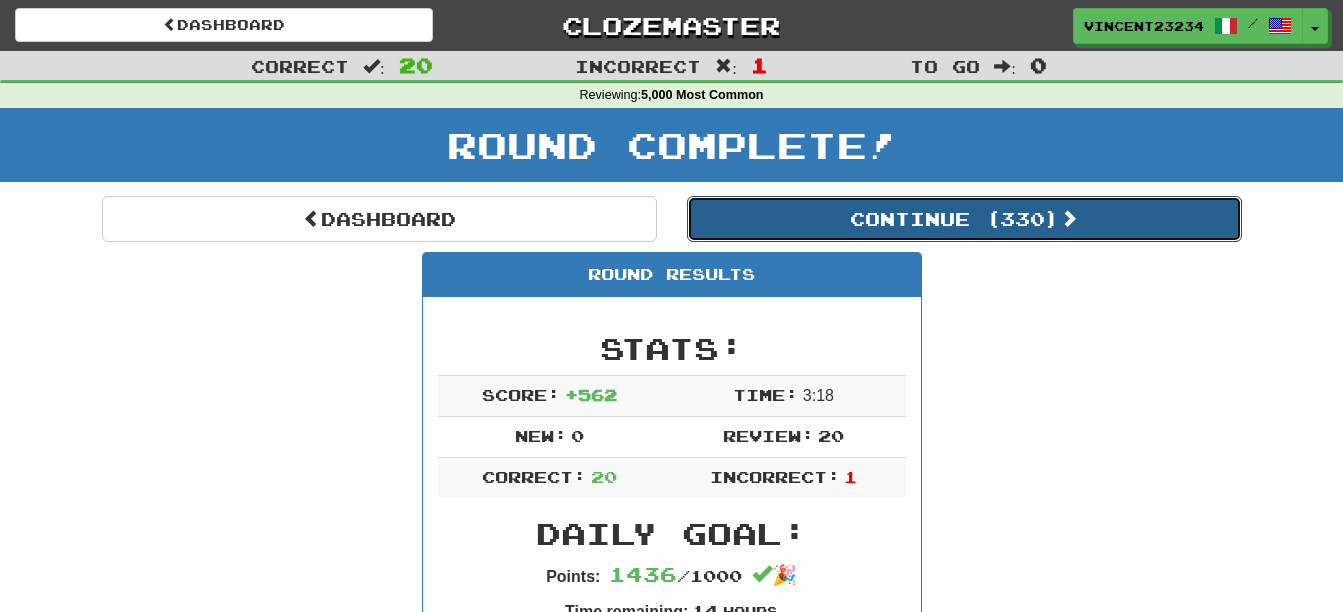 click on "Continue ( 330 )" at bounding box center [964, 219] 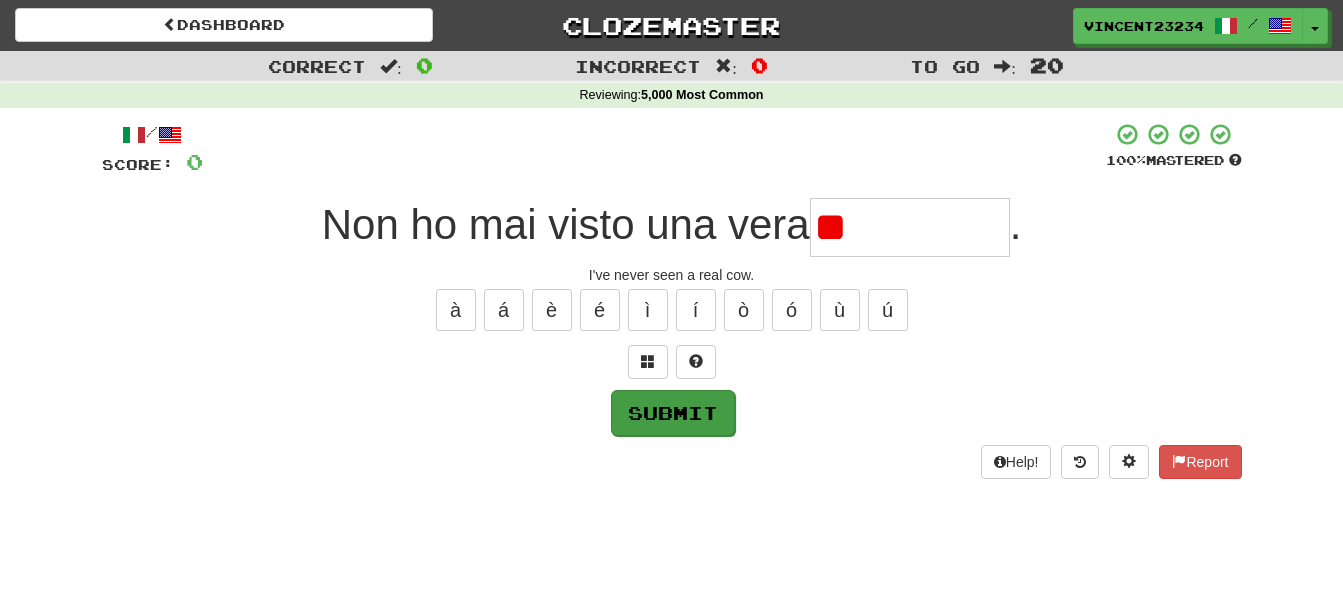 type on "*" 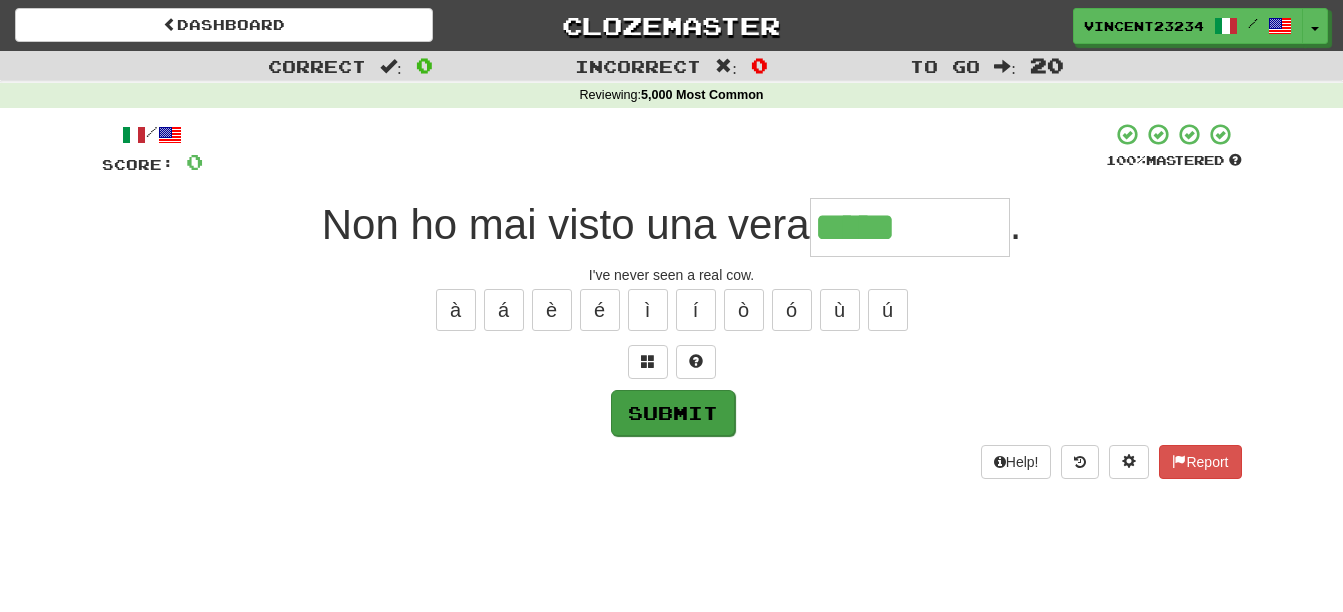 type on "*****" 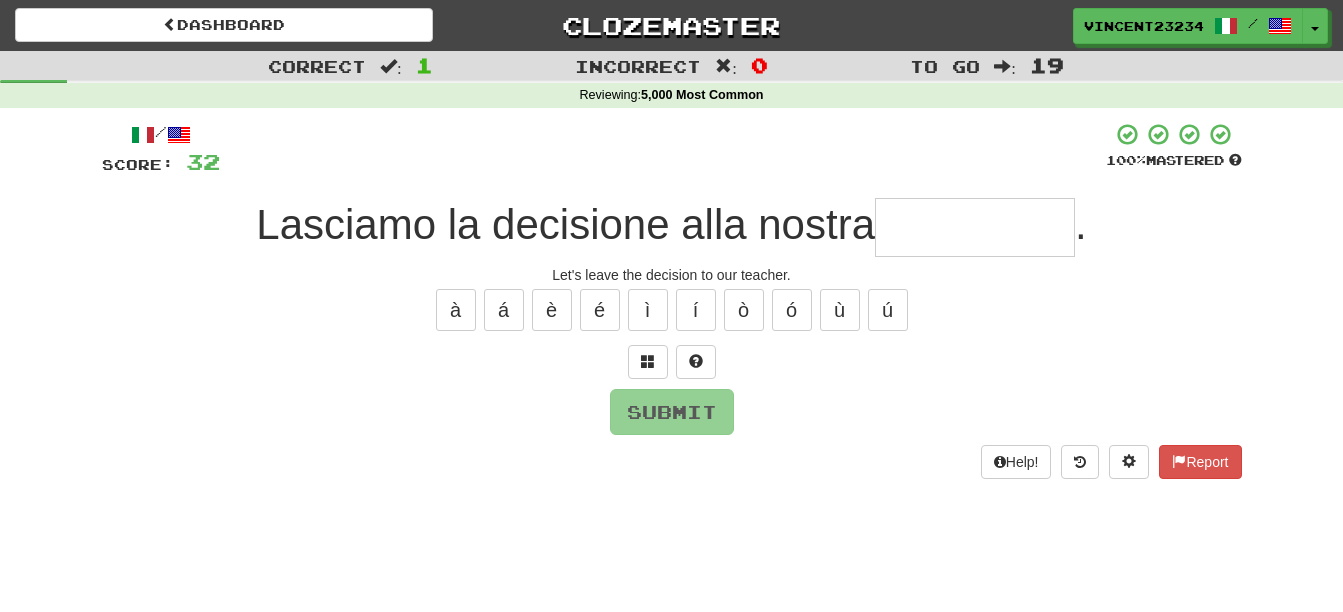 type on "*" 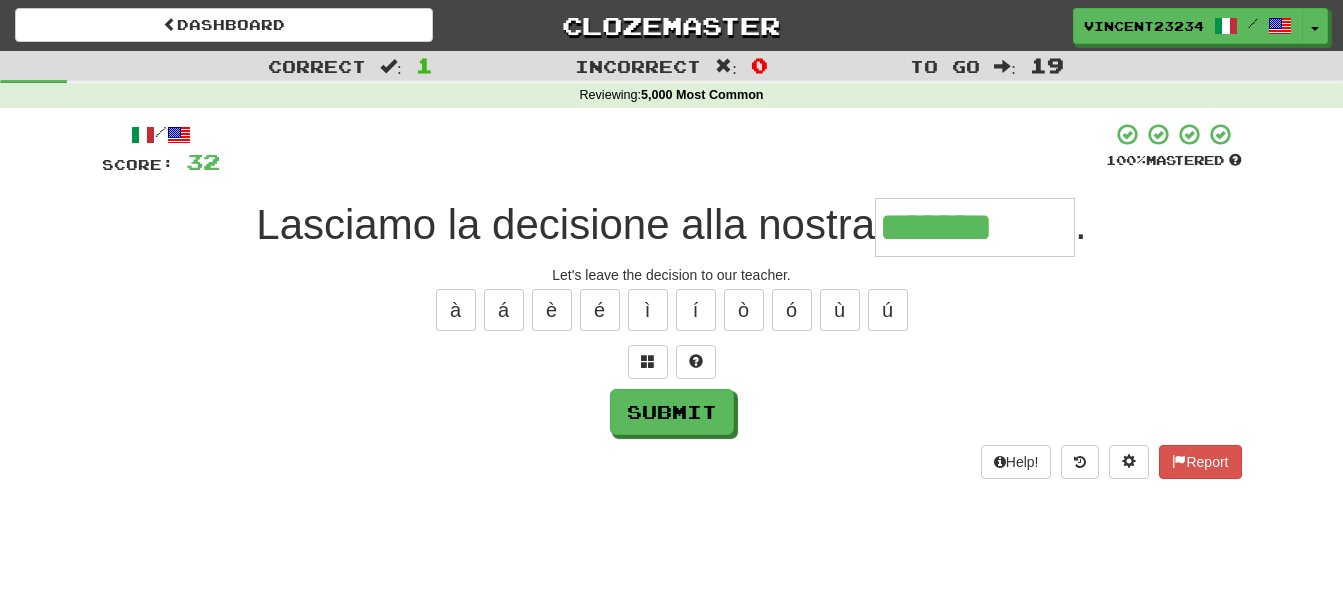 type on "*******" 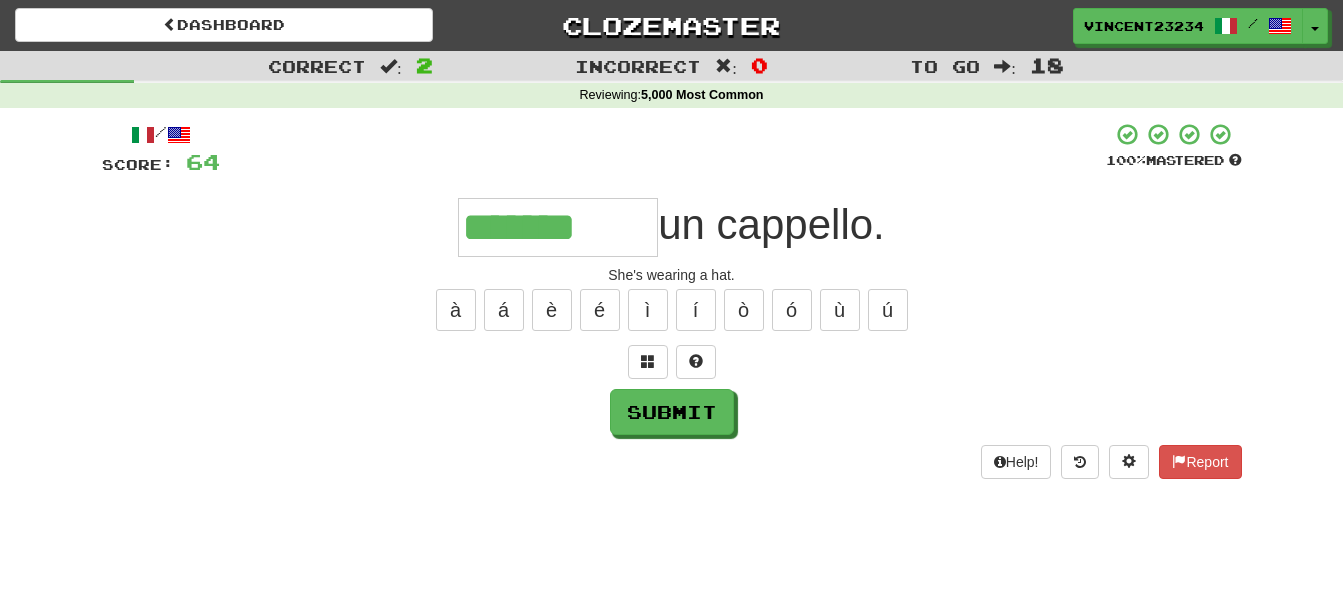 type on "*******" 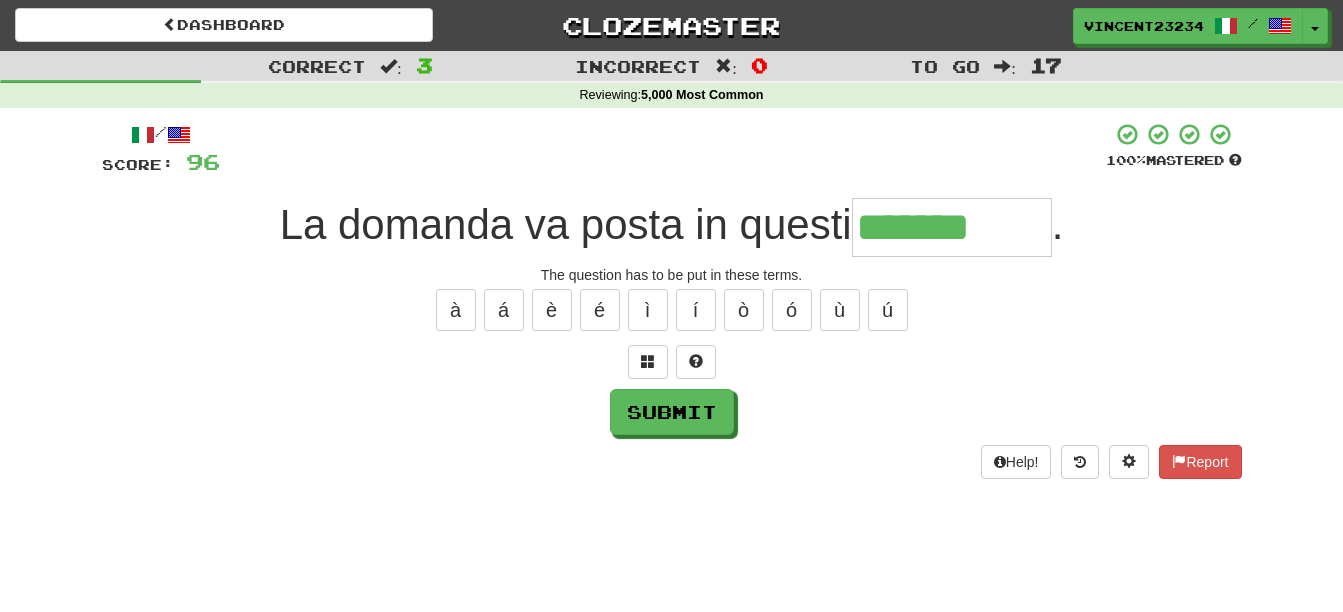 type on "*******" 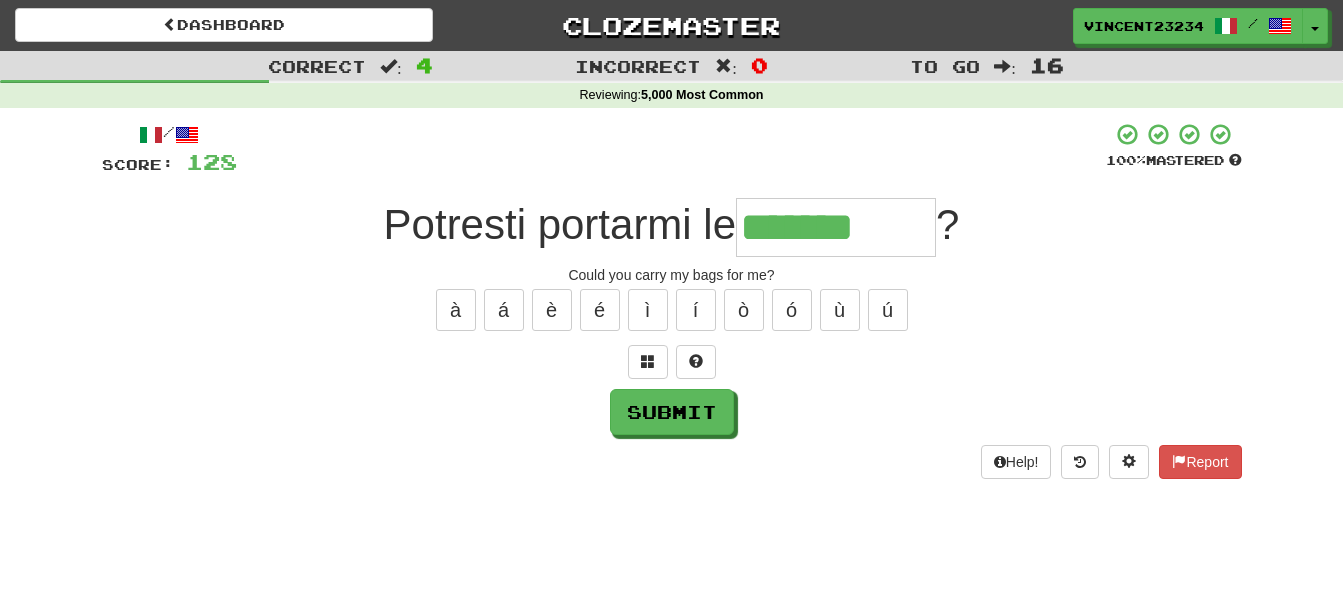 type on "*******" 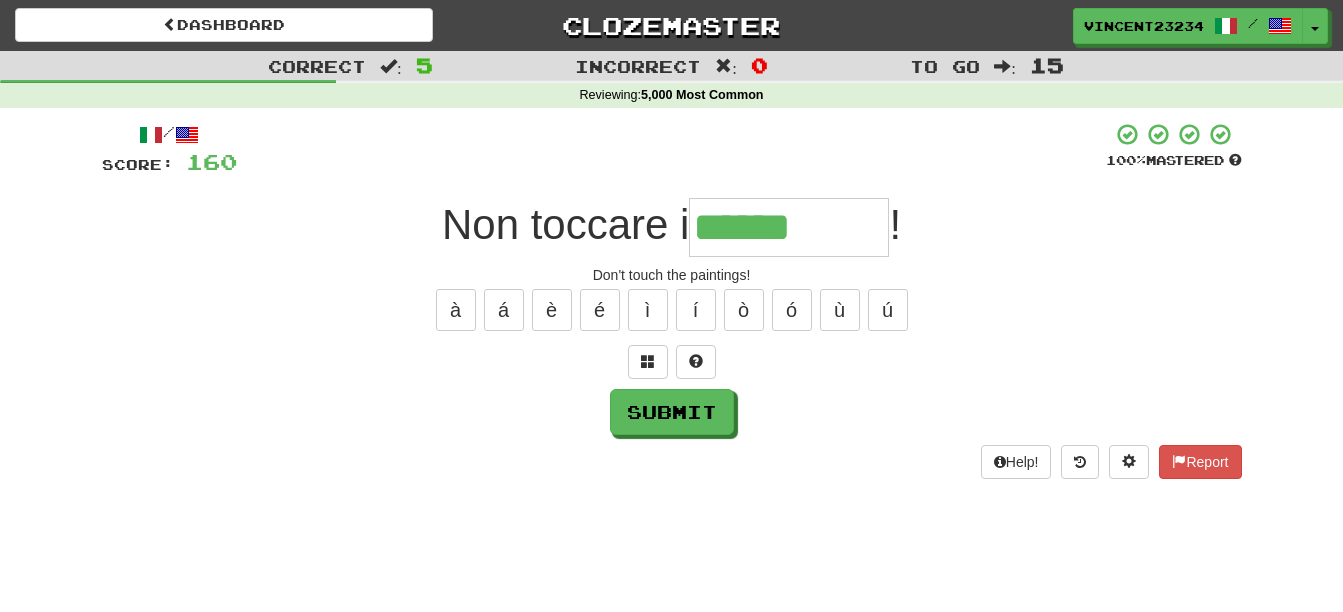 type on "******" 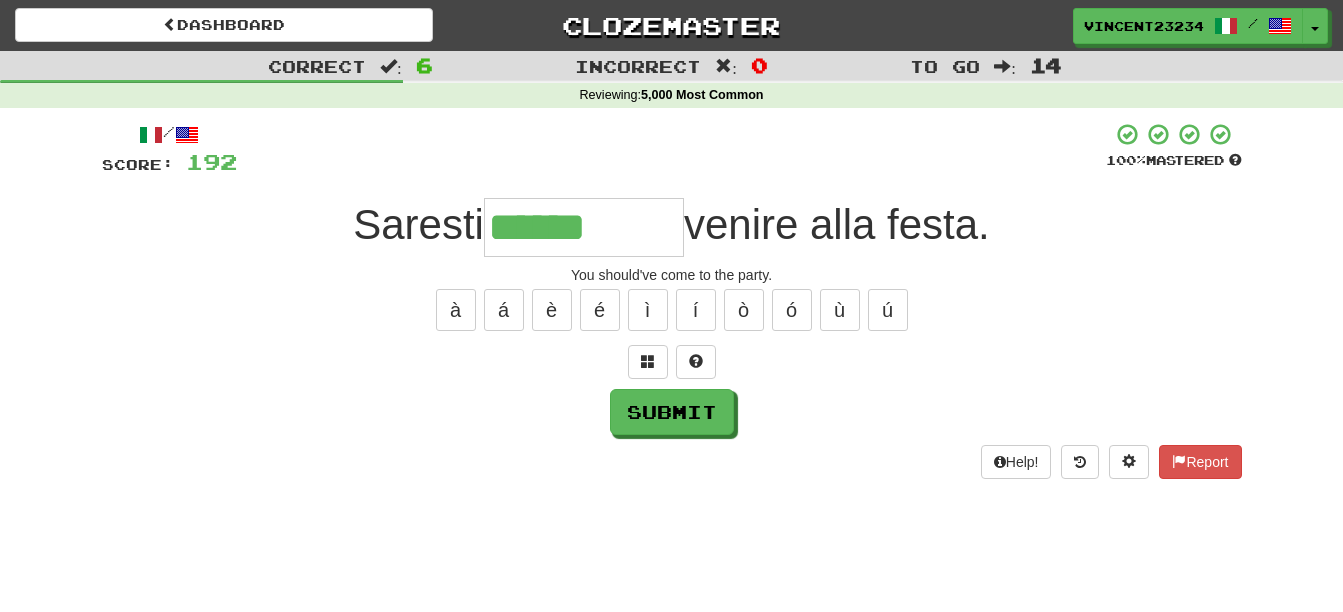 type on "******" 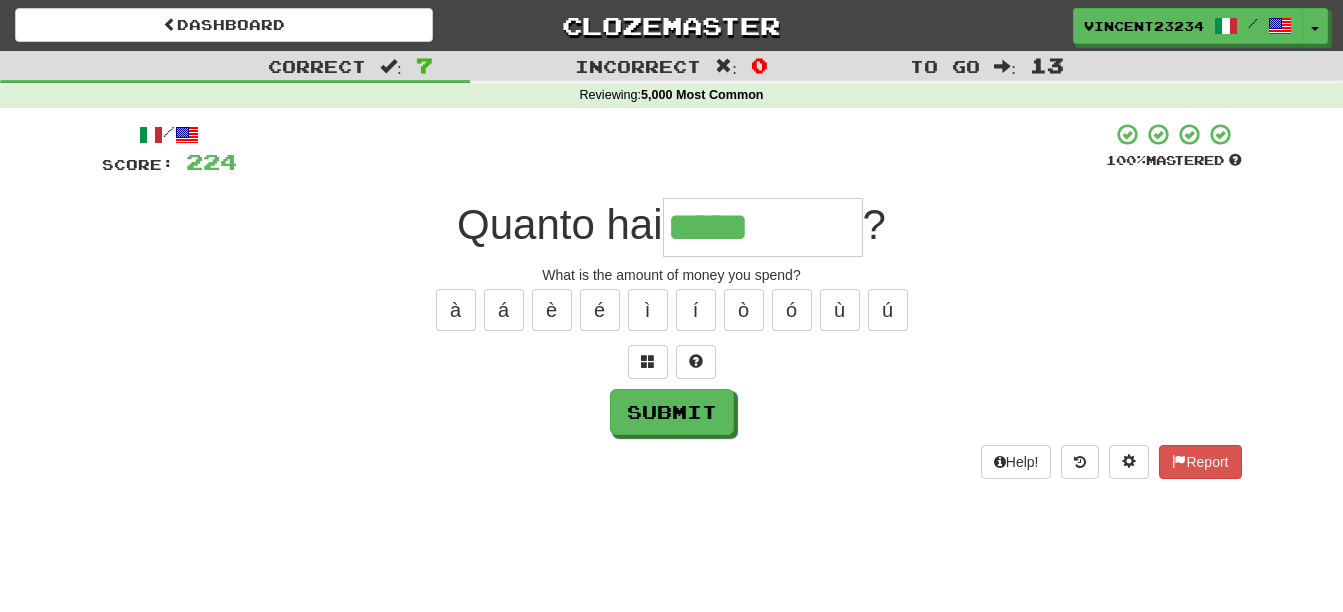 type on "*****" 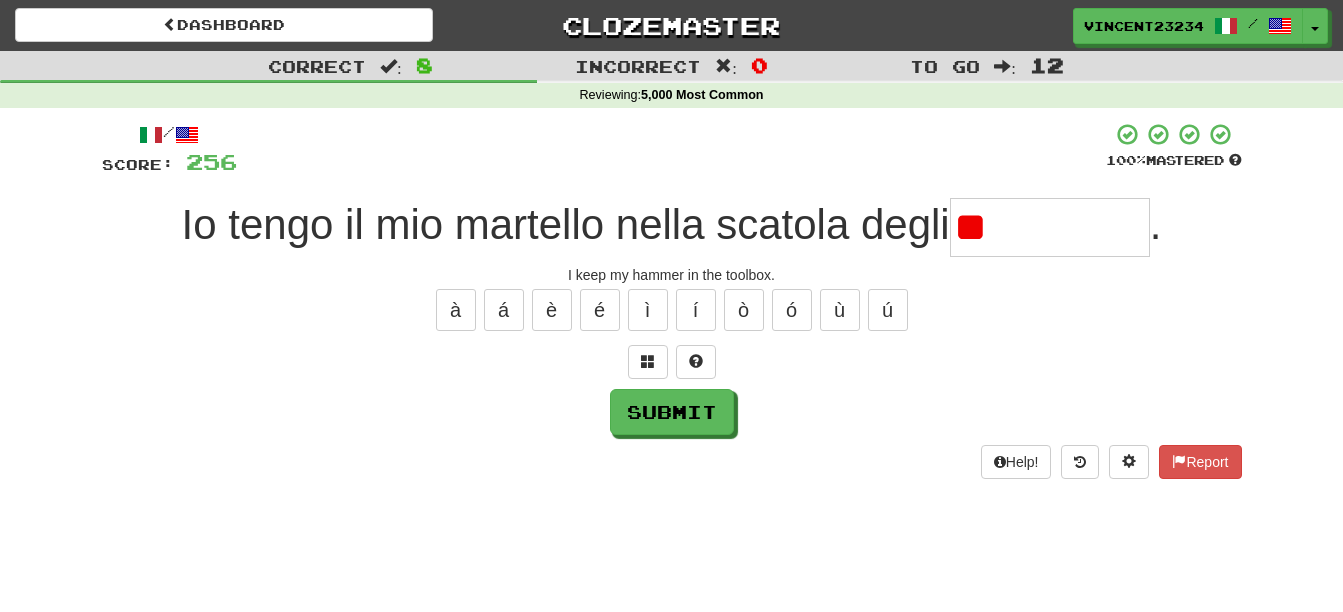 type on "*" 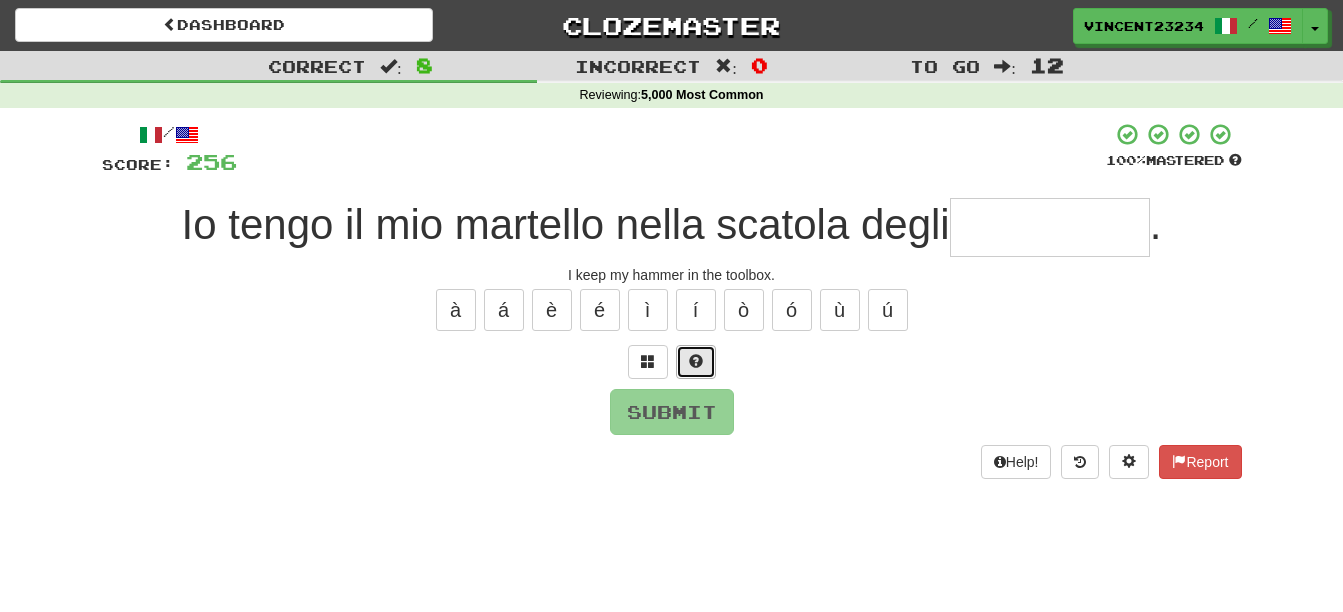 click at bounding box center [696, 362] 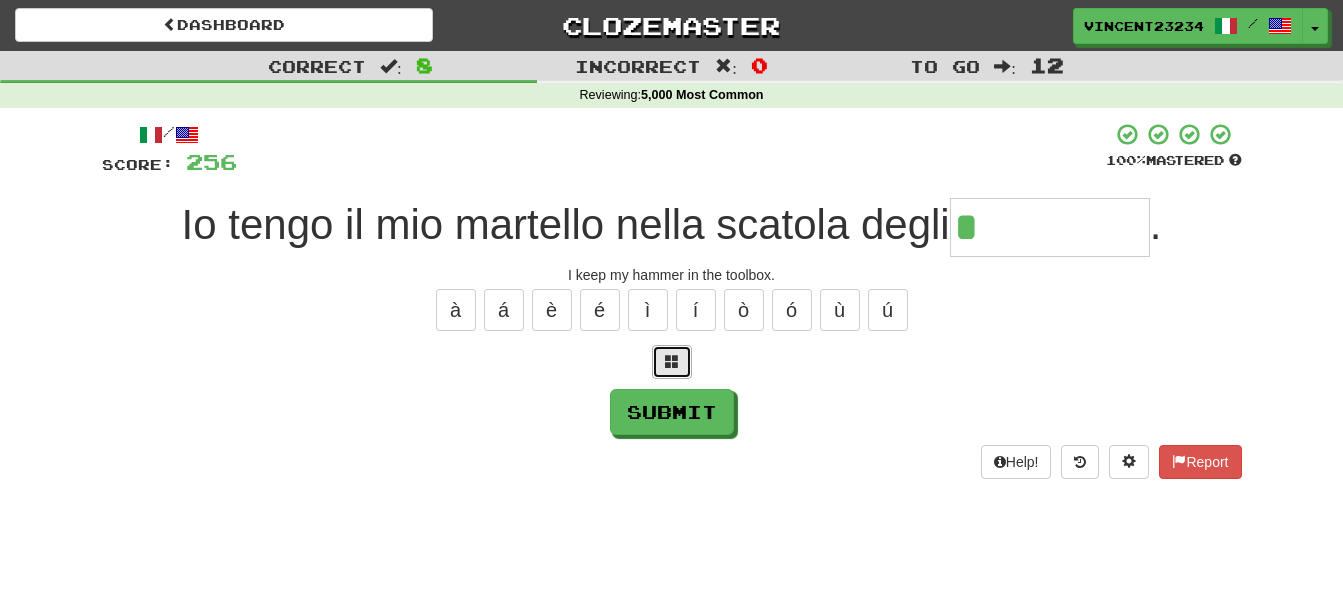 click at bounding box center (672, 362) 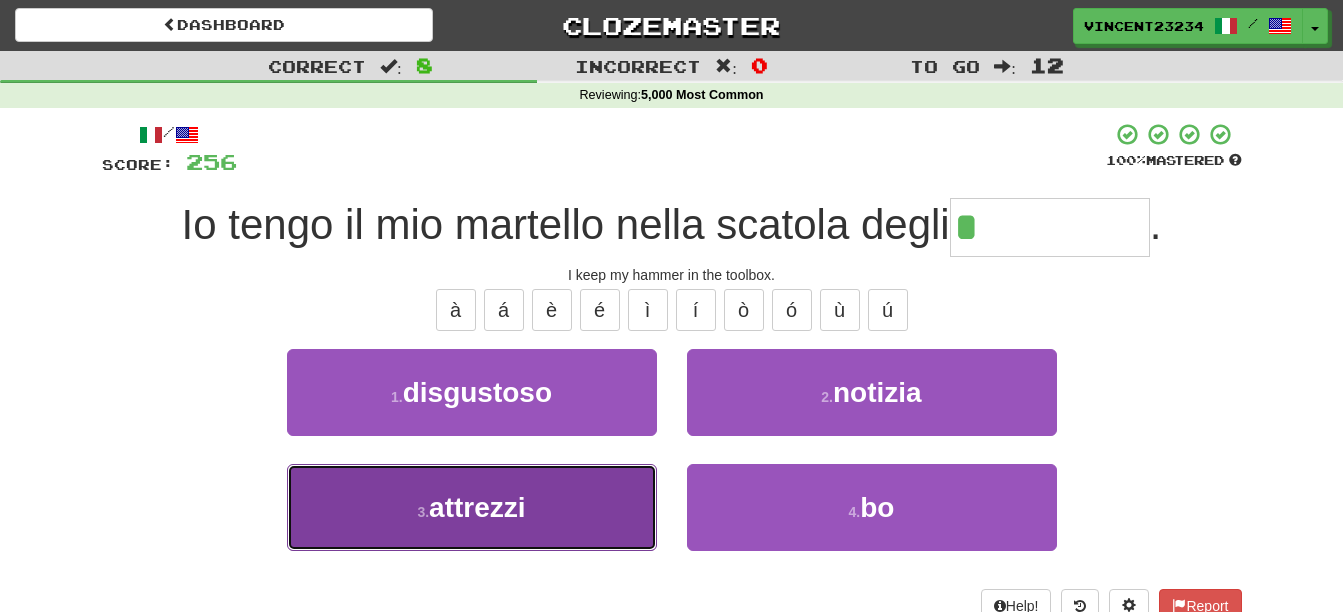 click on "3 .  attrezzi" at bounding box center (472, 507) 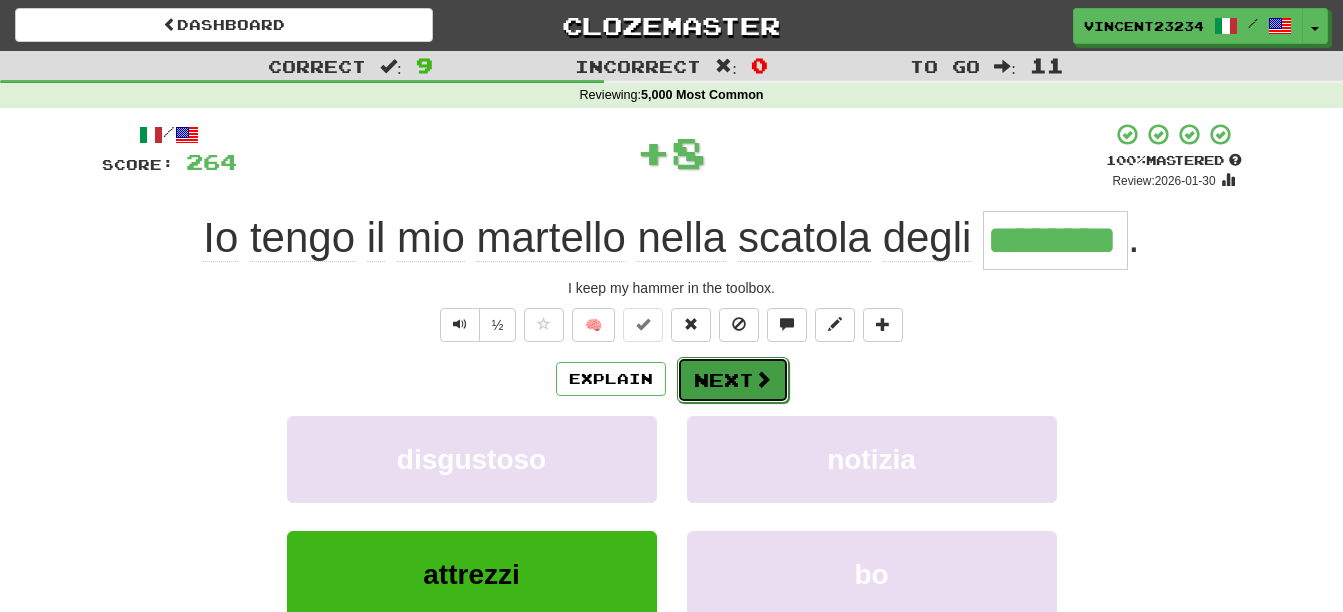 click on "Next" at bounding box center [733, 380] 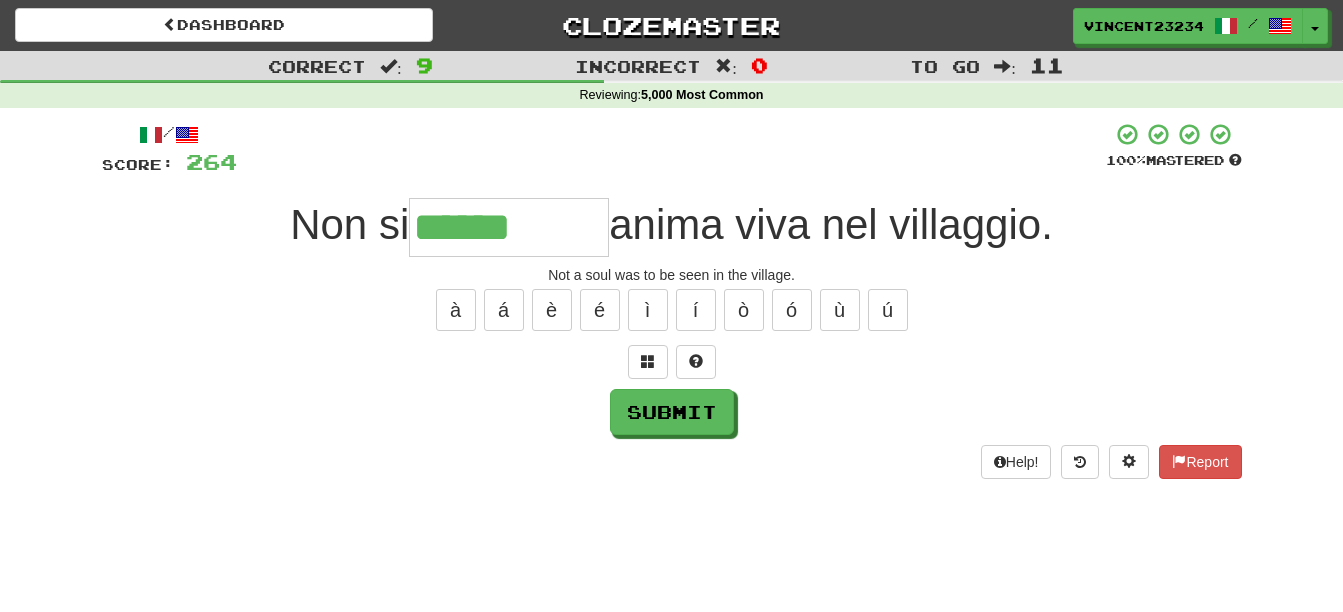 type on "******" 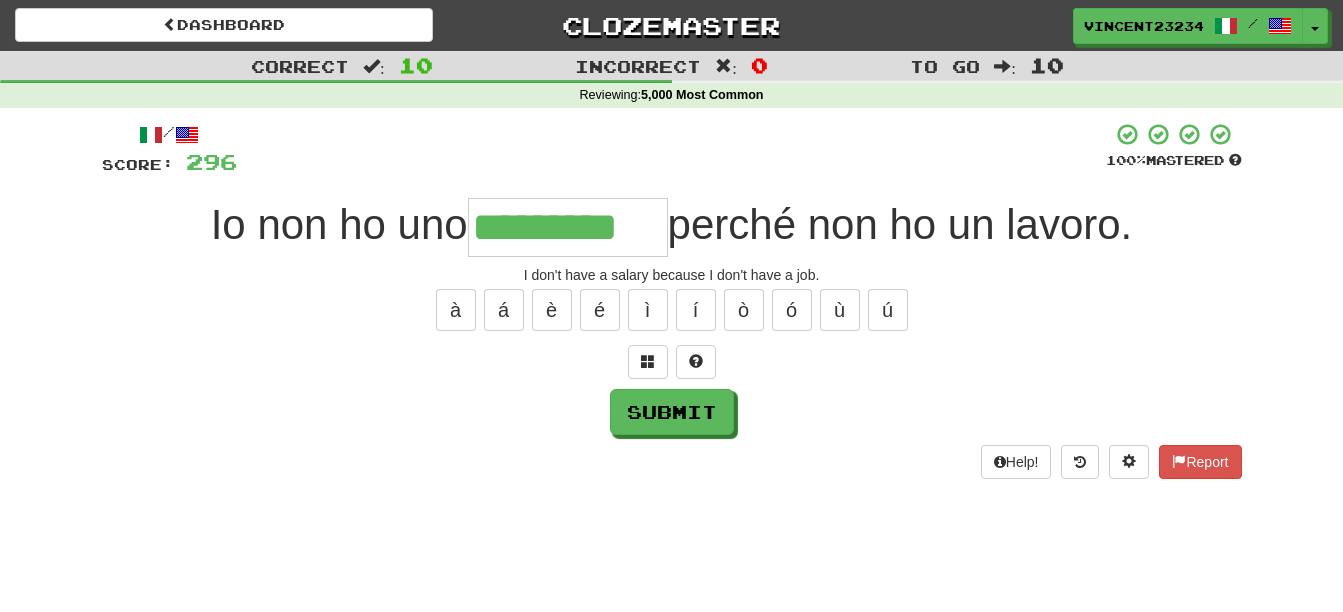 type on "*********" 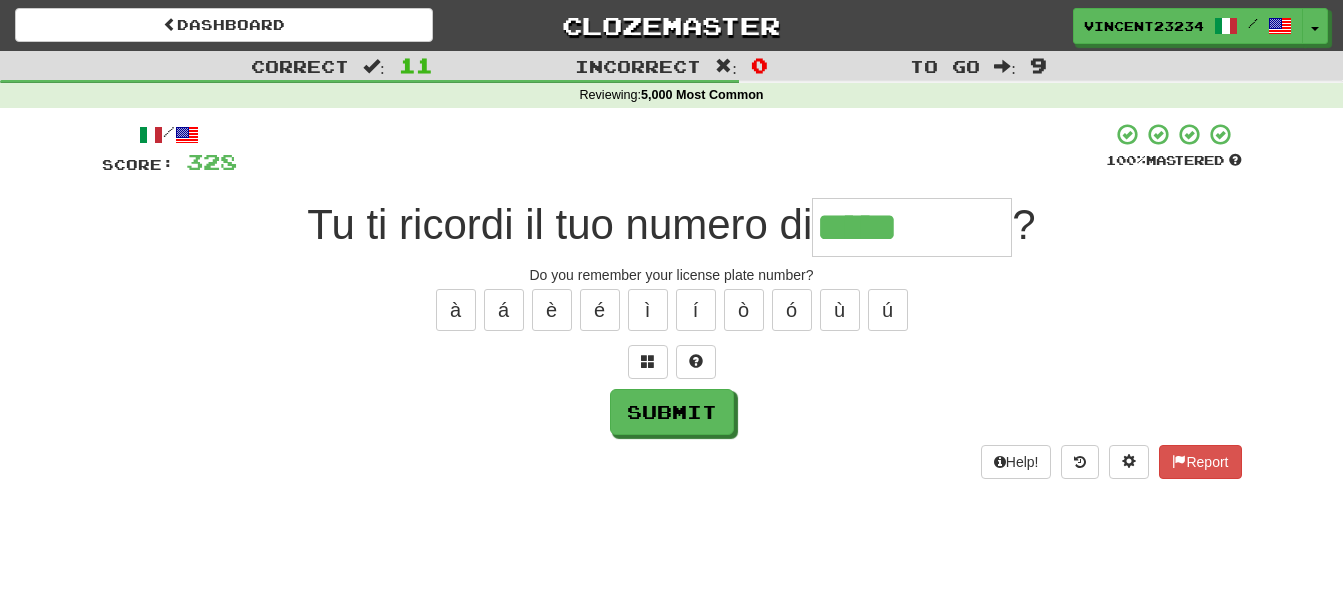 type on "*****" 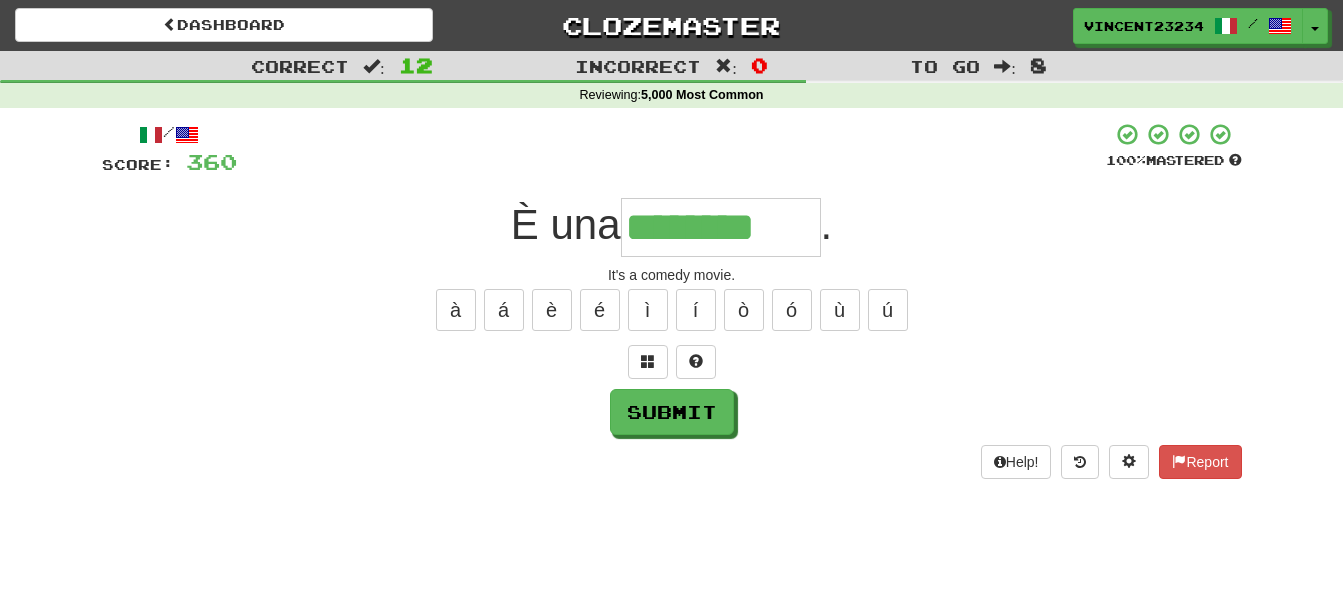 scroll, scrollTop: 0, scrollLeft: 2, axis: horizontal 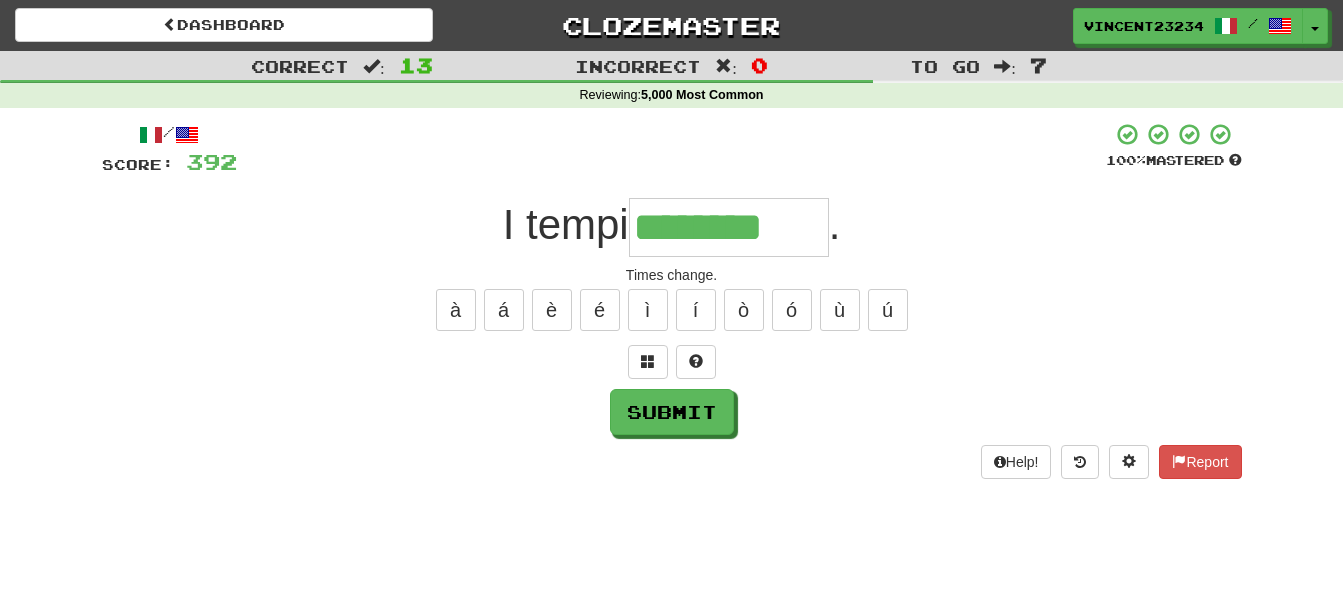 type on "********" 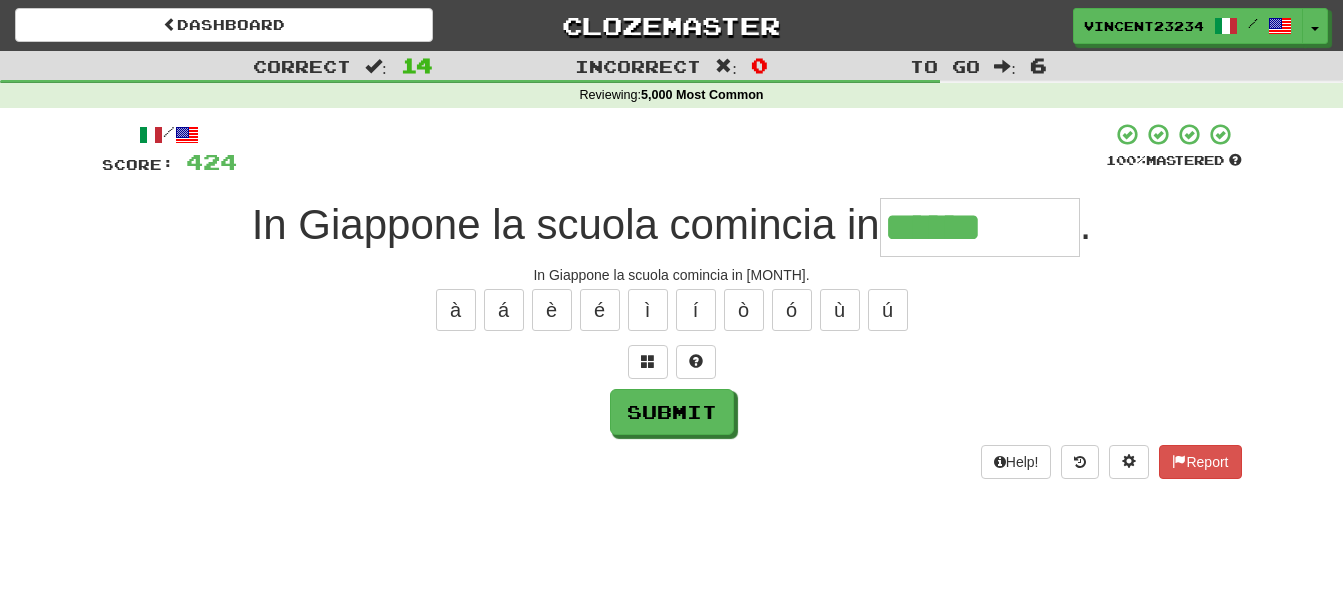 type on "******" 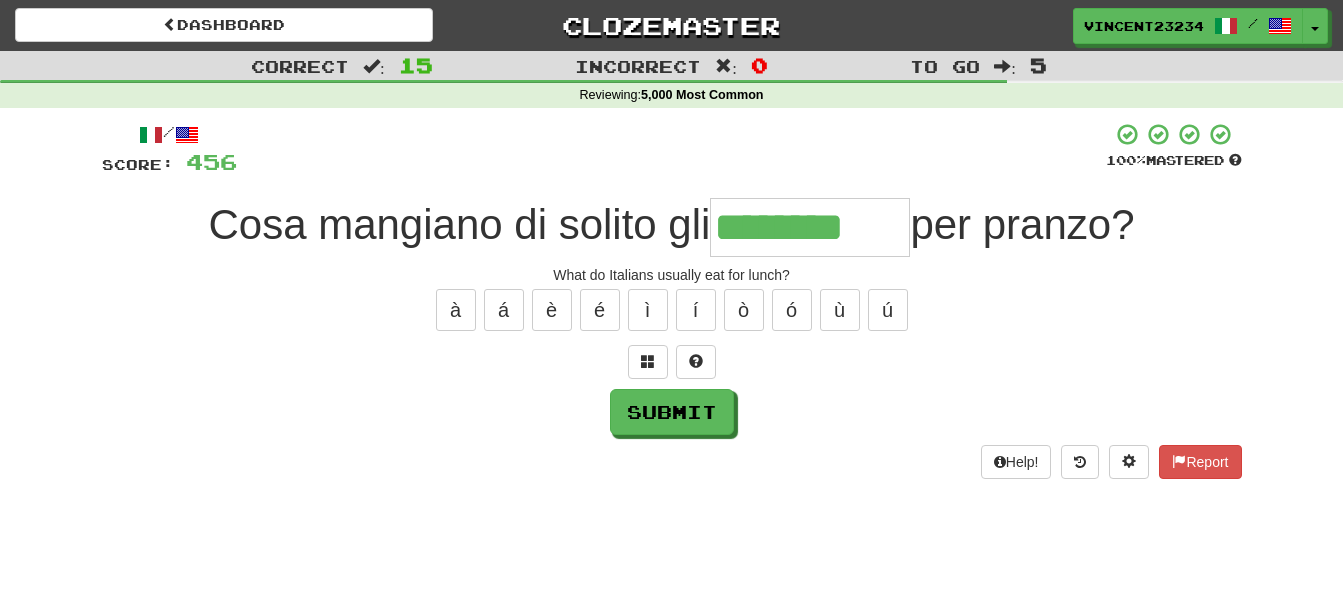 type on "********" 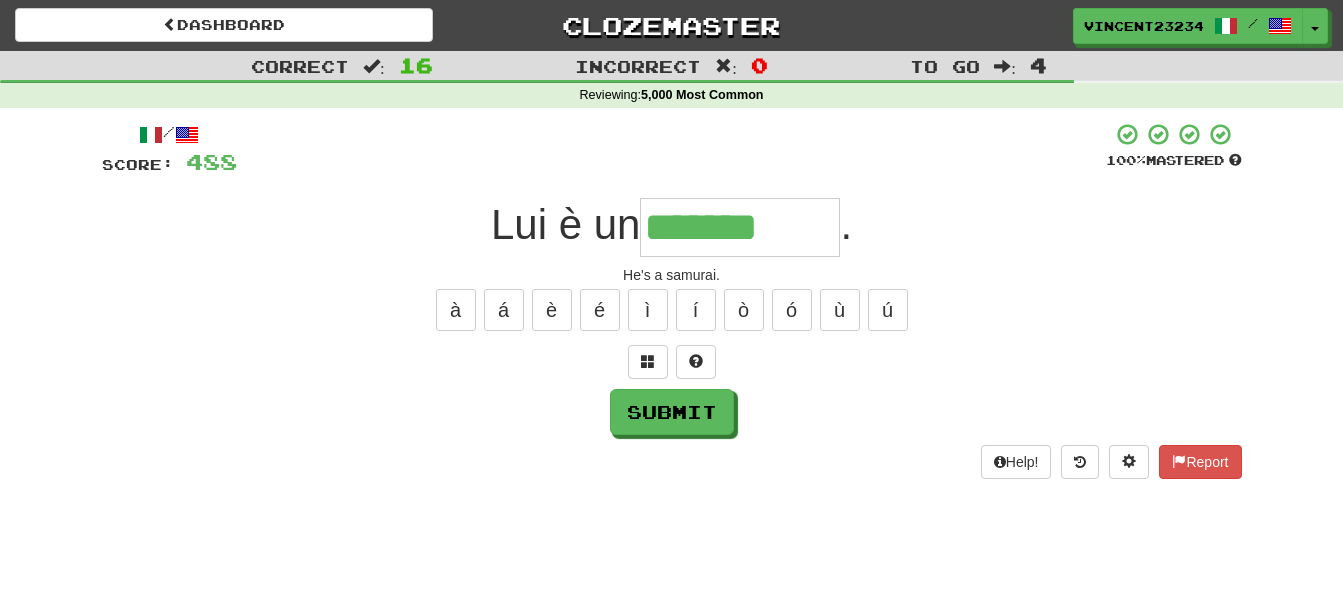 type on "*******" 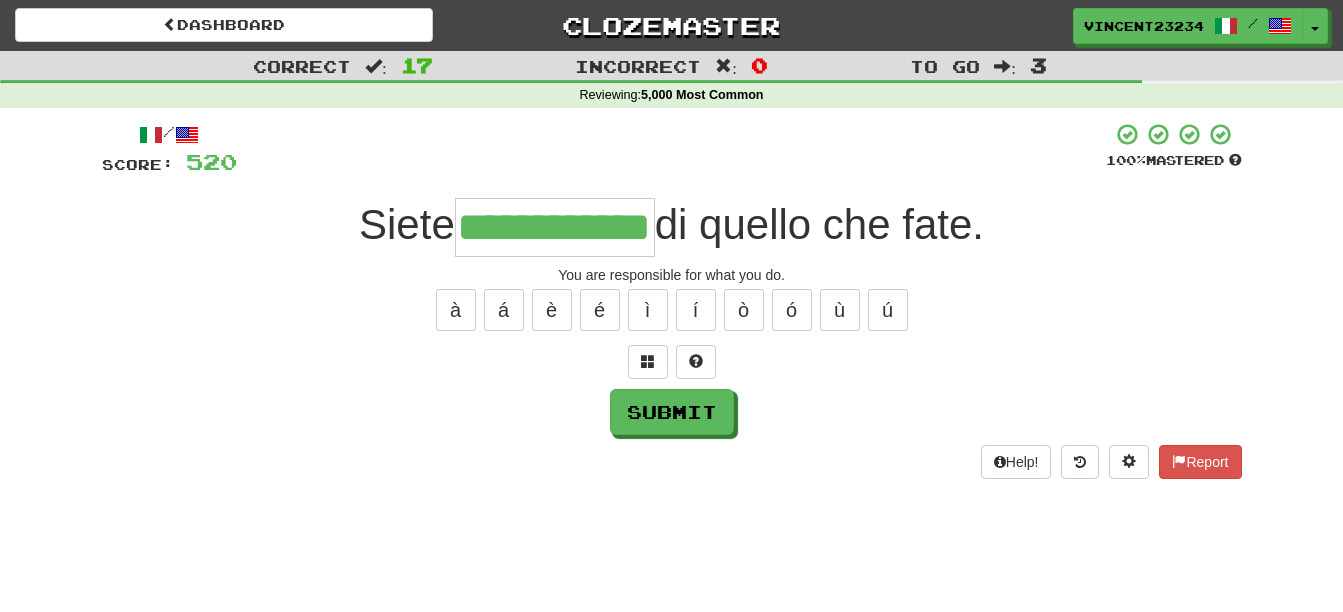 scroll, scrollTop: 0, scrollLeft: 32, axis: horizontal 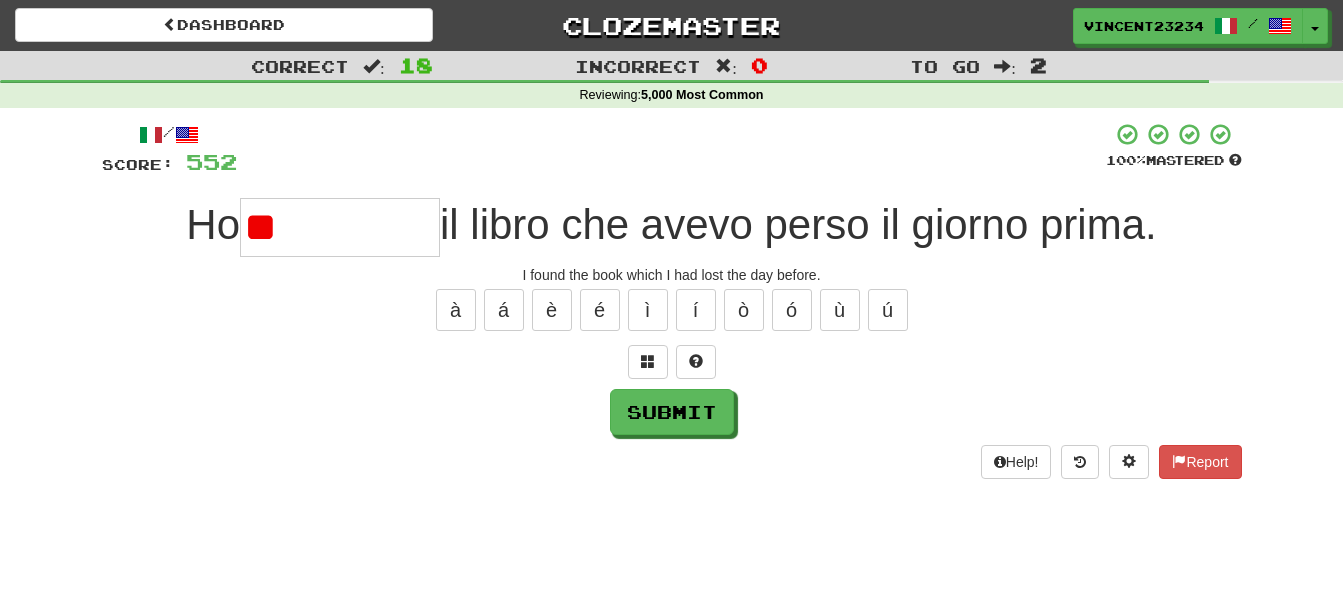 type on "*" 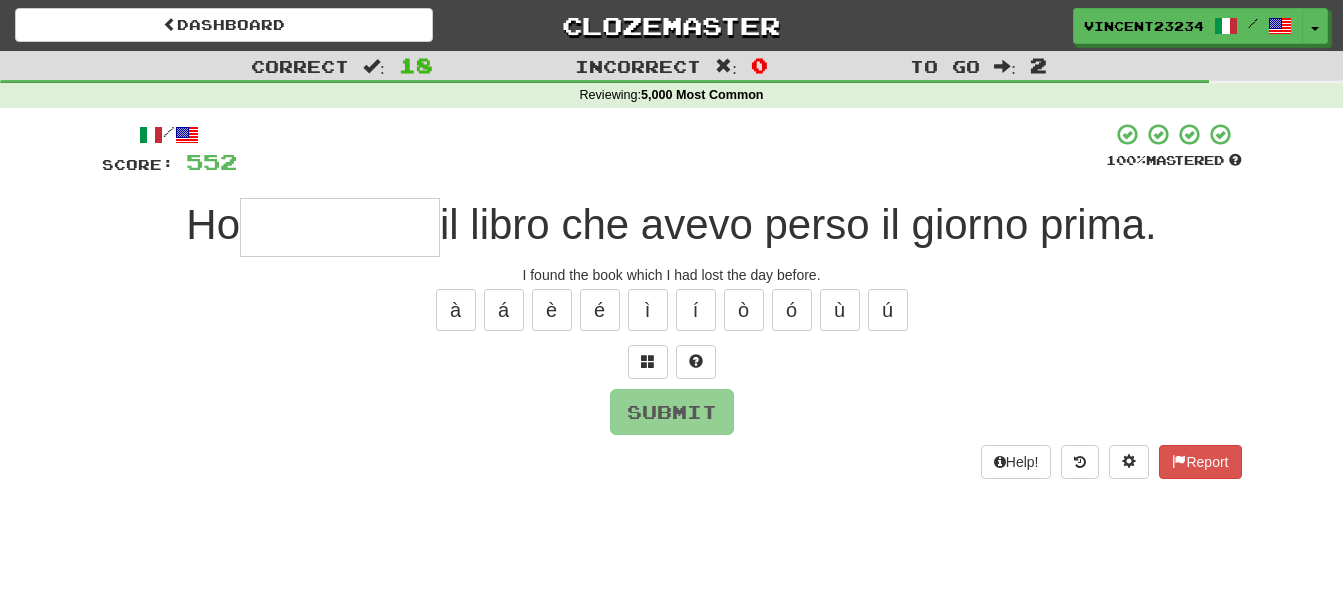 type on "*" 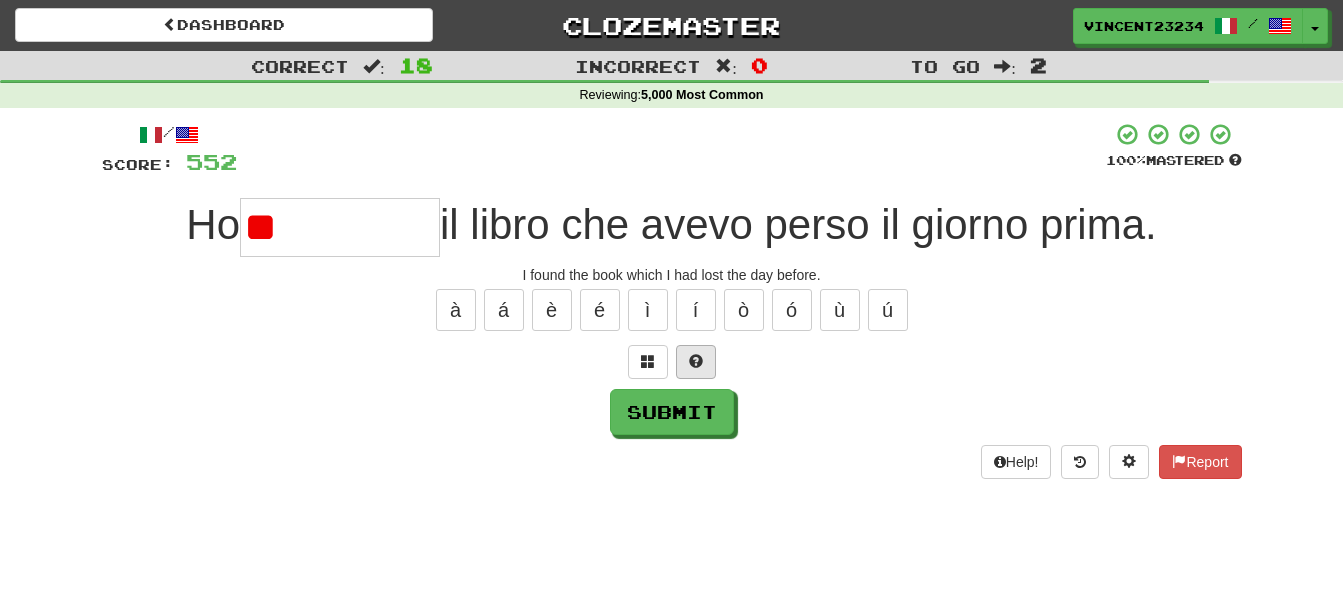 type on "*" 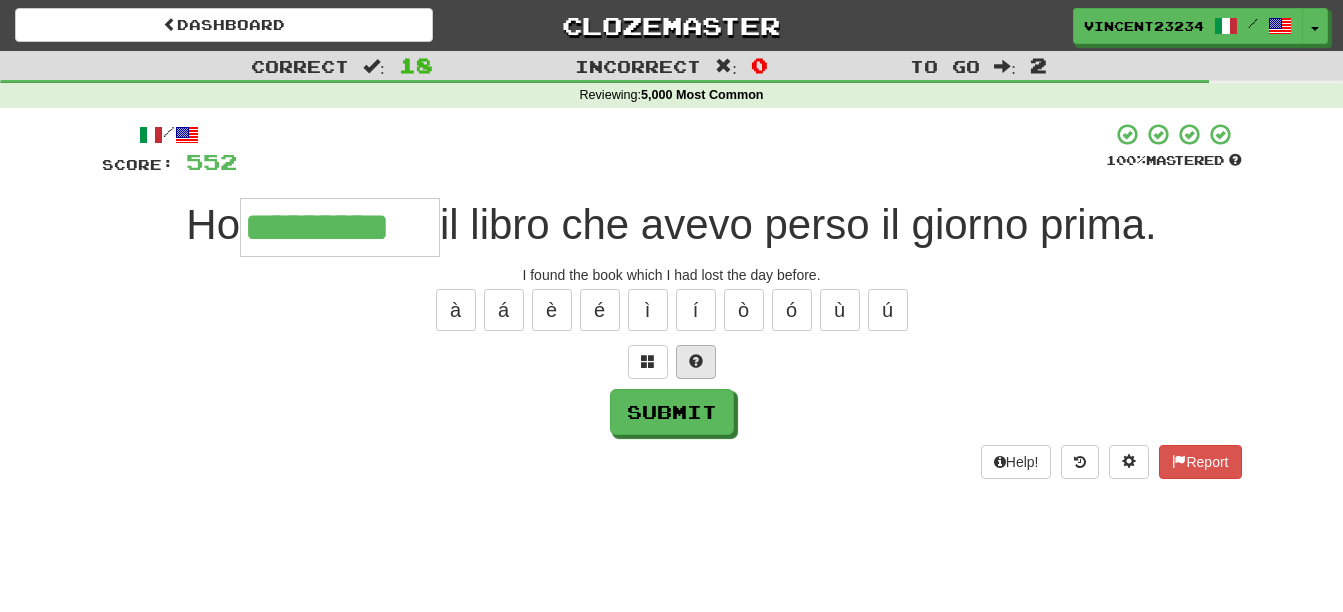type on "*********" 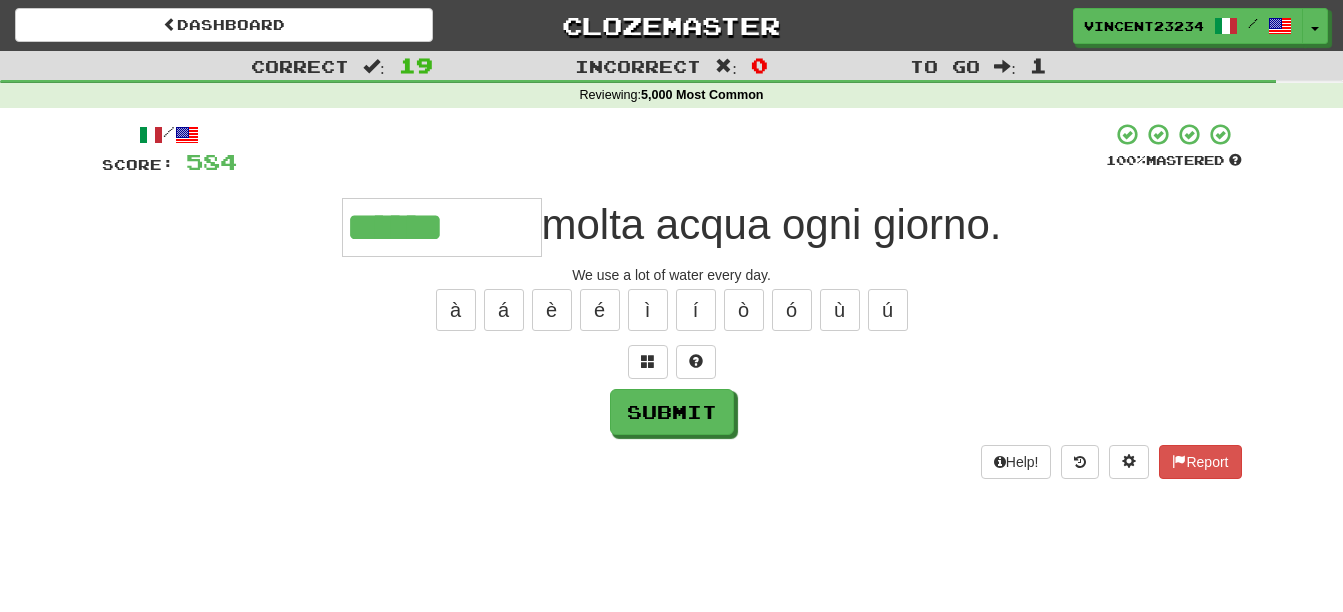 type on "******" 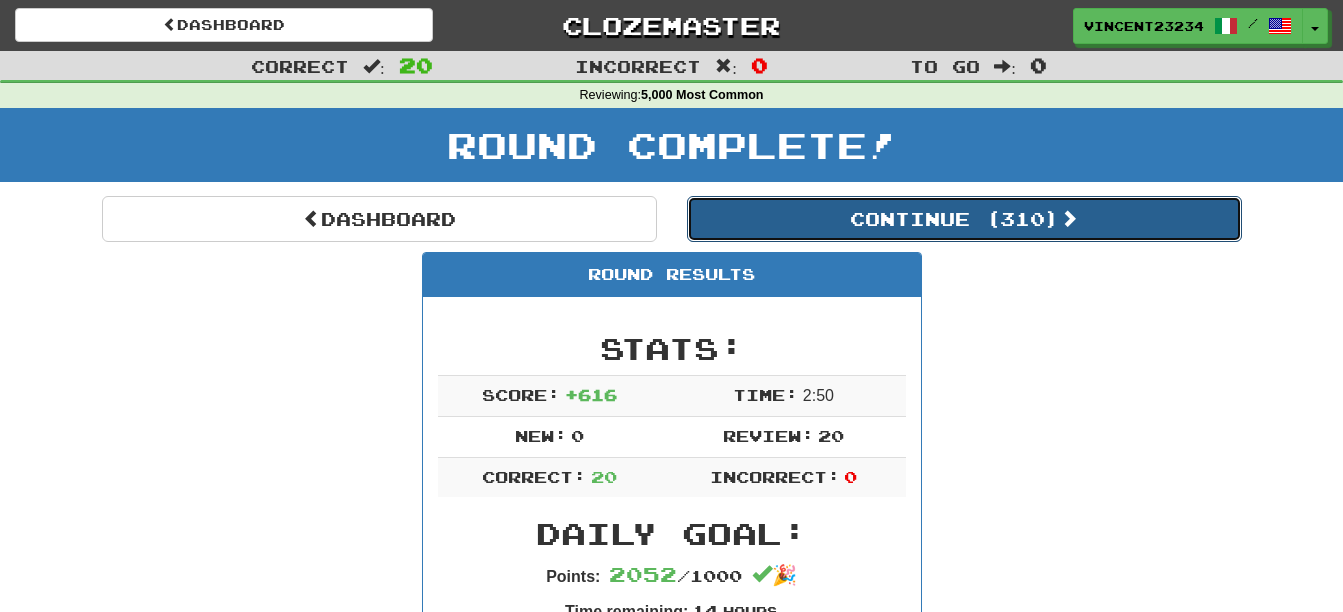 click on "Continue ( 310 )" at bounding box center [964, 219] 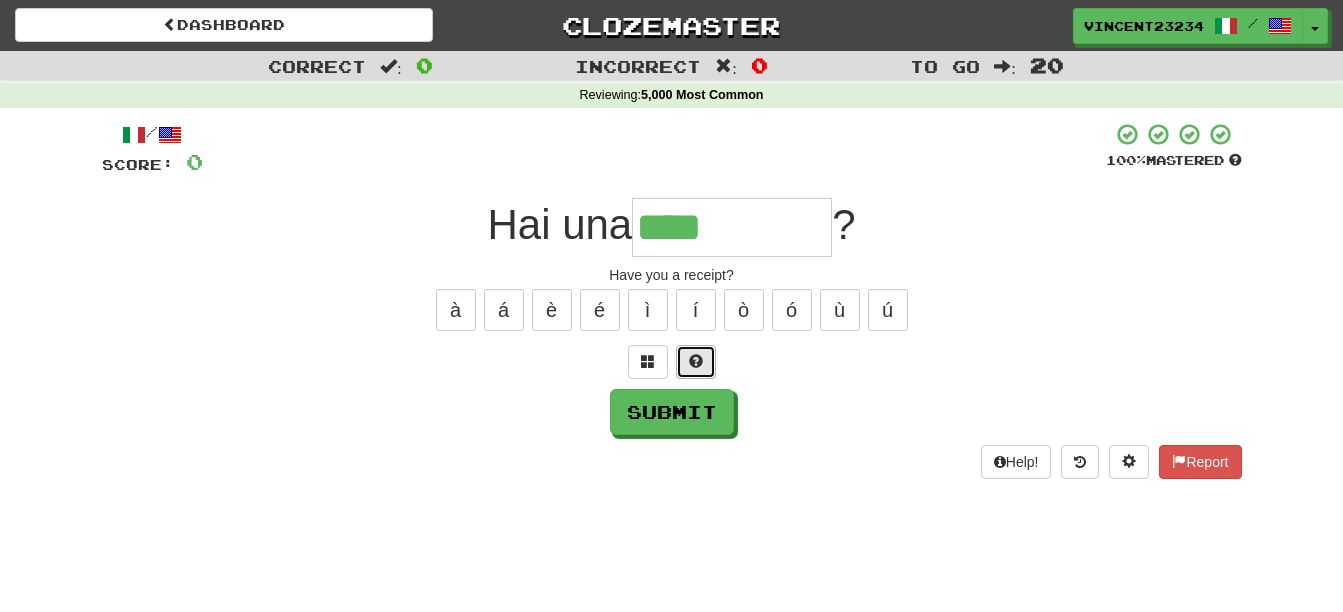 click at bounding box center (696, 362) 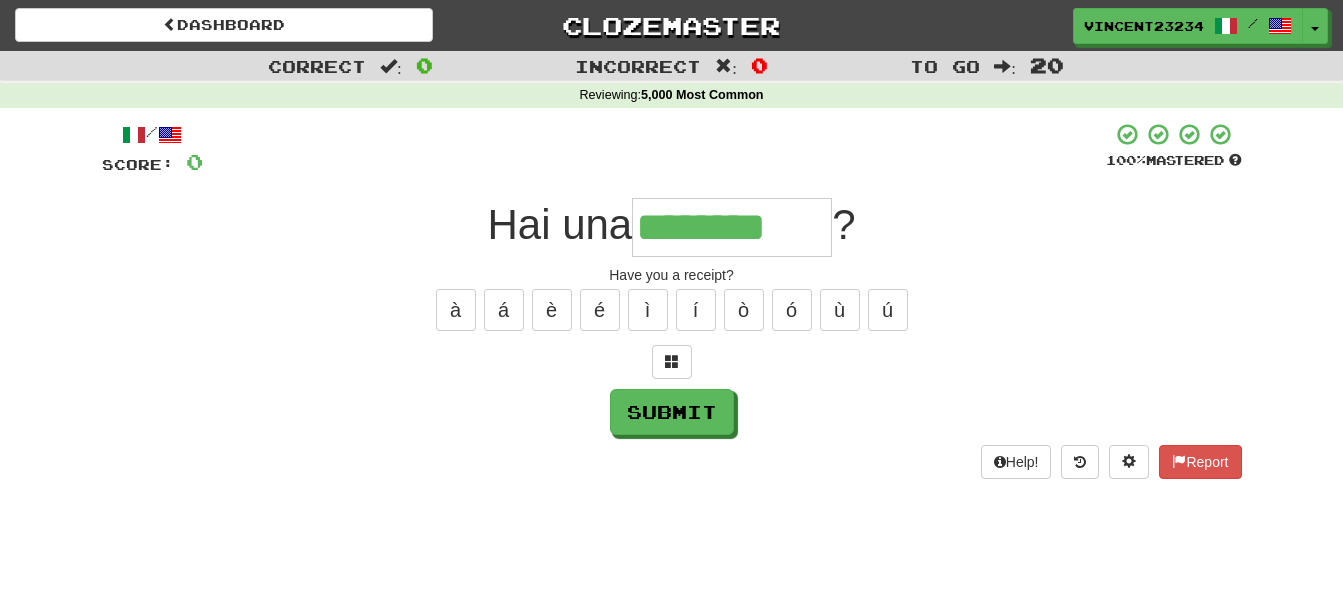 type on "********" 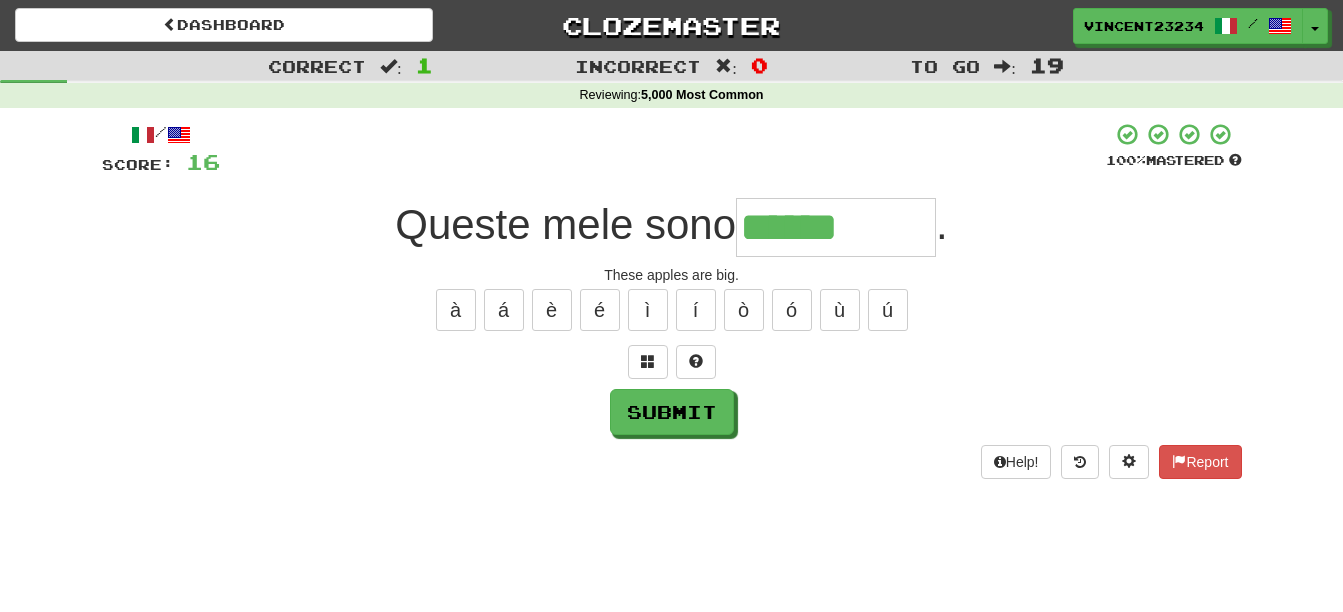 type on "******" 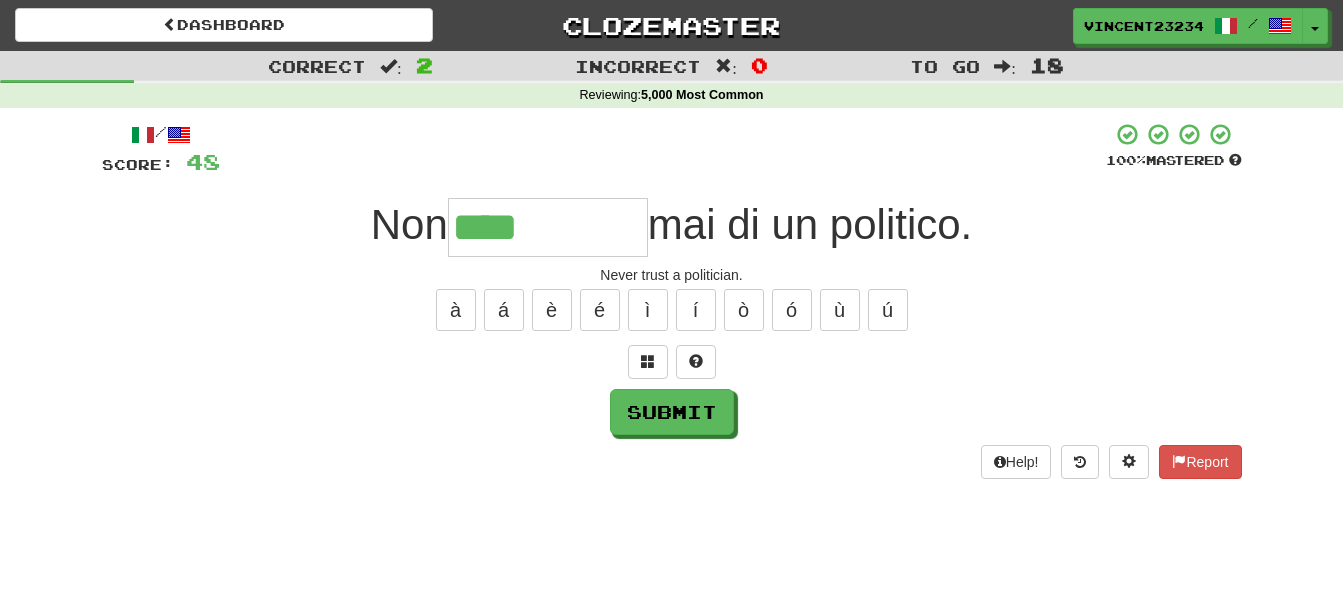 type on "*******" 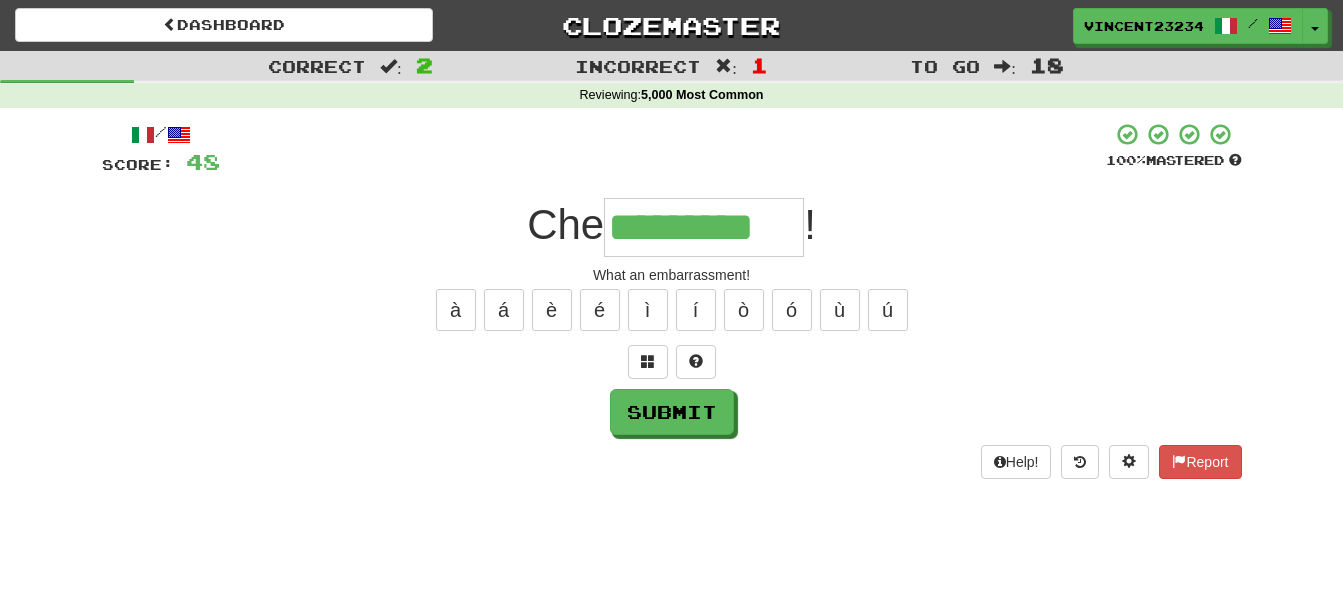 scroll, scrollTop: 0, scrollLeft: 2, axis: horizontal 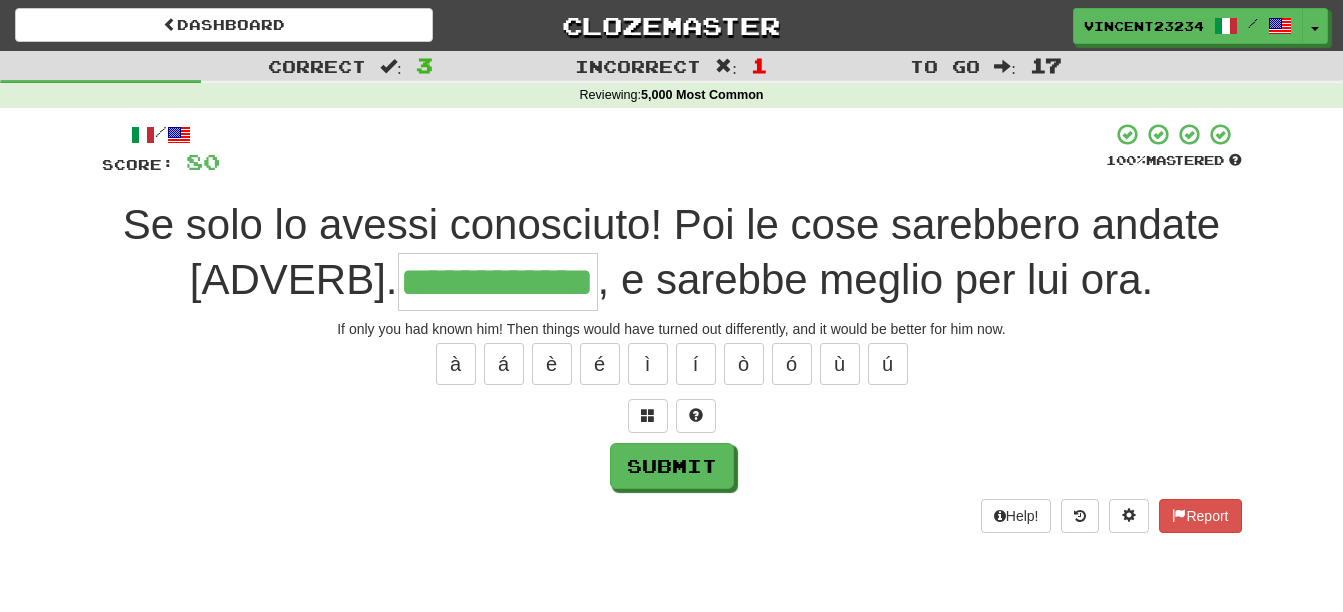 type on "**********" 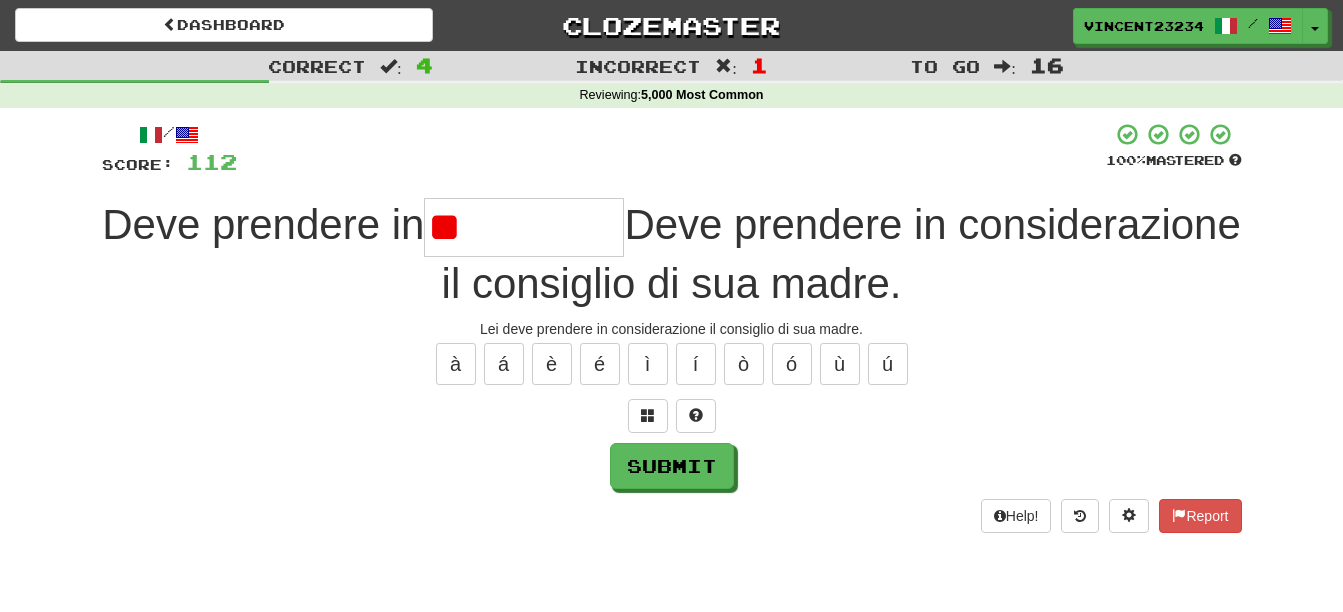 type on "*" 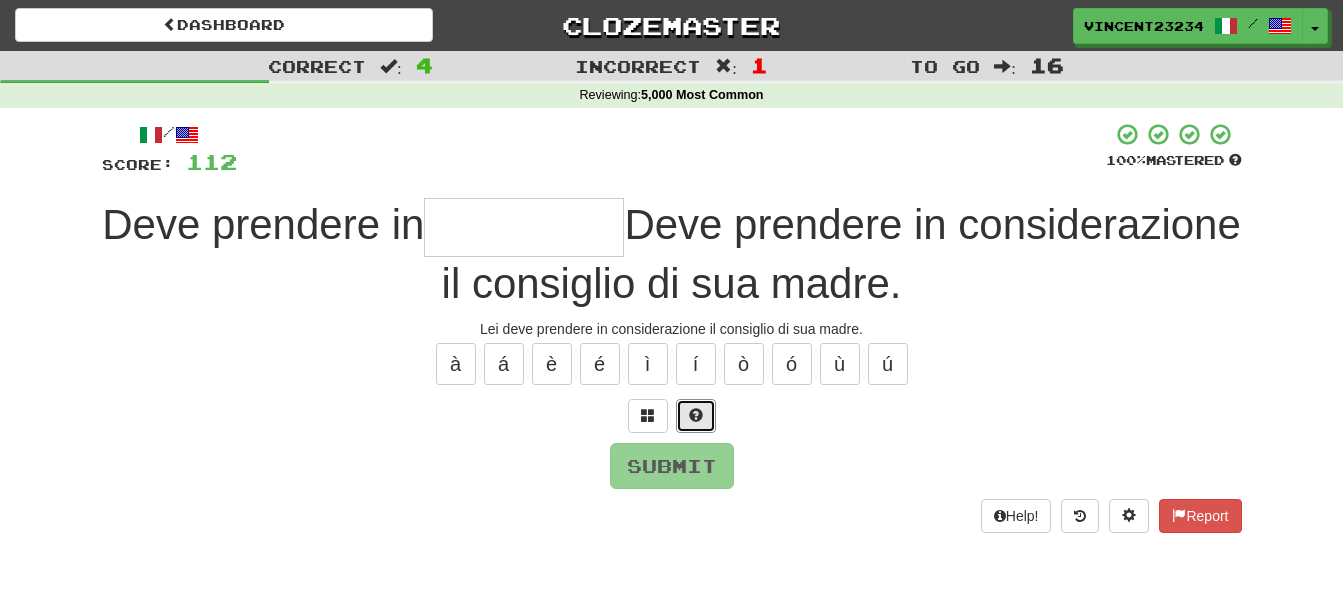 click at bounding box center (696, 416) 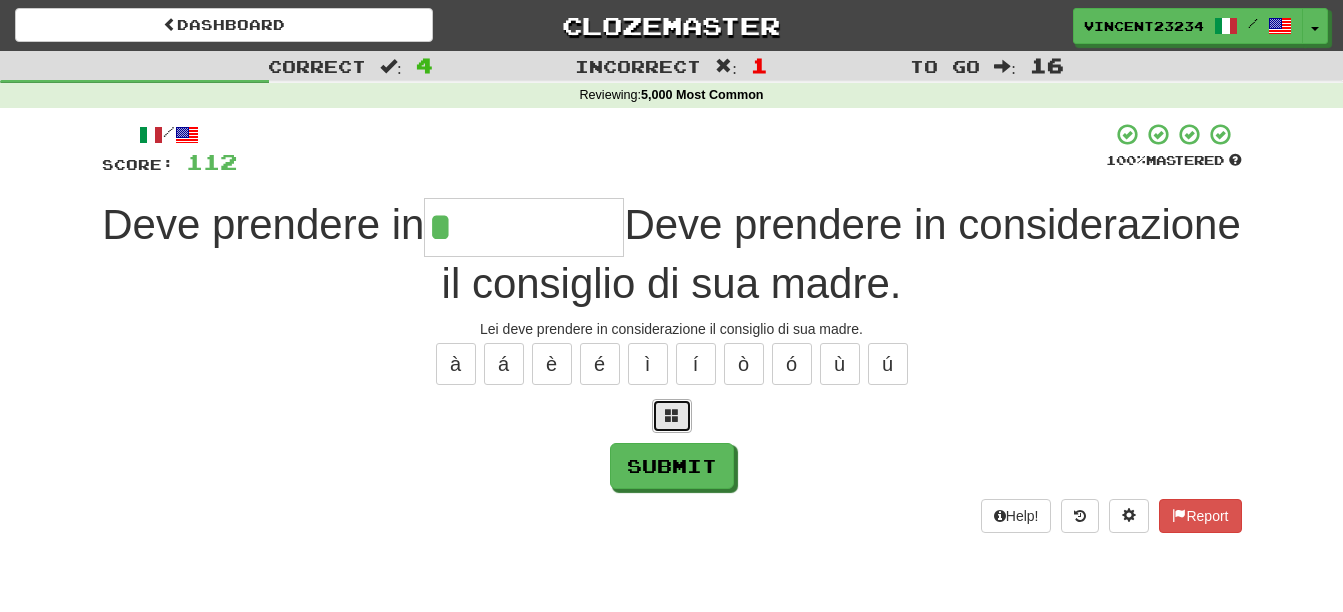 click at bounding box center (672, 415) 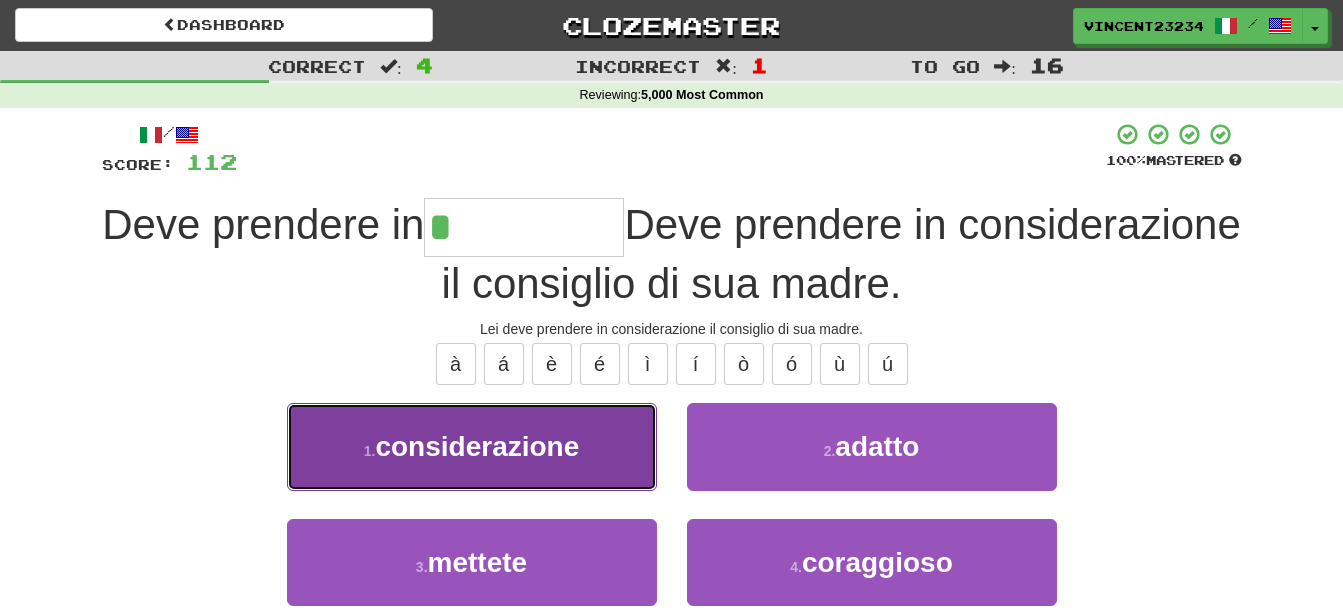 click on "considerazione" at bounding box center (477, 446) 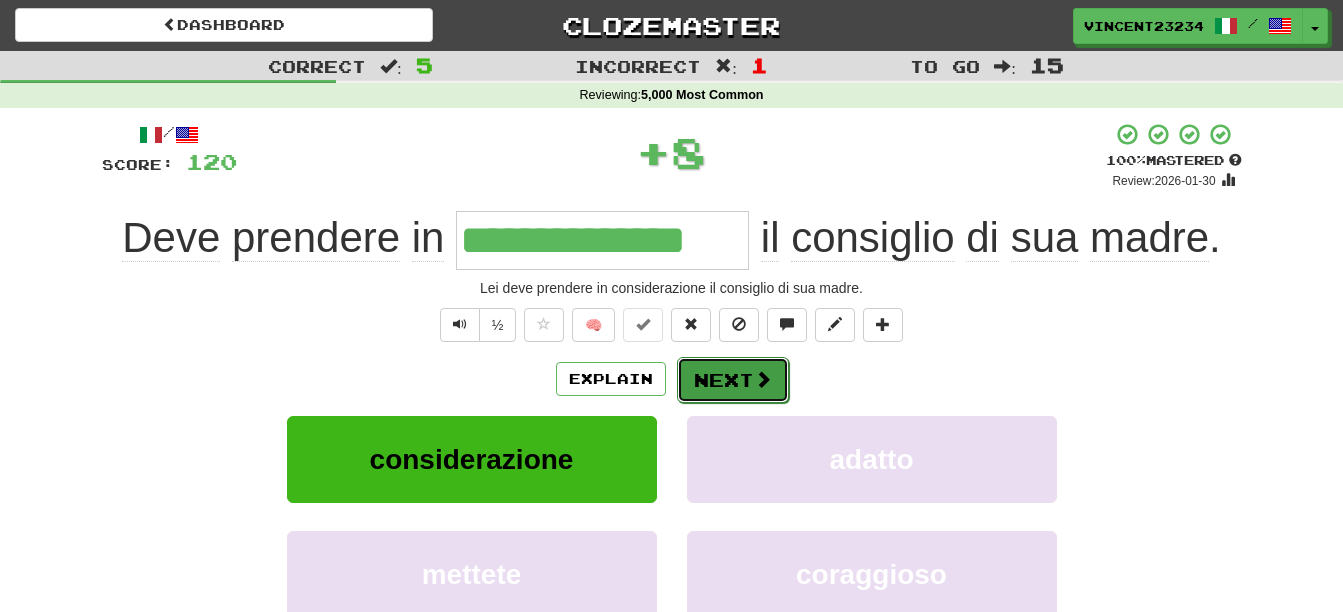 click on "Next" at bounding box center (733, 380) 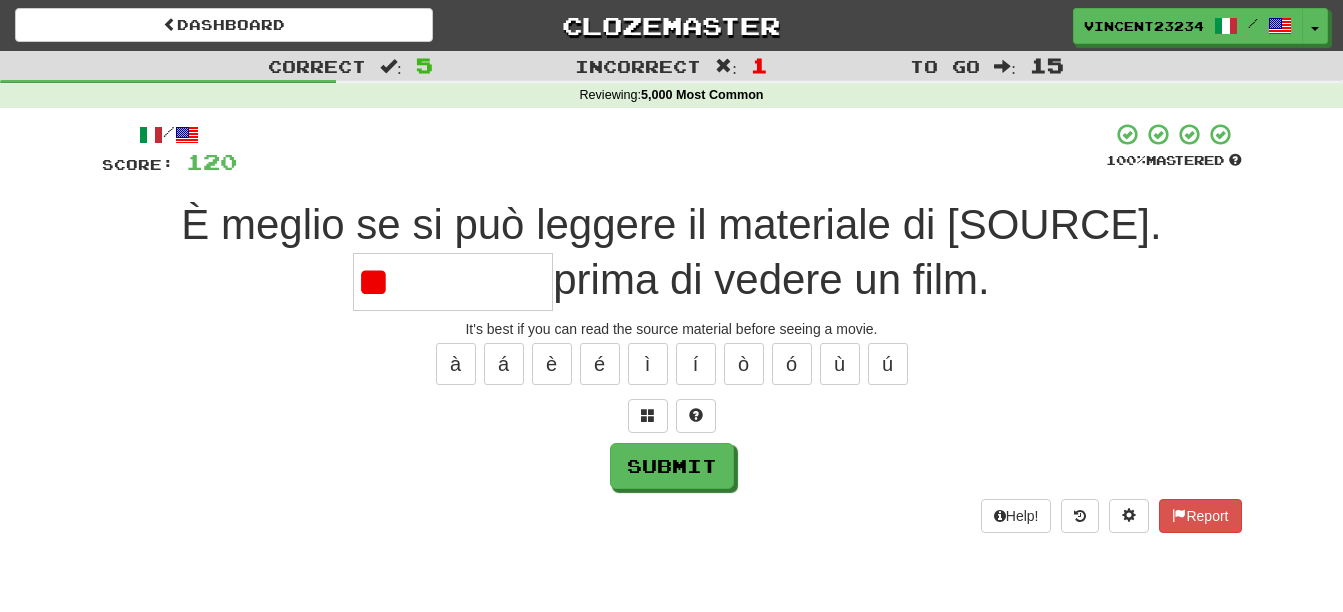 type on "*" 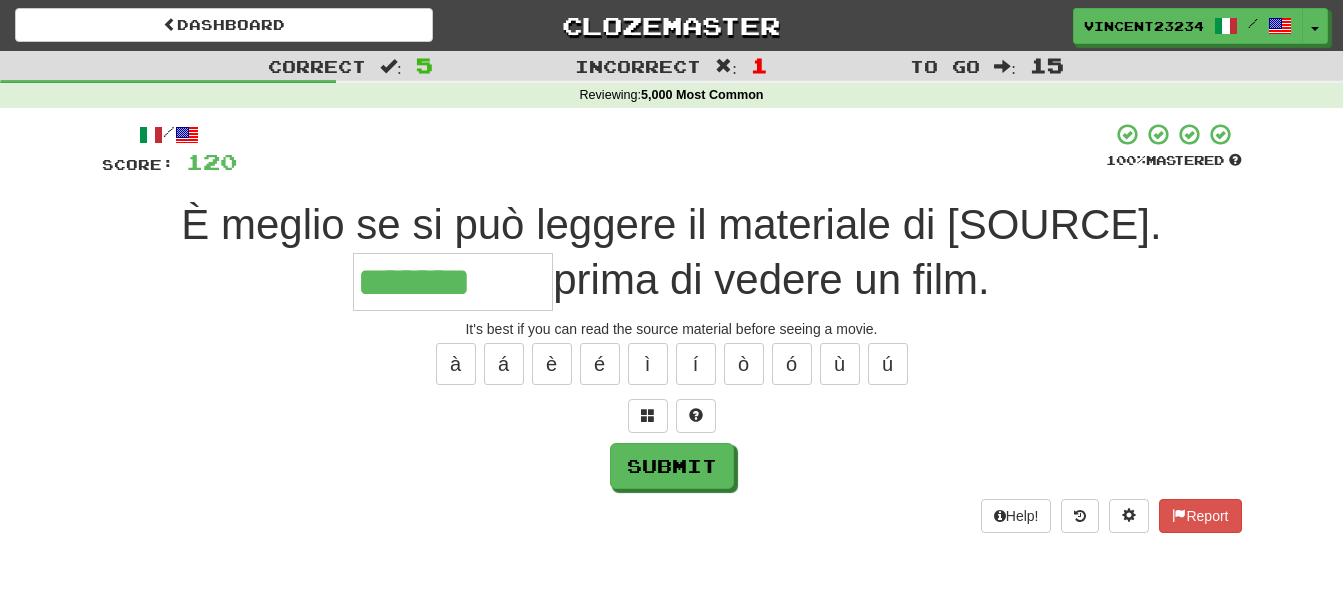 type on "*******" 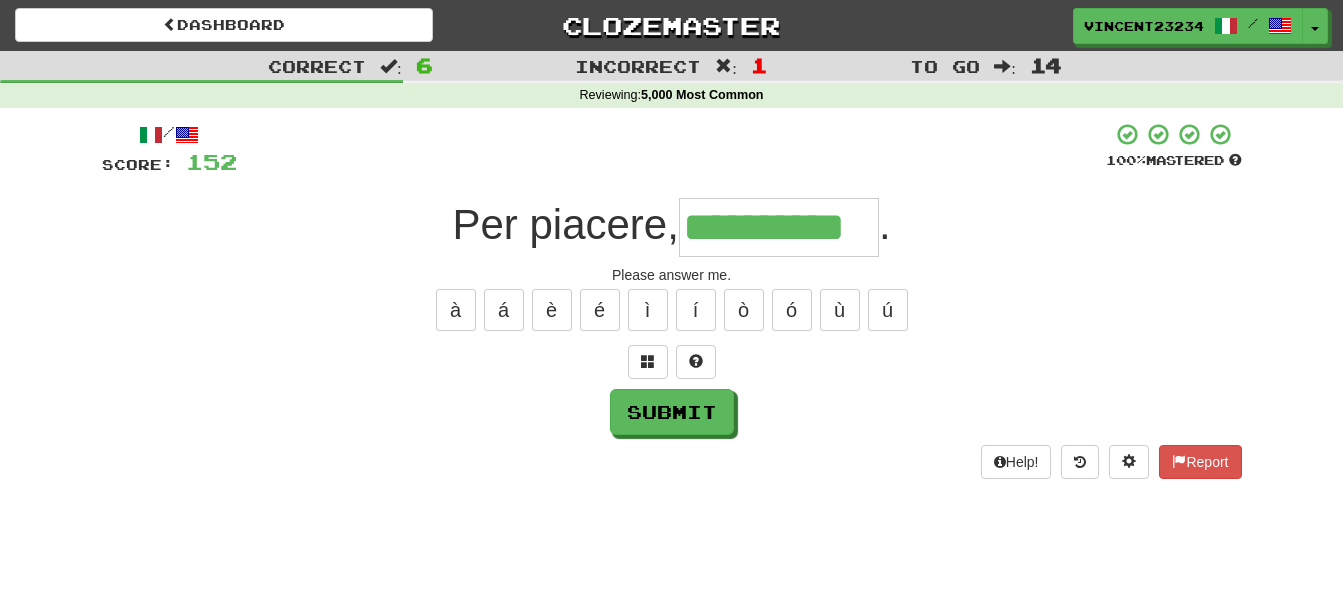 type on "**********" 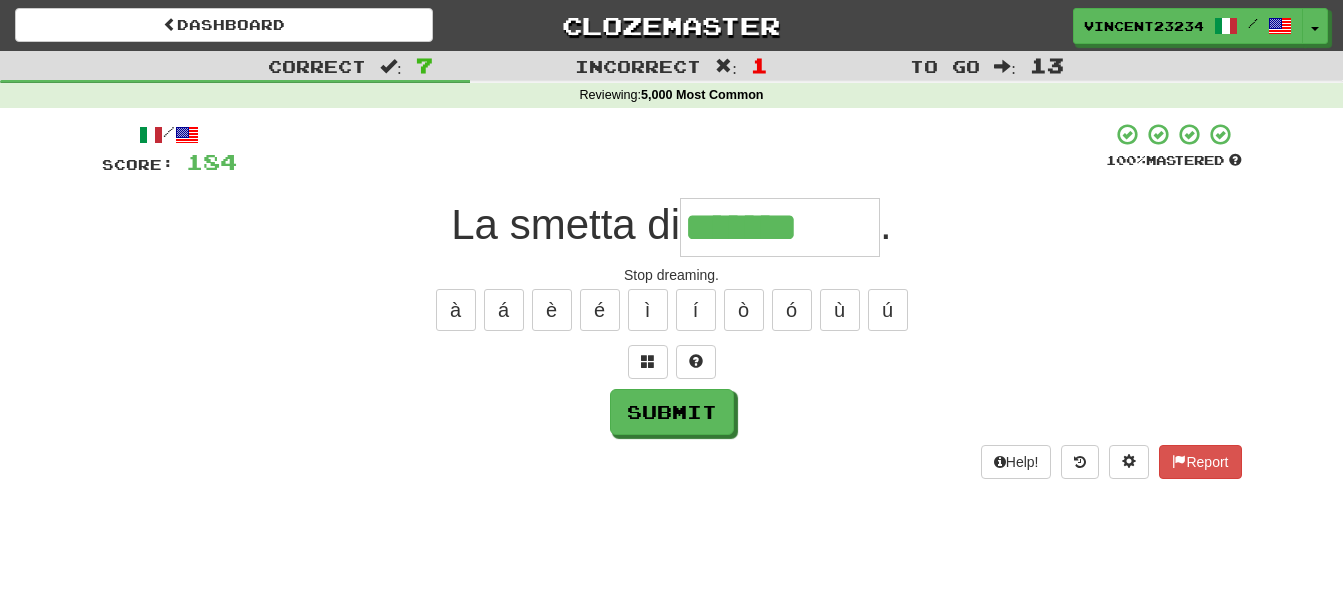 type on "*******" 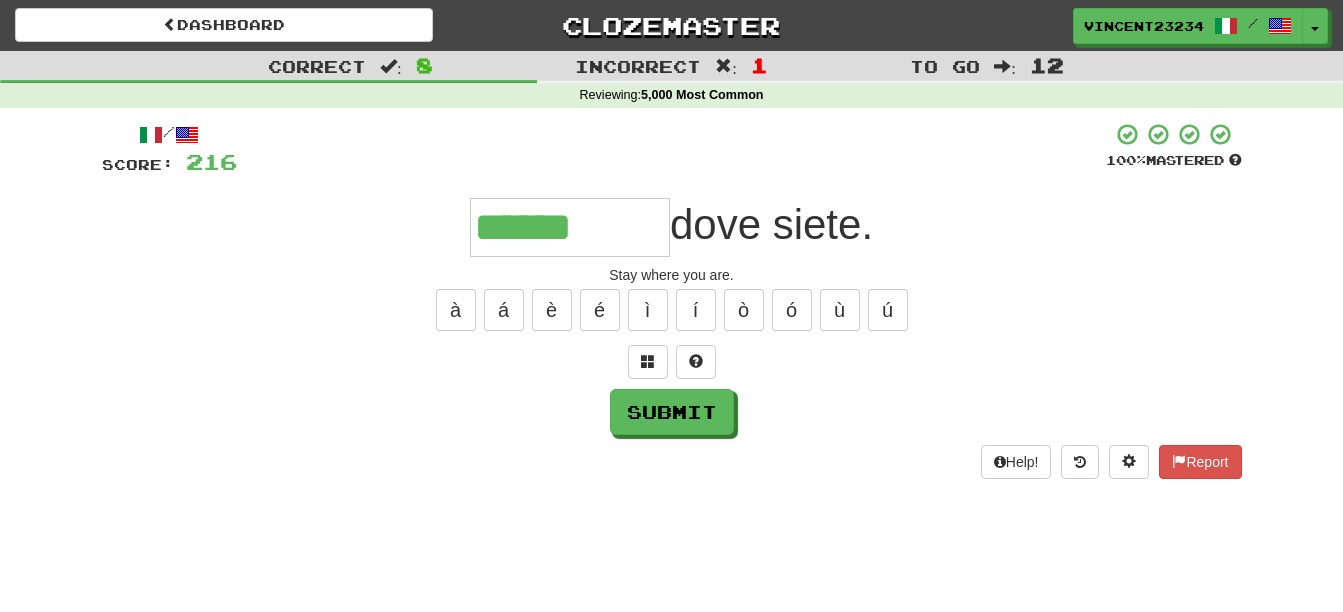 type on "********" 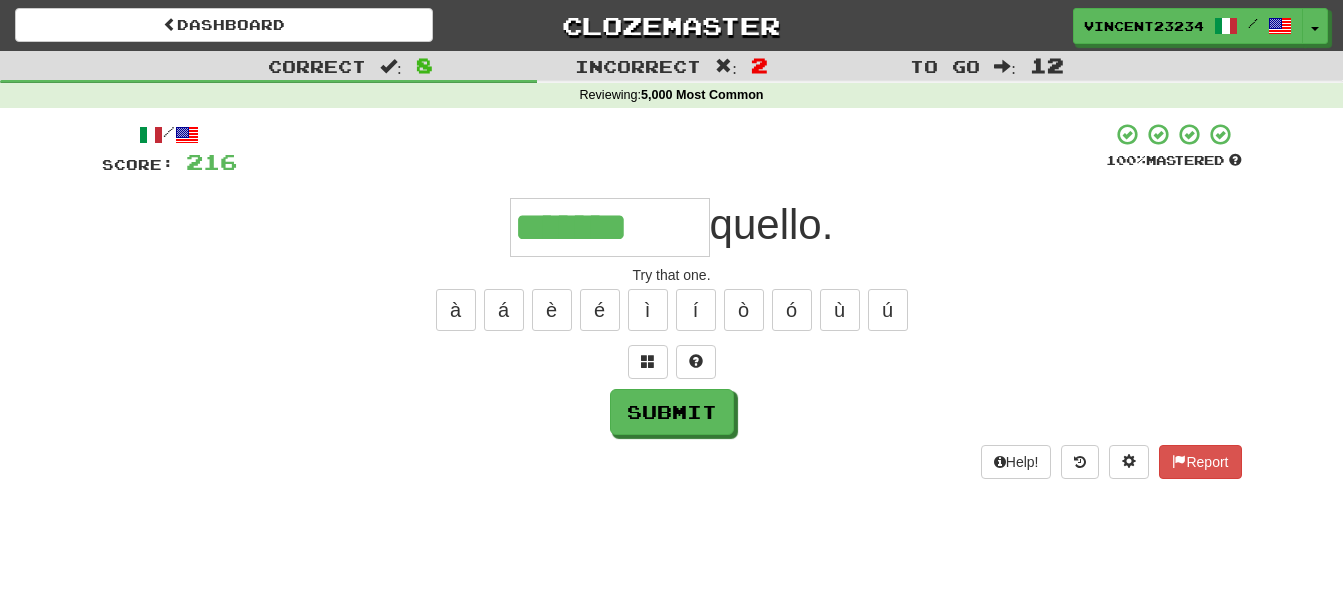type on "*******" 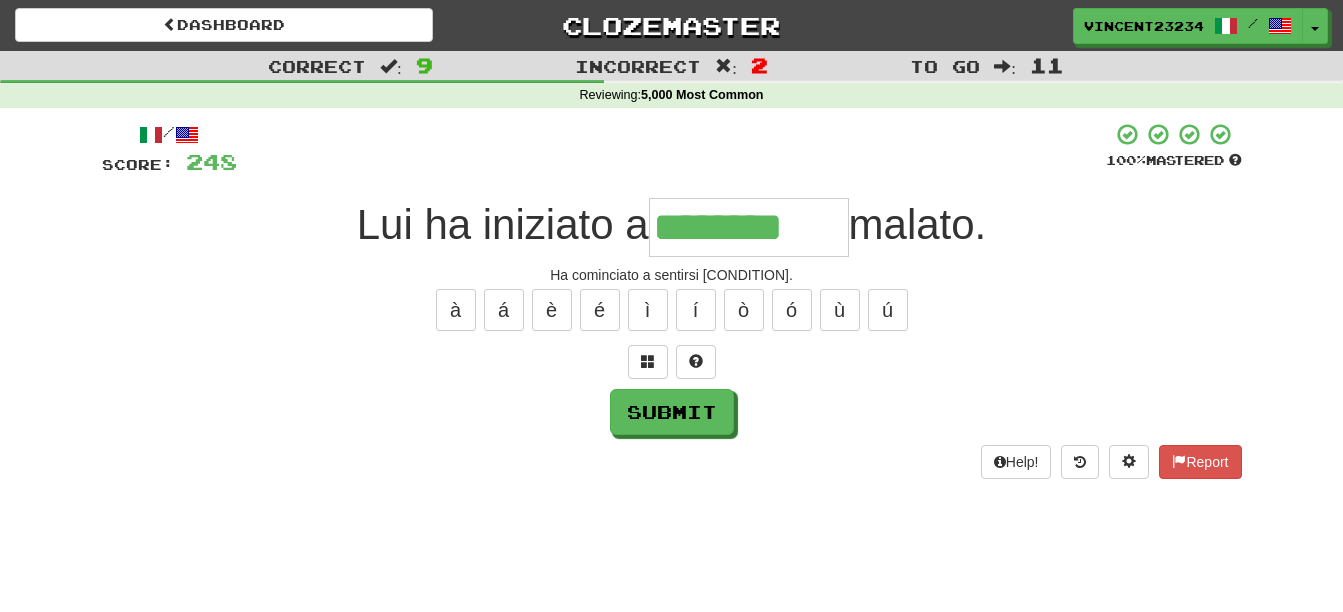 type on "********" 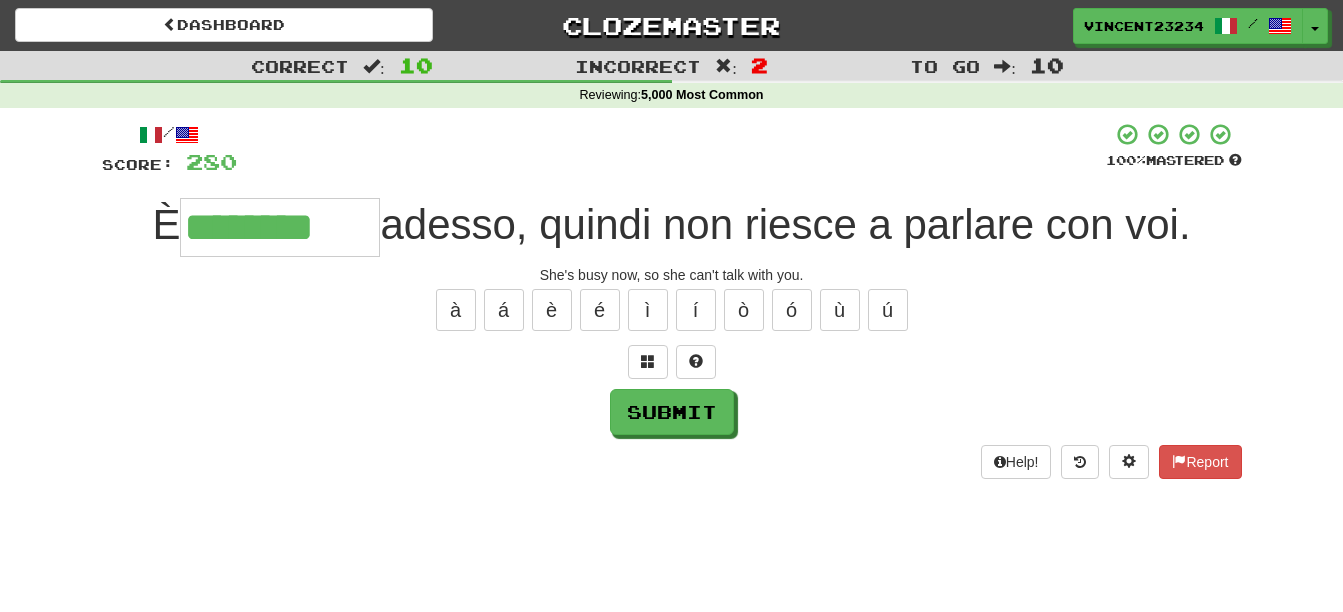 type on "********" 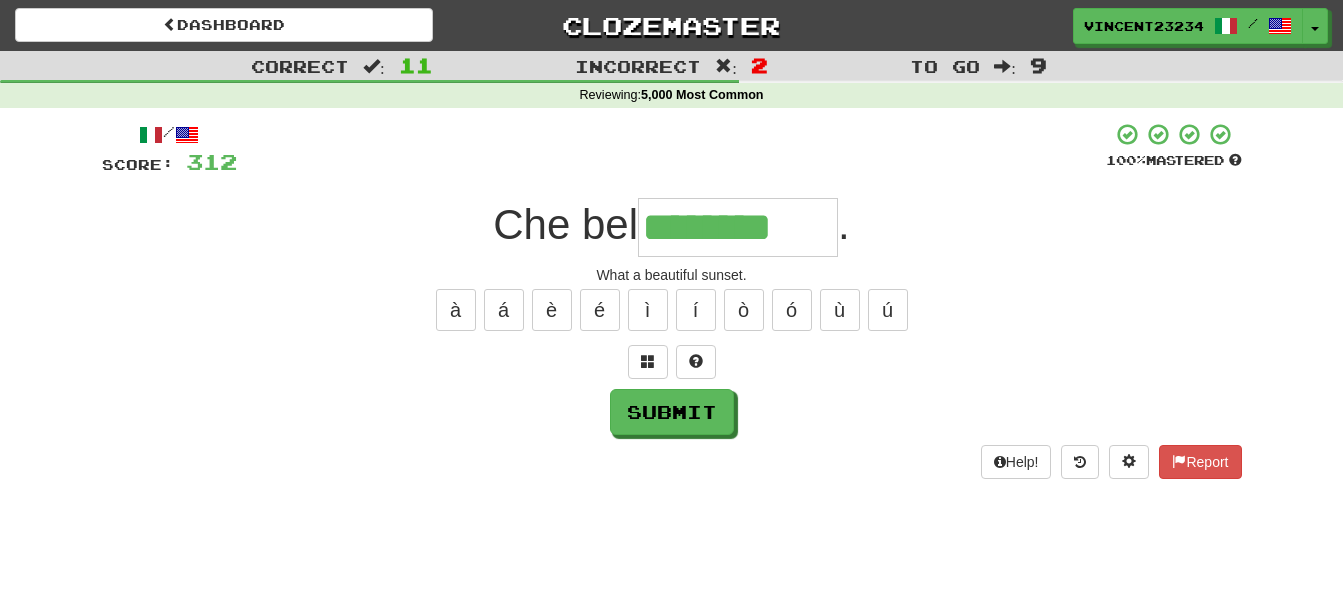 type on "********" 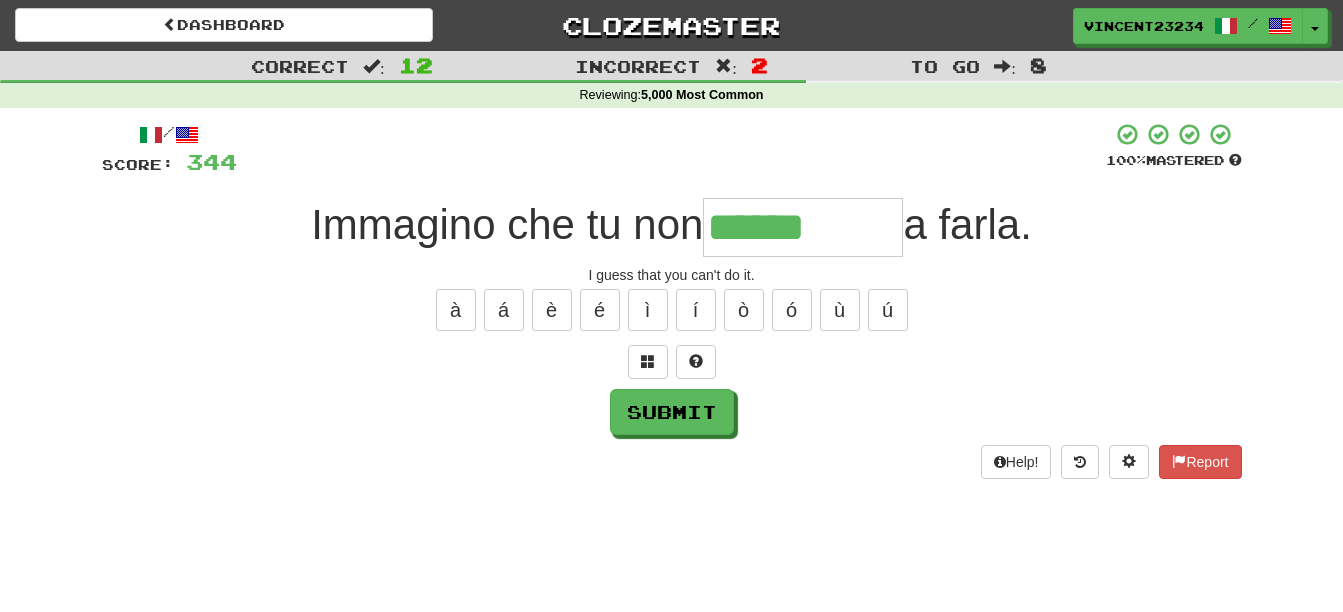 type on "******" 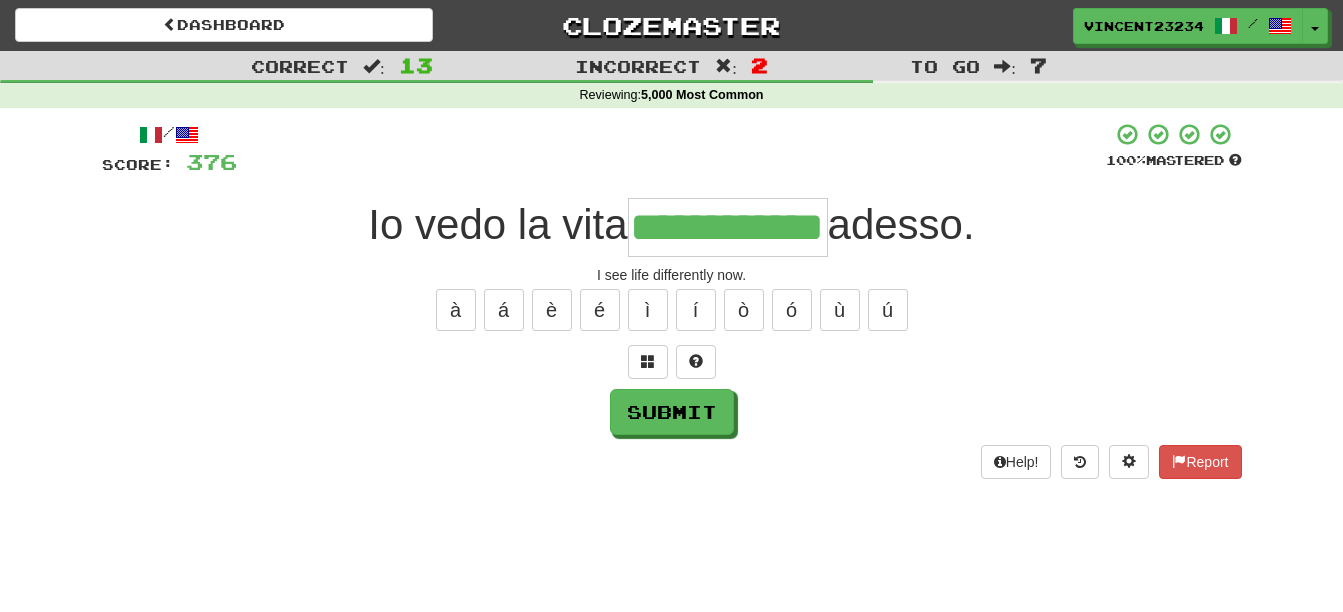 scroll, scrollTop: 0, scrollLeft: 60, axis: horizontal 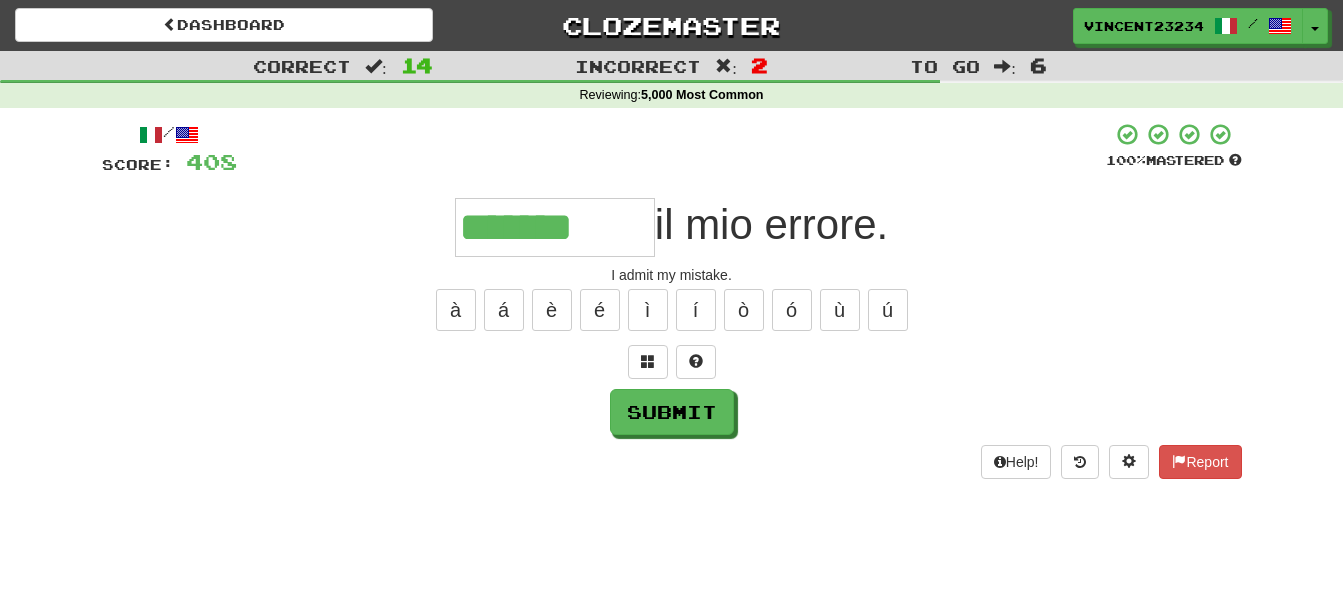 type on "*******" 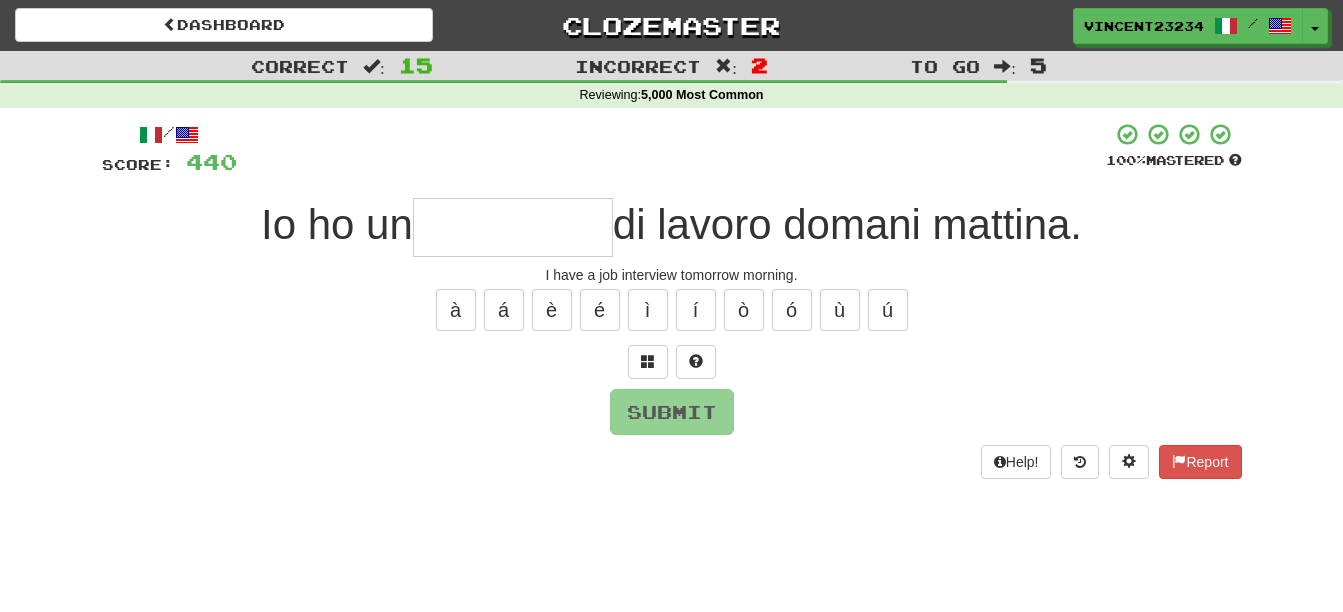 type on "*" 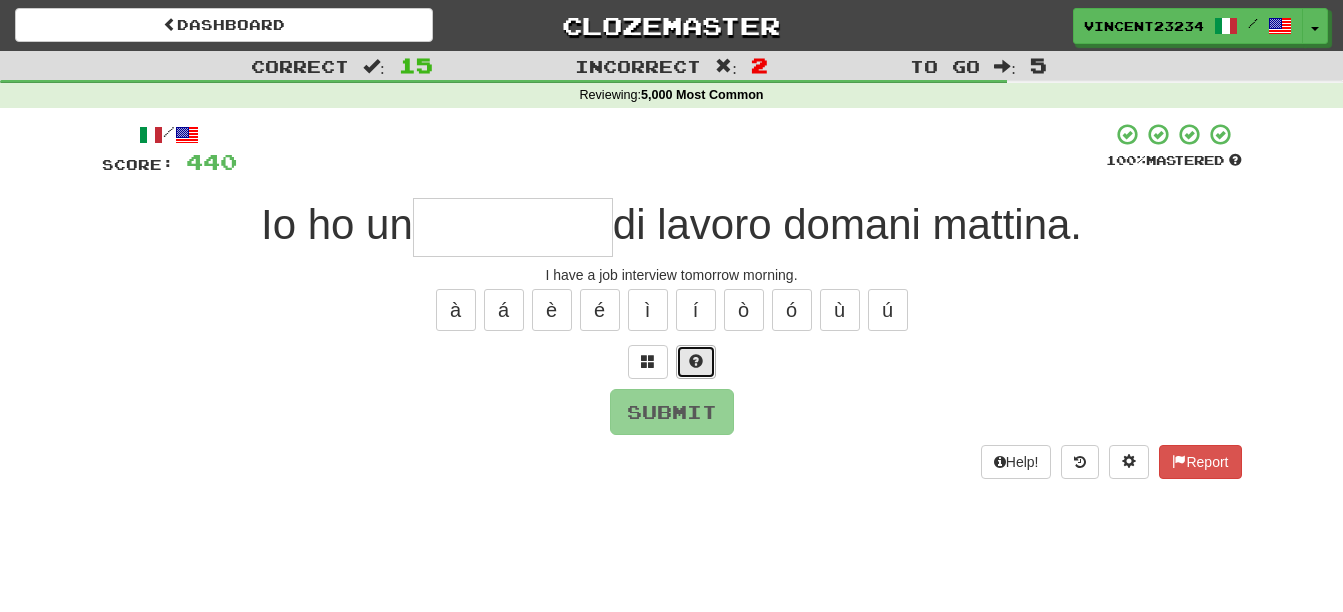 click at bounding box center (696, 361) 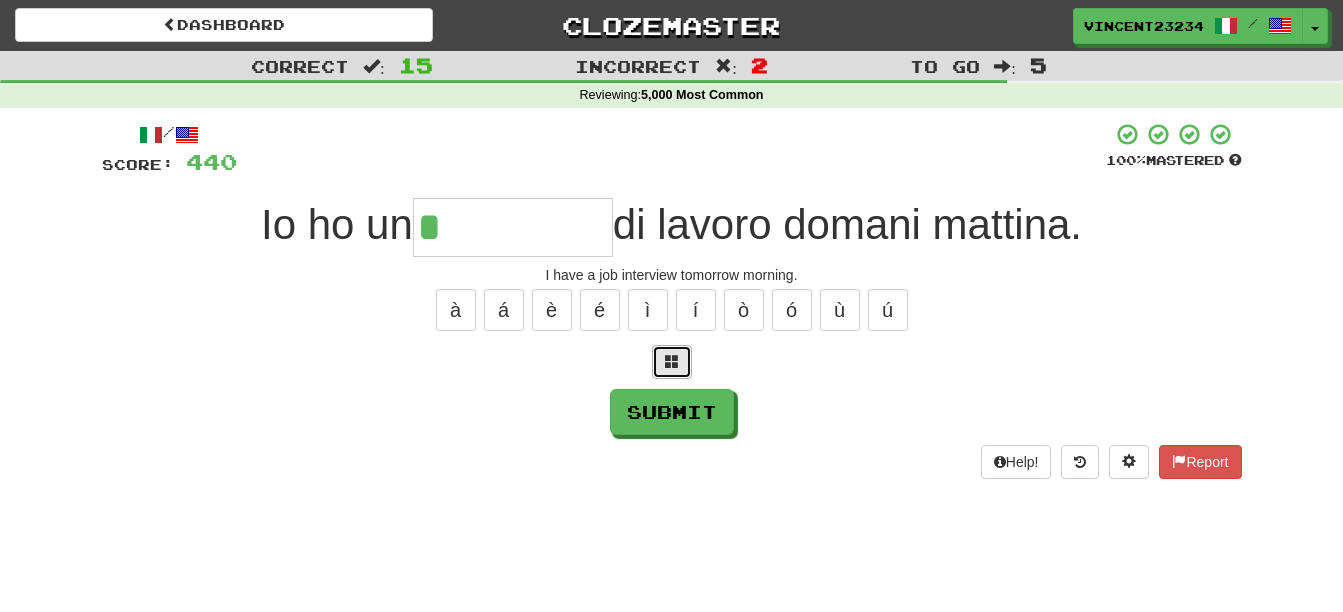 click at bounding box center (672, 361) 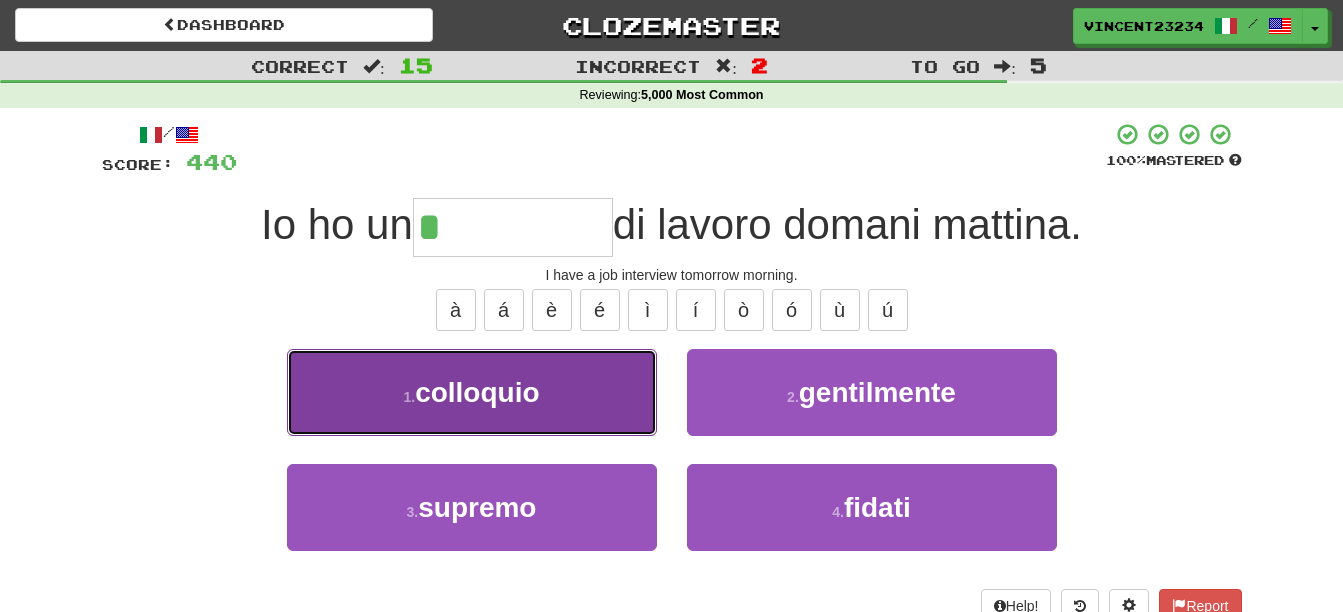 click on "1 .  colloquio" at bounding box center [472, 392] 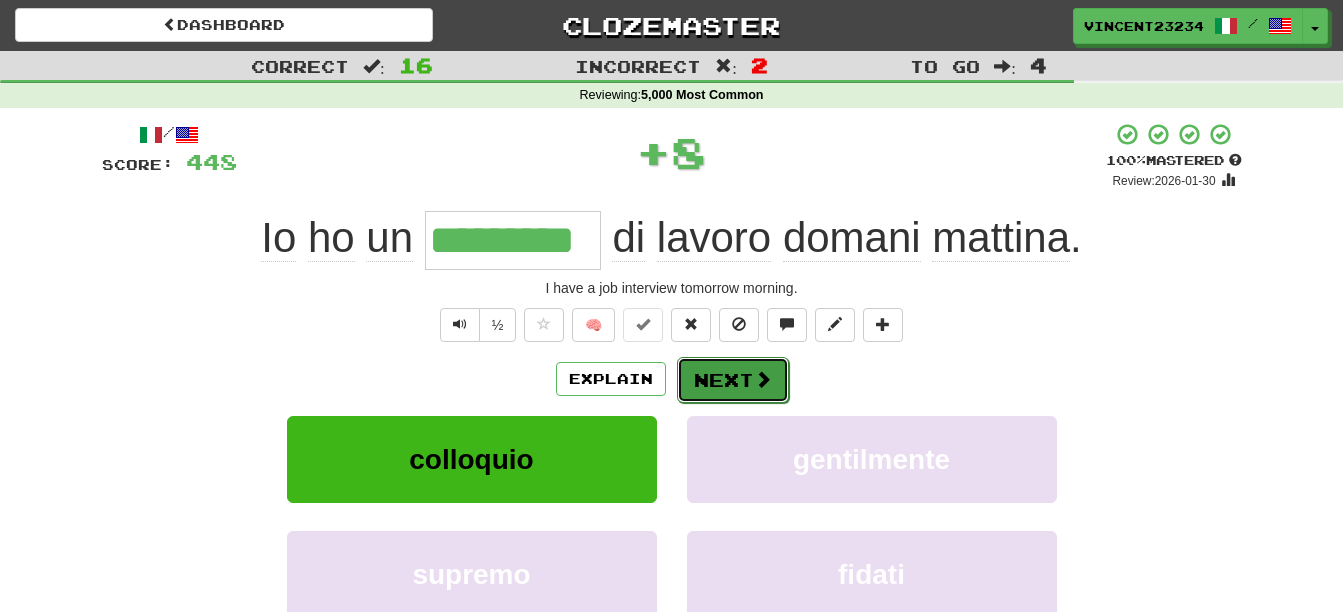 click on "Next" at bounding box center [733, 380] 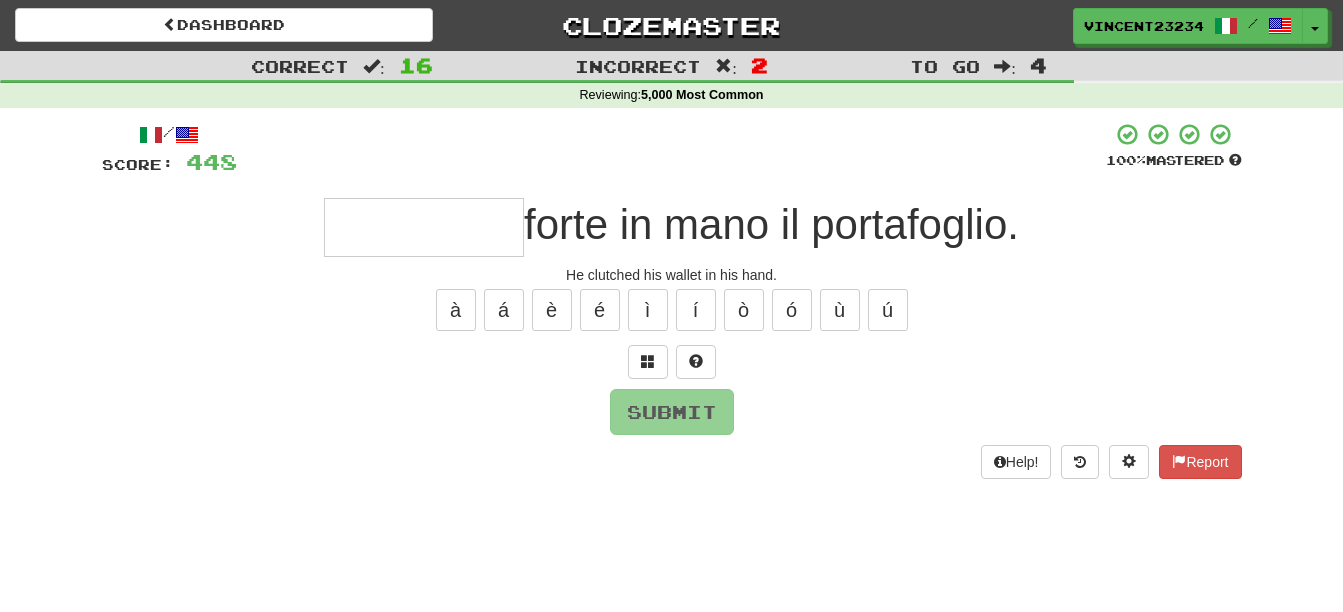 click on "/  Score:   448 100 %  Mastered  forte in mano il portafoglio. He clutched his wallet in his hand. à á è é ì í ò ó ù ú Submit  Help!  Report" at bounding box center (672, 307) 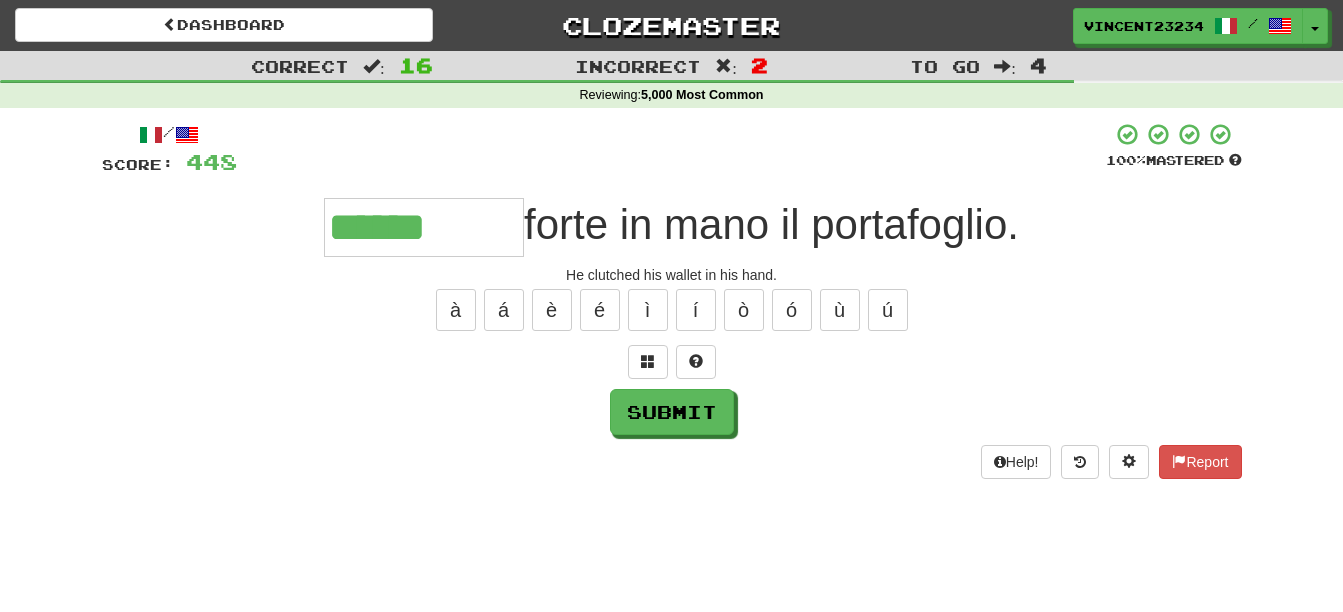 type on "******" 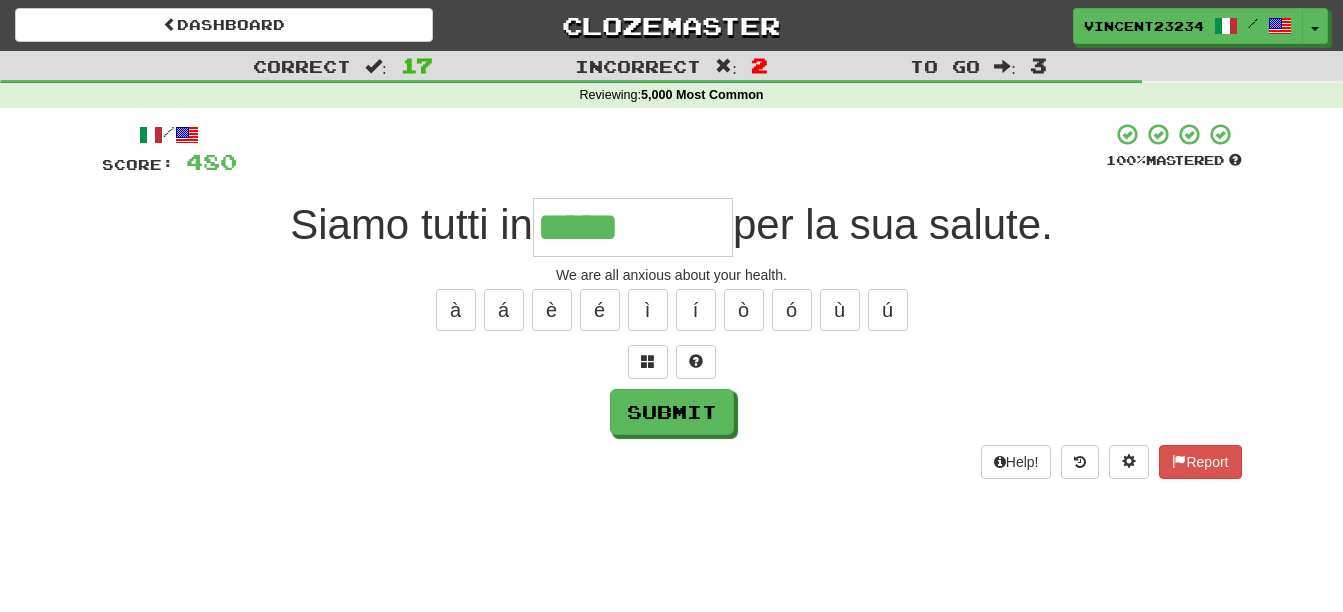 type on "*****" 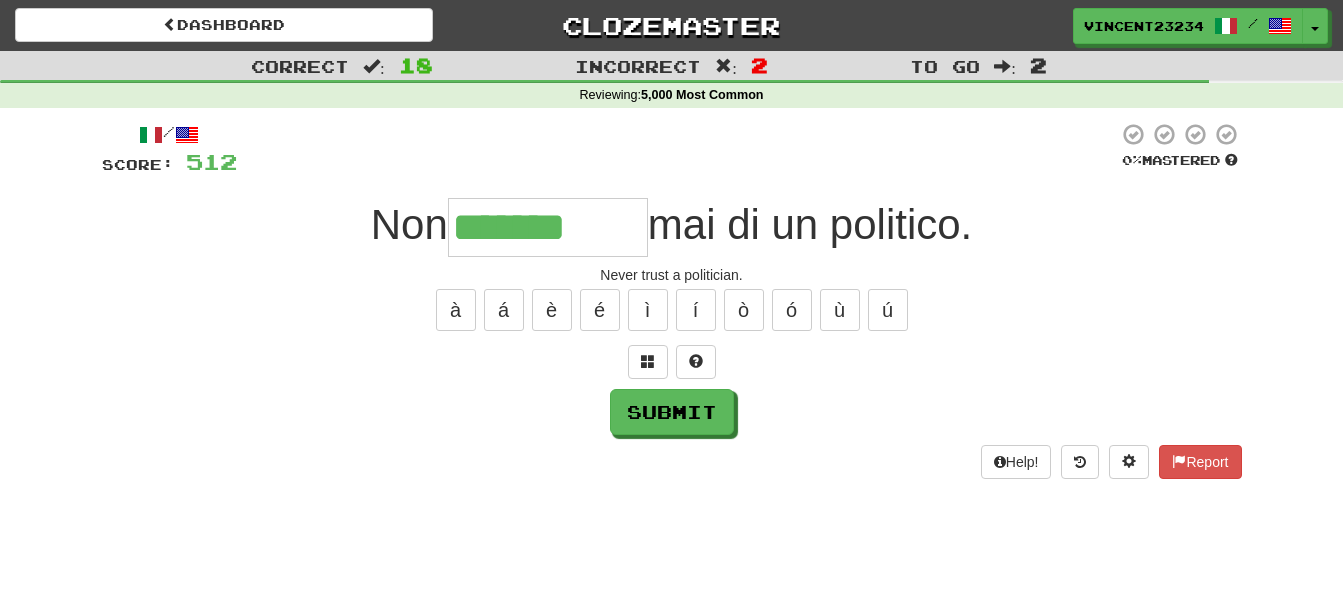 type on "*******" 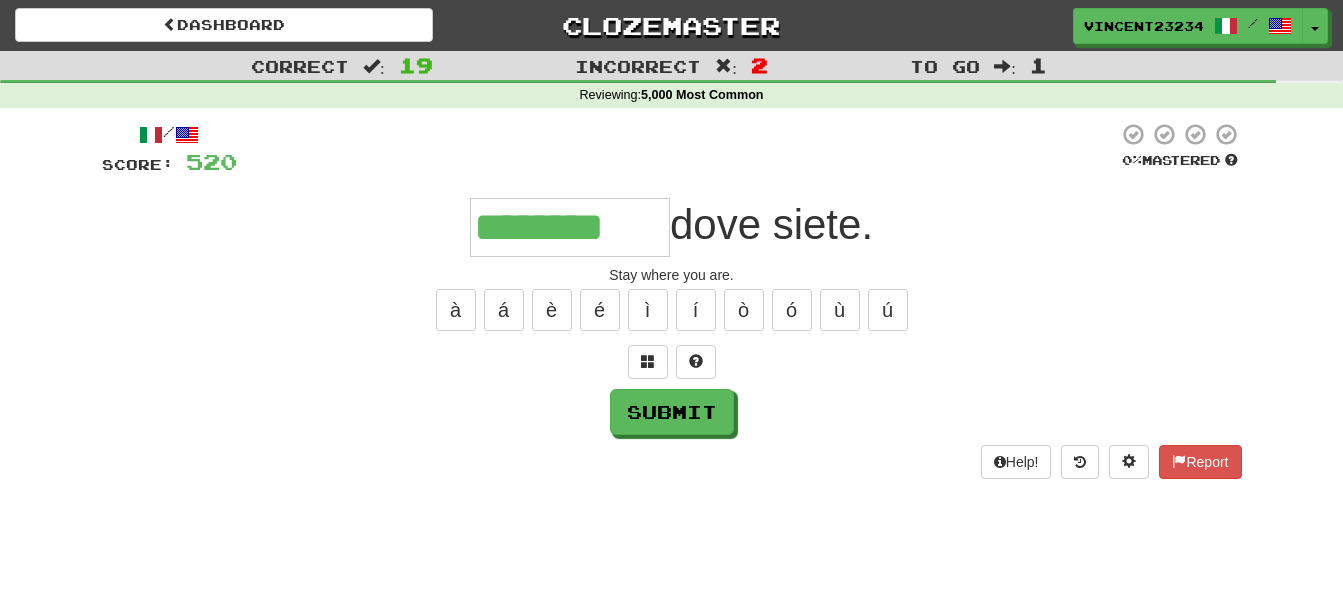 type on "********" 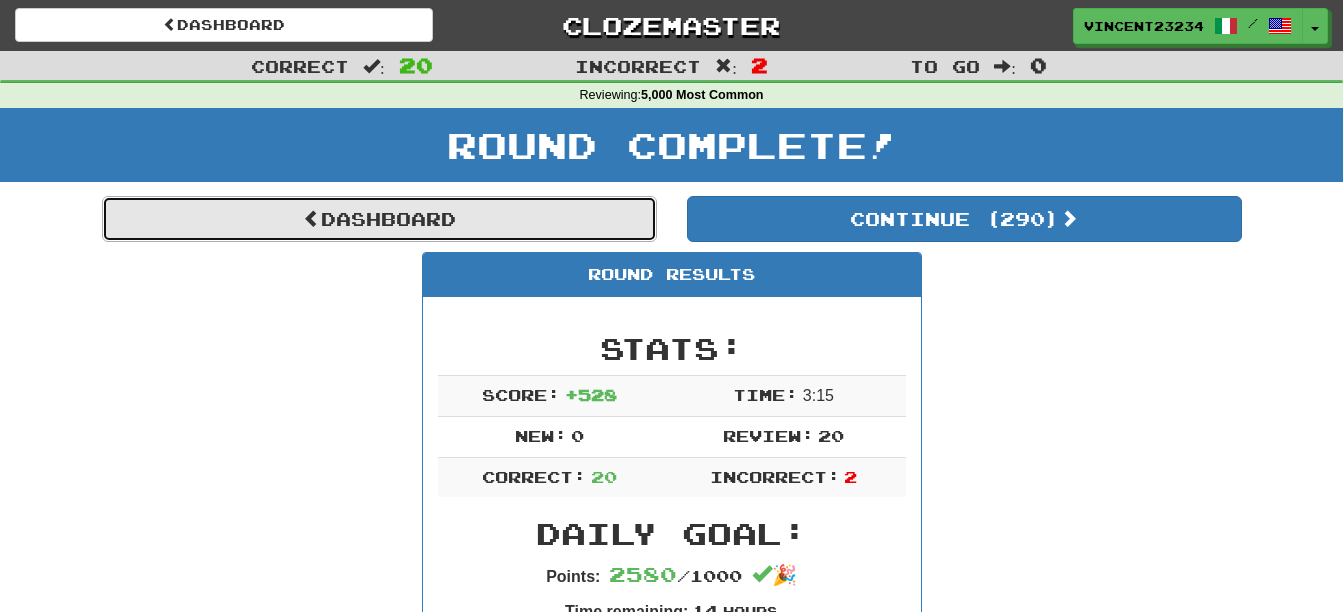 click on "Dashboard" at bounding box center (379, 219) 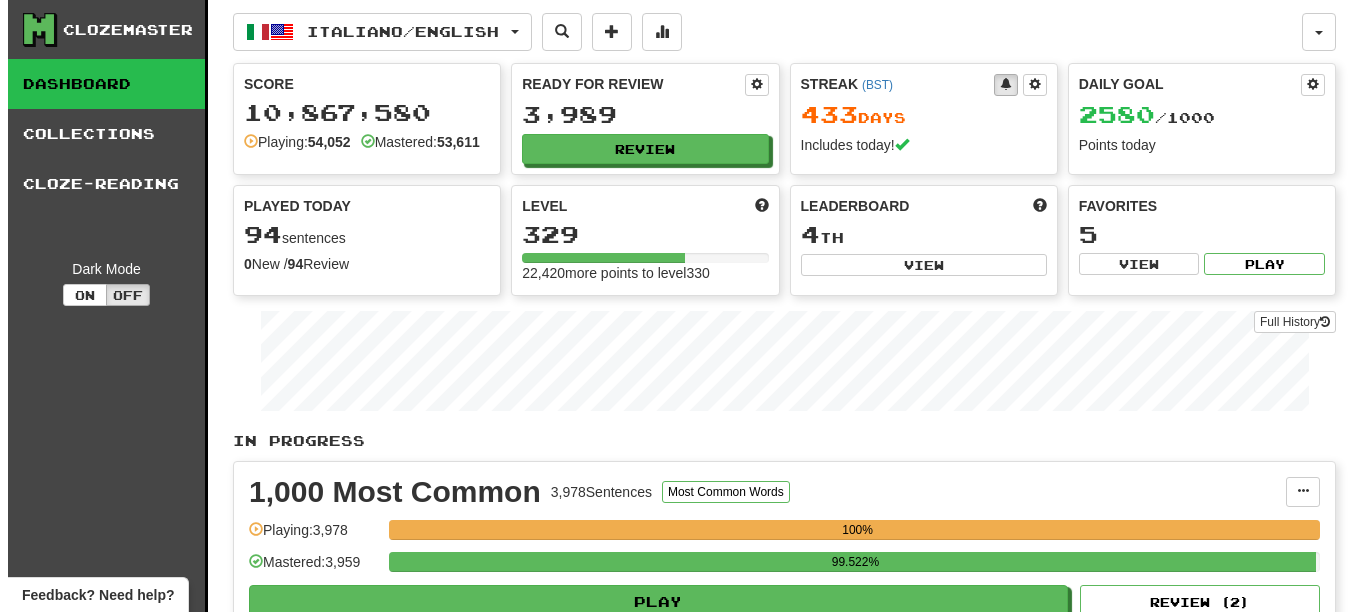scroll, scrollTop: 0, scrollLeft: 0, axis: both 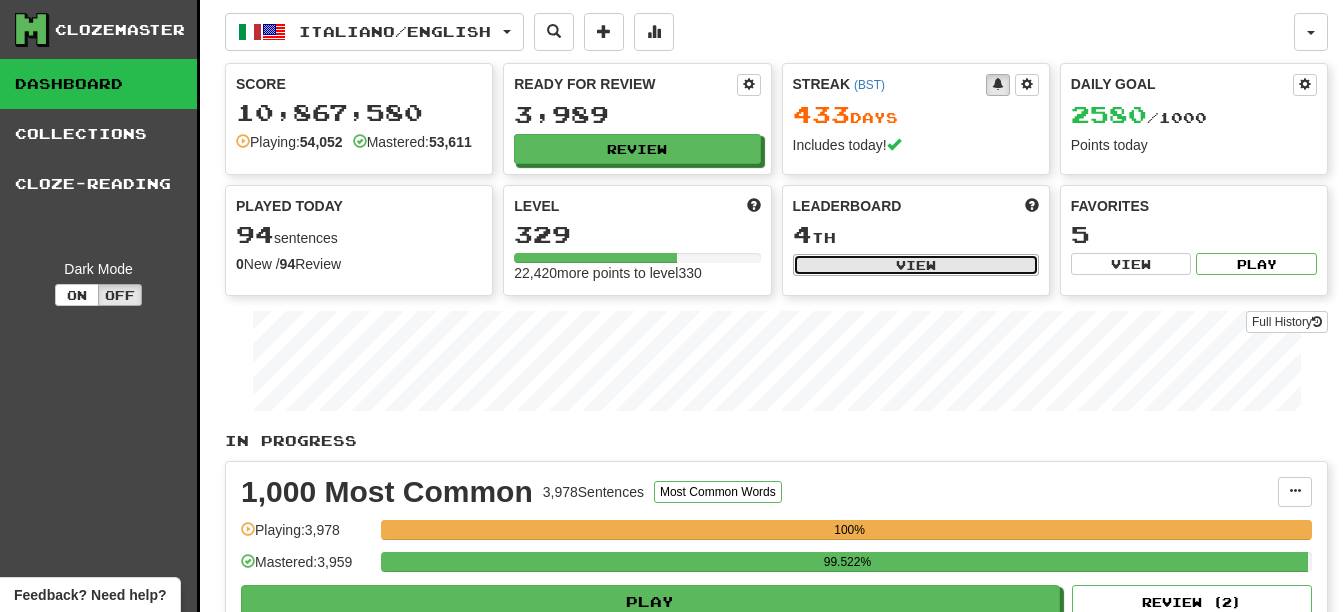 click on "View" at bounding box center (916, 265) 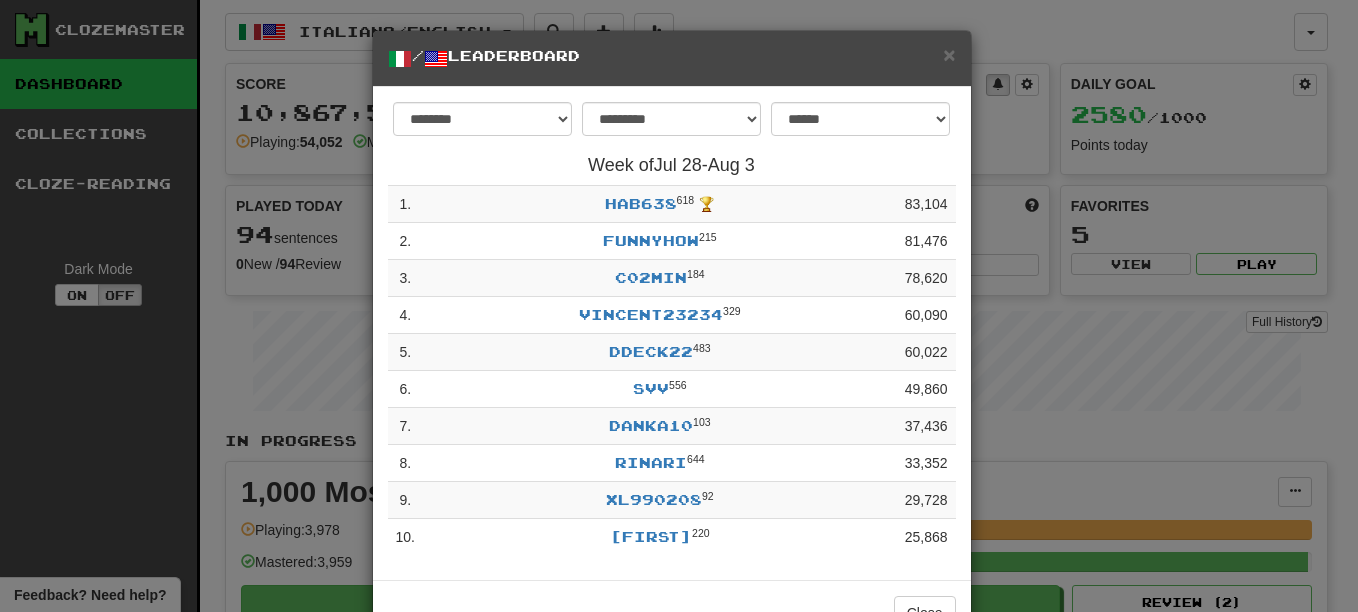 click on "×  /   Leaderboard" at bounding box center (672, 59) 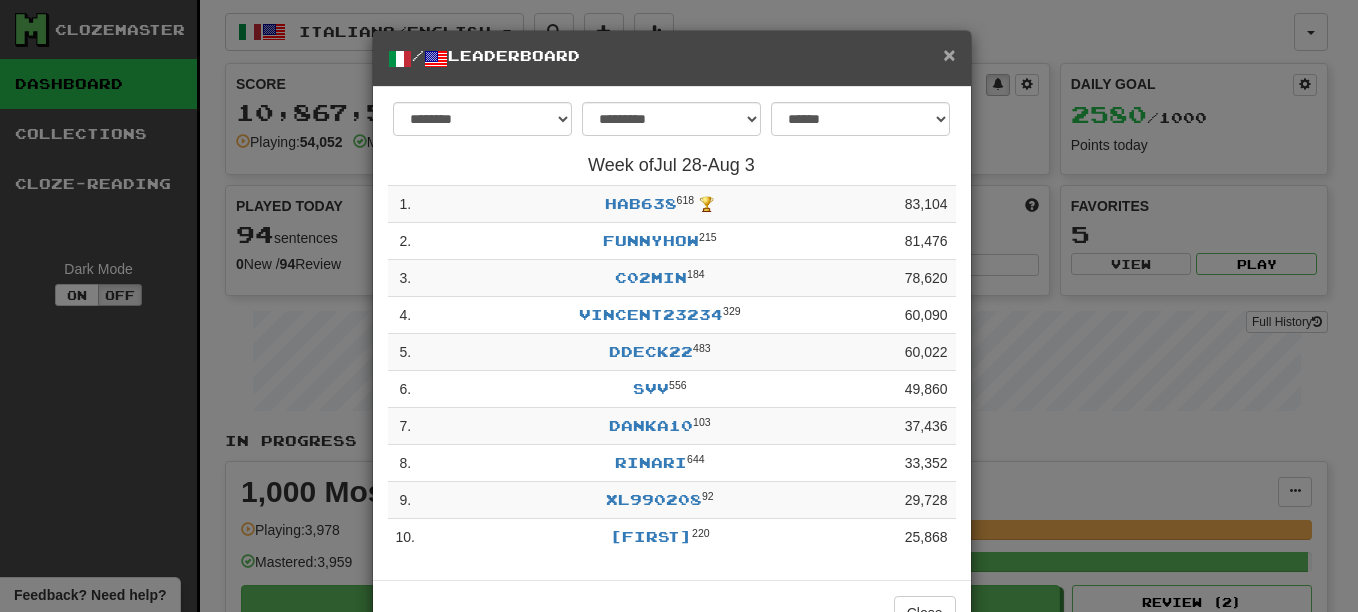 click on "×" at bounding box center (949, 54) 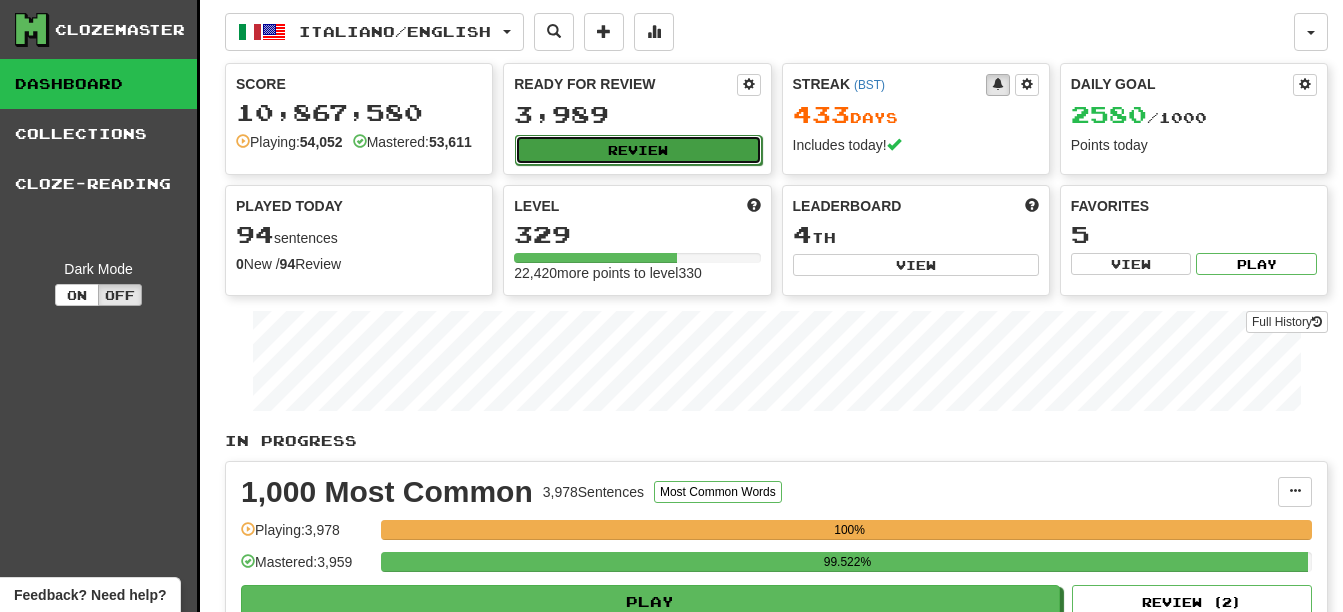 click on "Review" at bounding box center [638, 150] 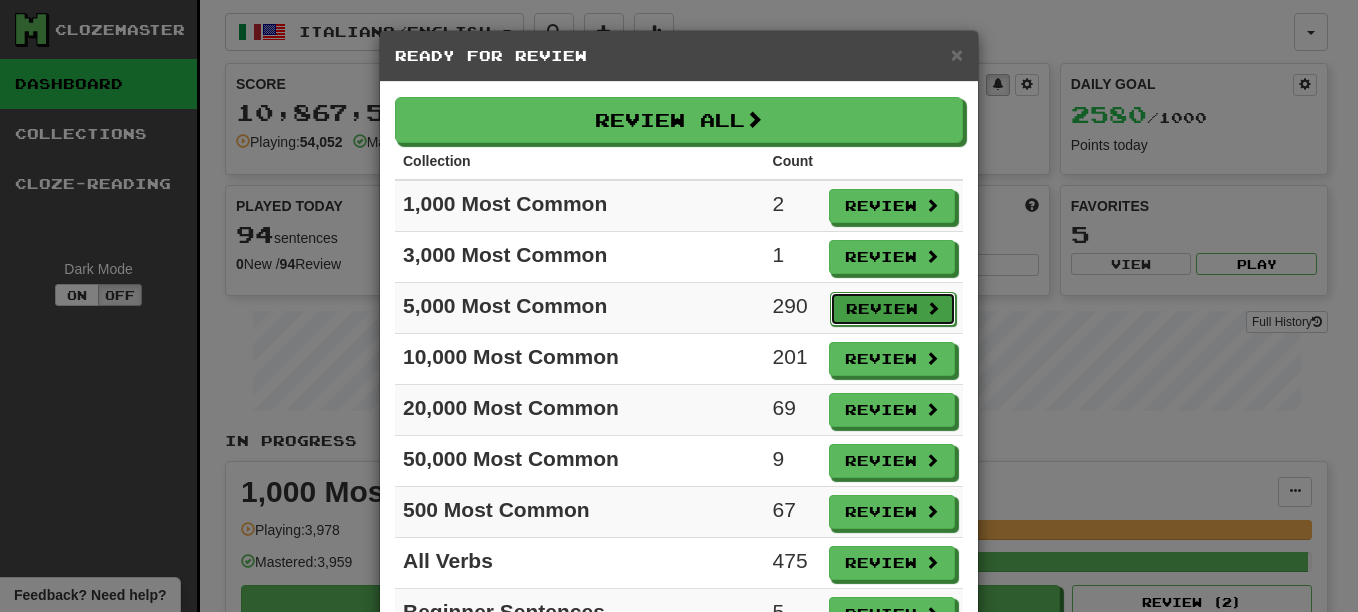 click on "Review" at bounding box center [893, 309] 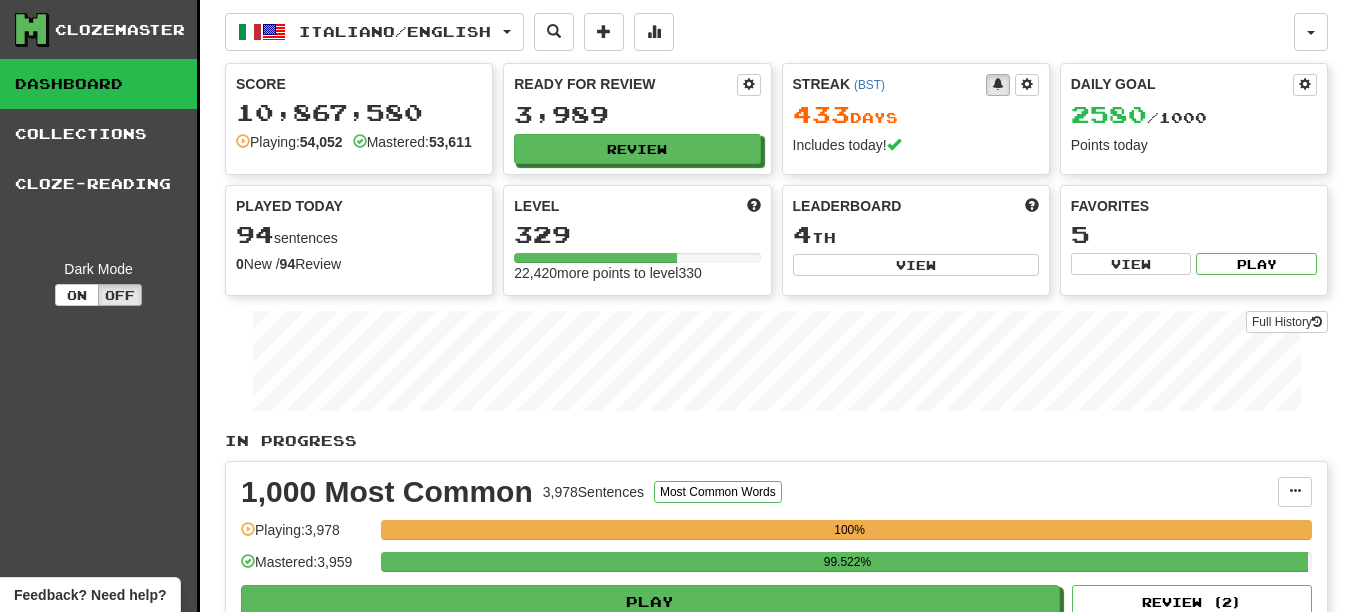select on "**" 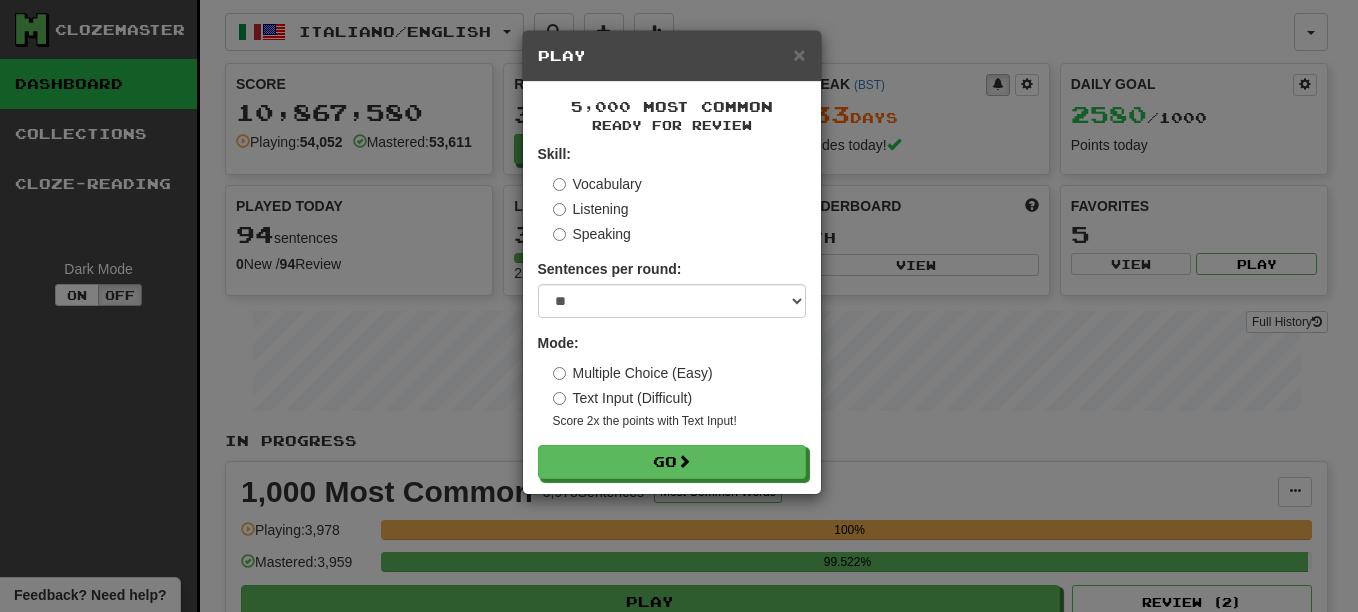 click on "Listening" at bounding box center [591, 209] 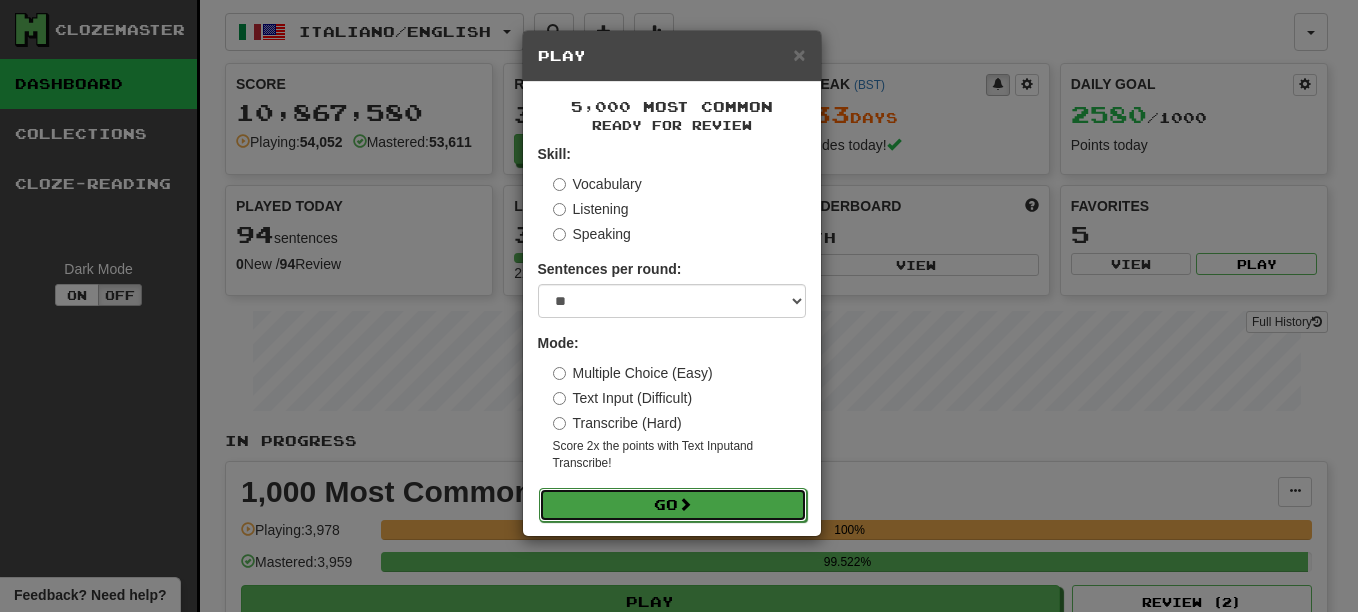 click on "Go" at bounding box center (673, 505) 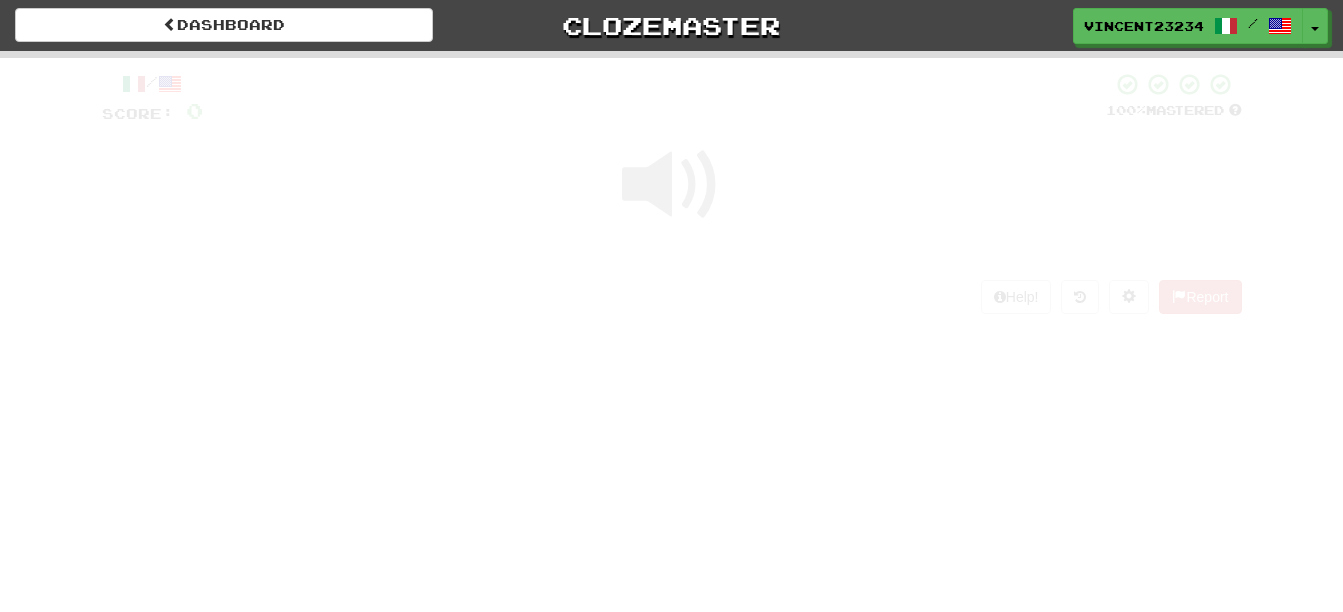 scroll, scrollTop: 0, scrollLeft: 0, axis: both 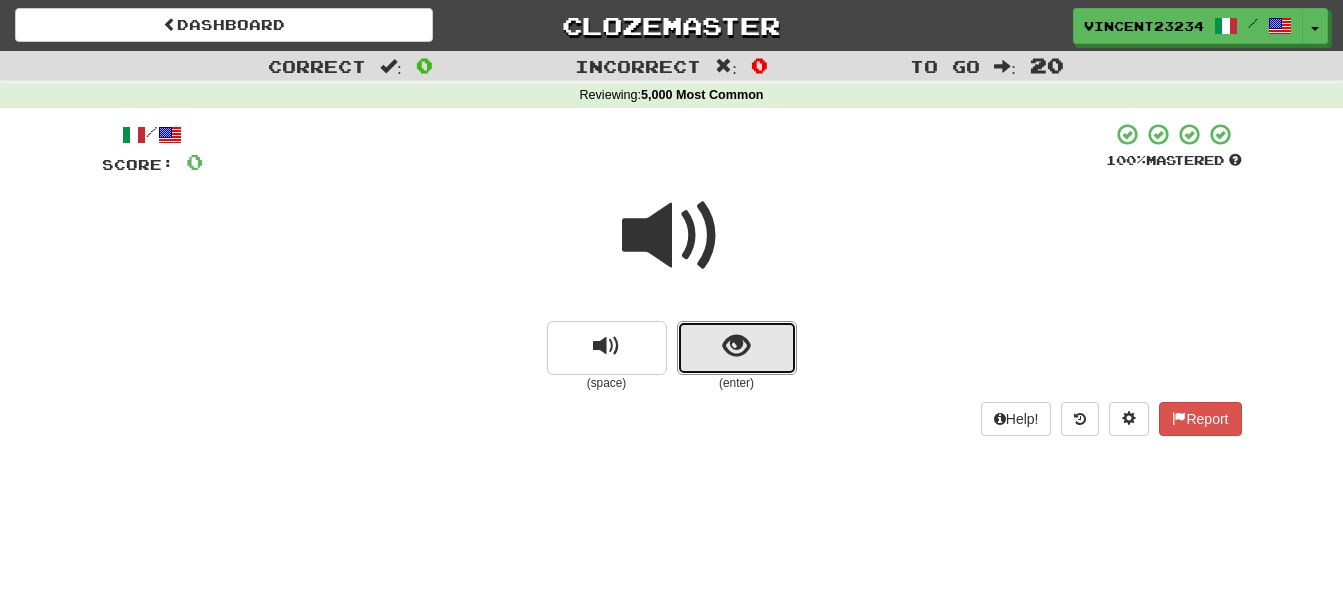 click at bounding box center (737, 348) 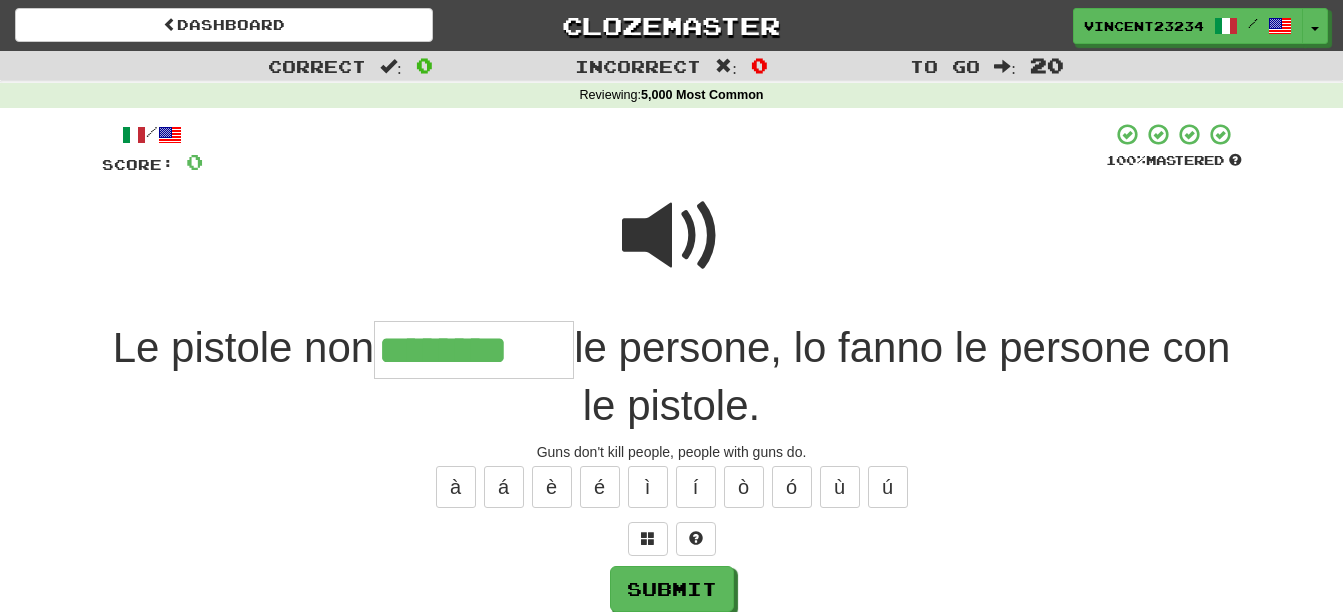 type on "********" 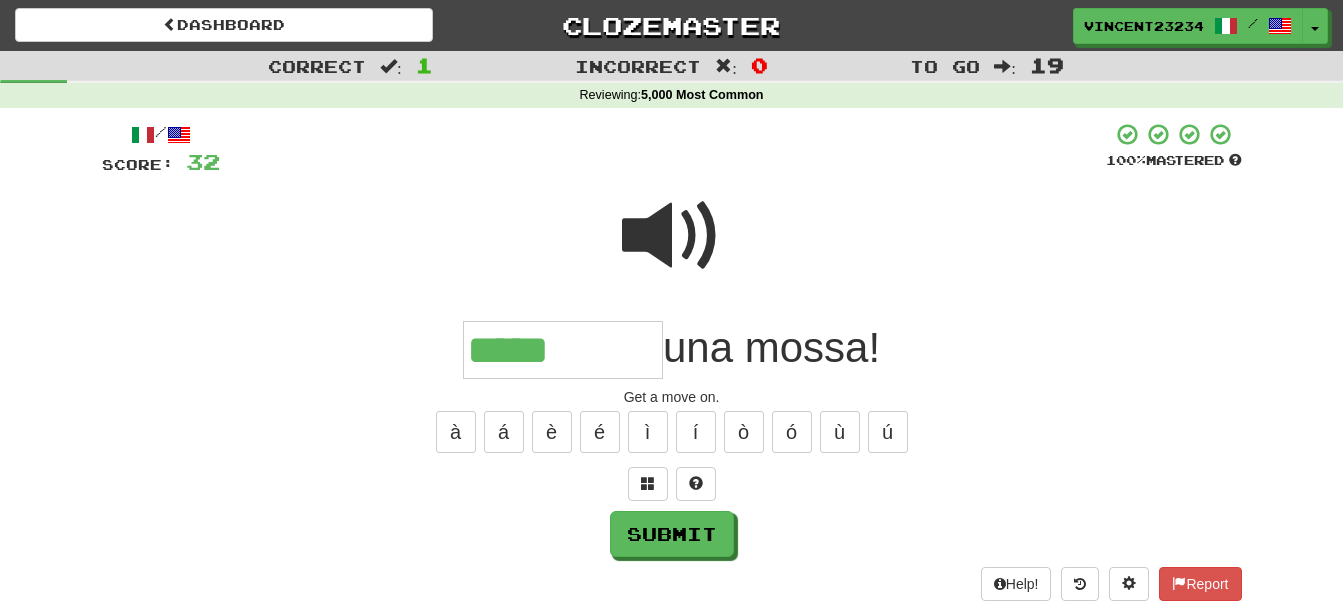 type on "*****" 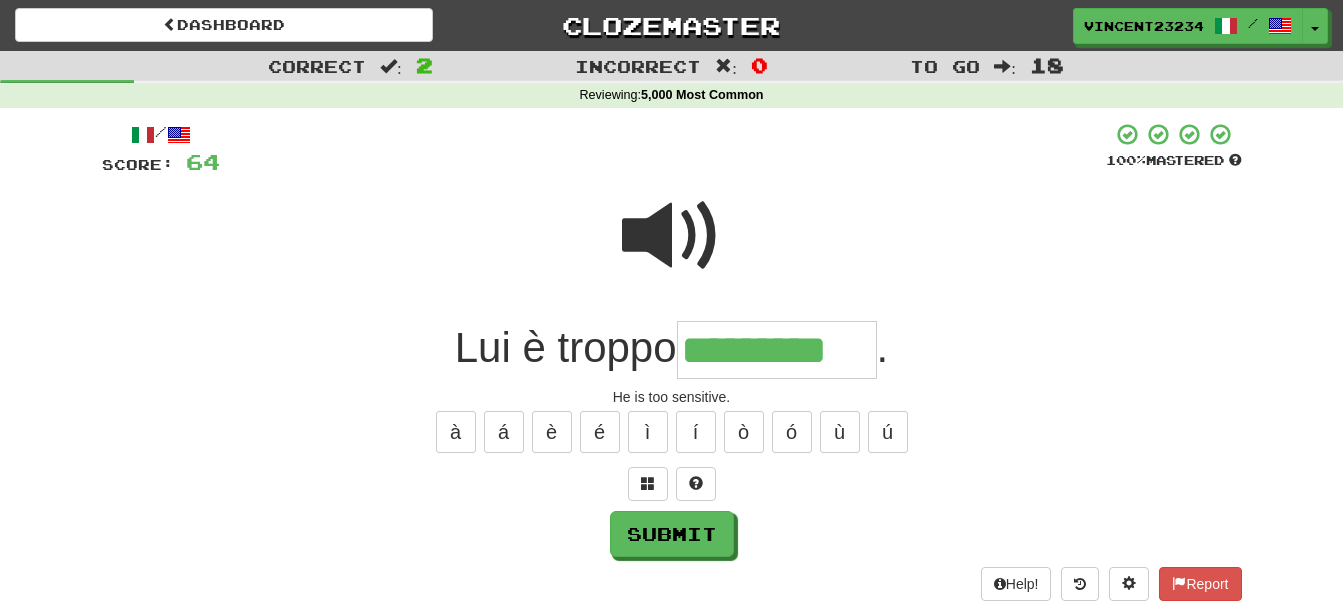 type on "*********" 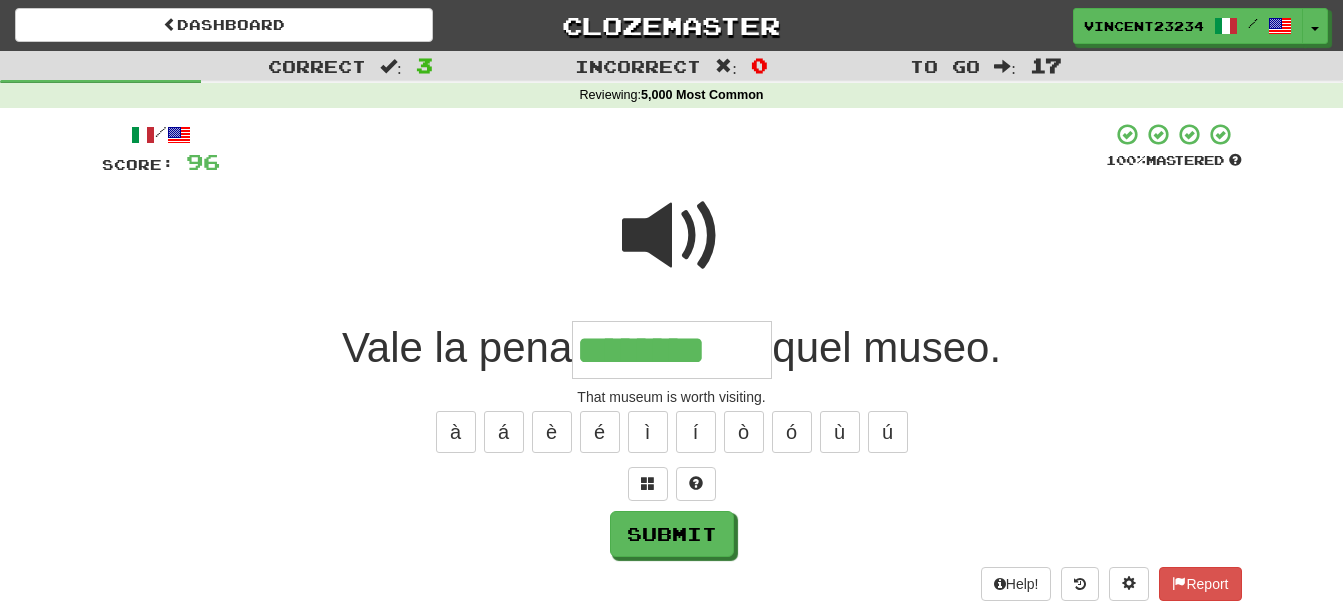 type on "********" 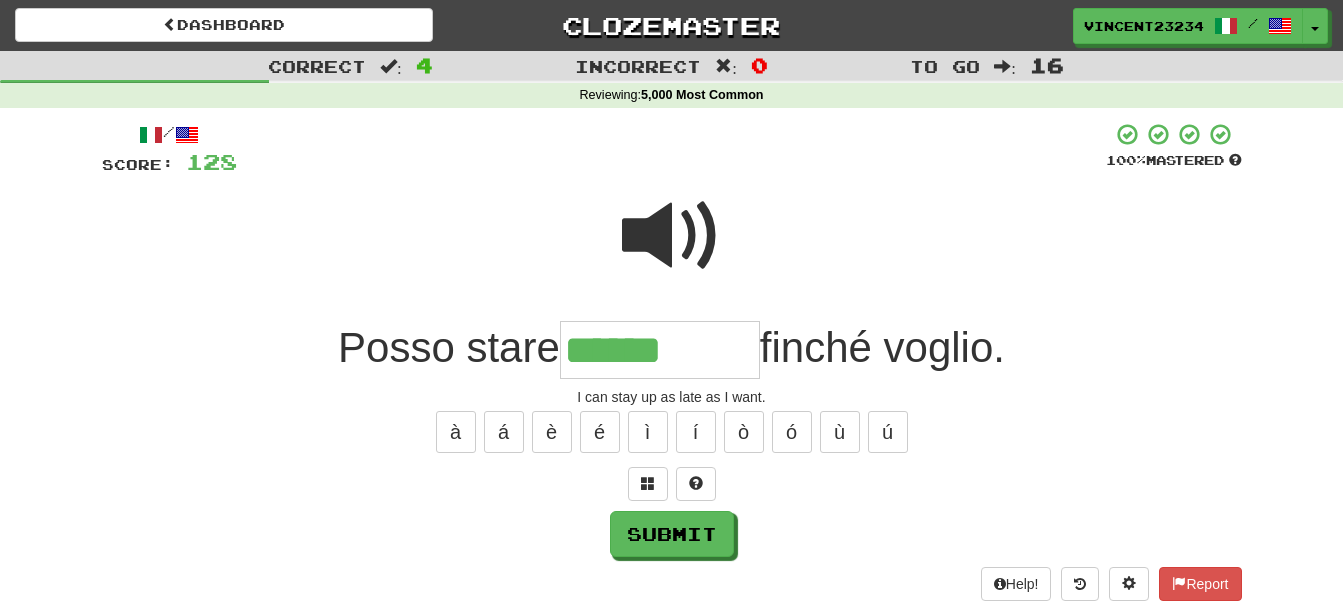 type on "******" 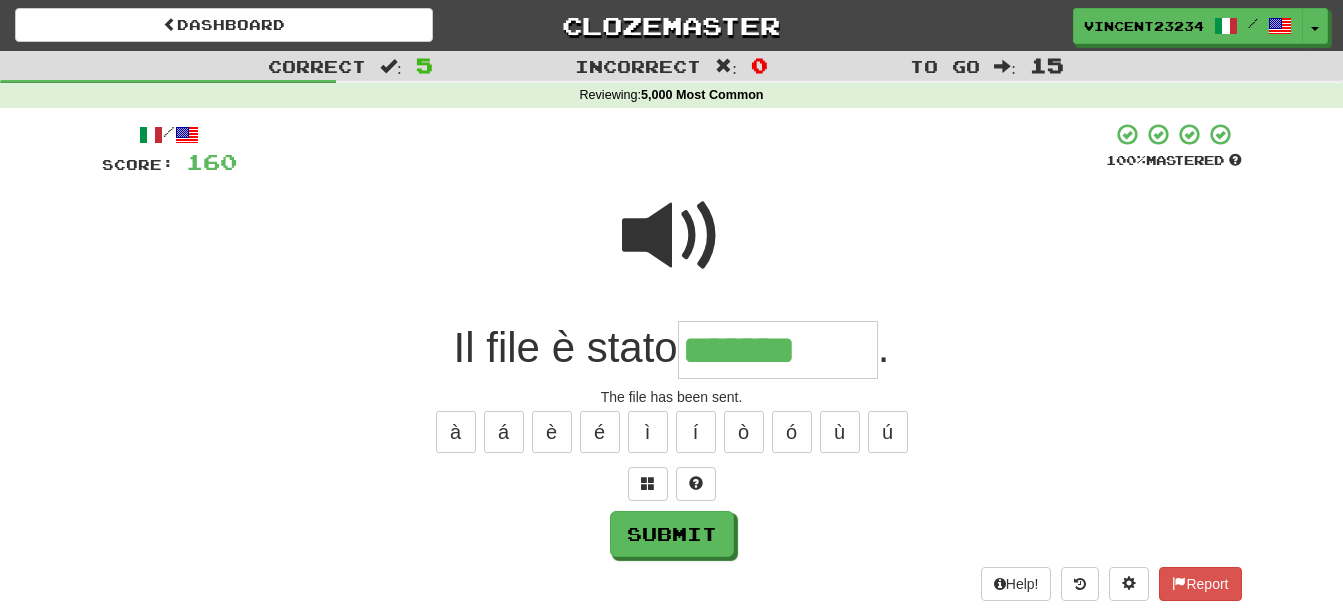 type on "*******" 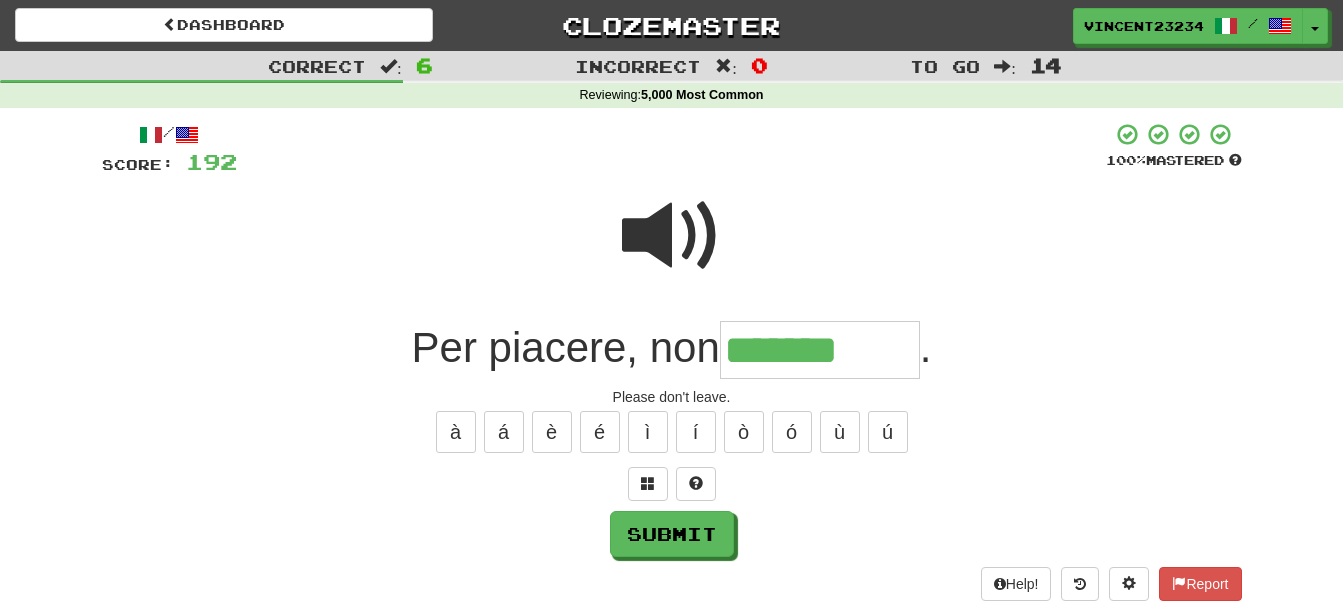 type on "*******" 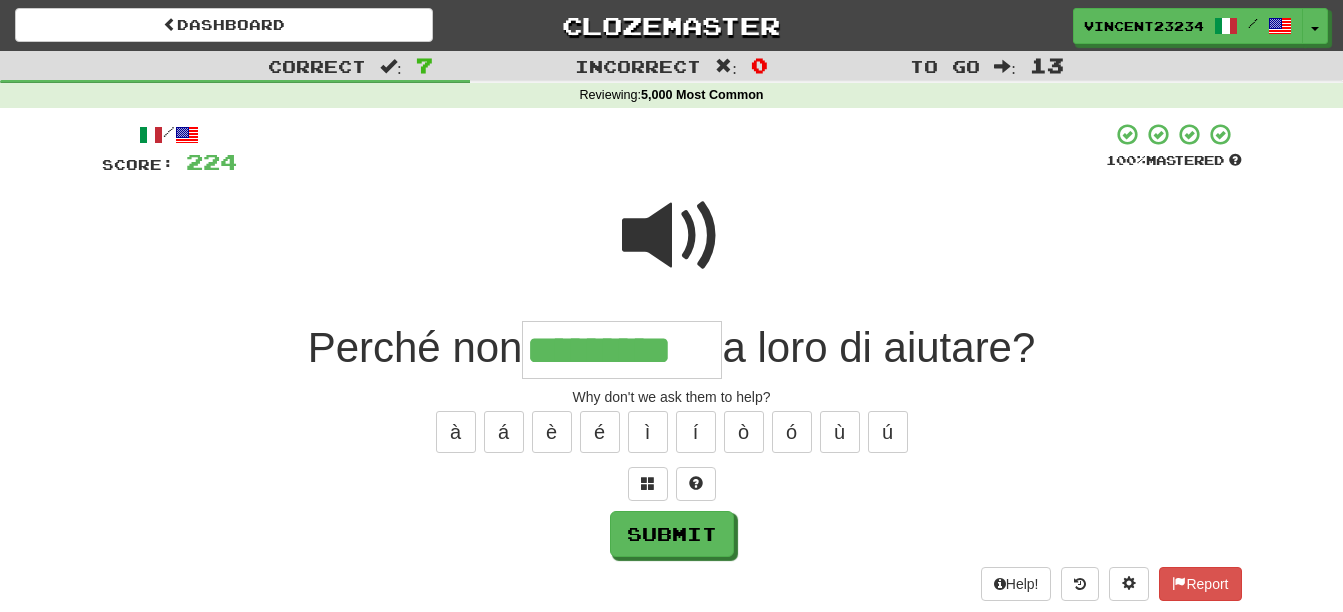 type on "*********" 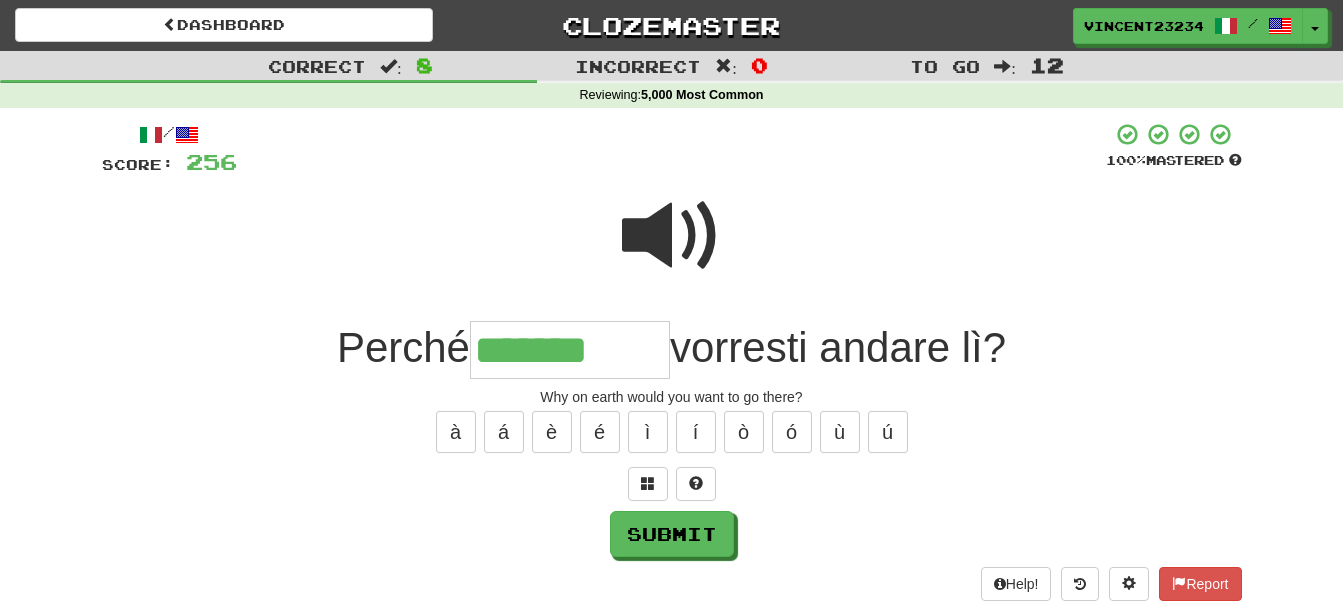 type on "*******" 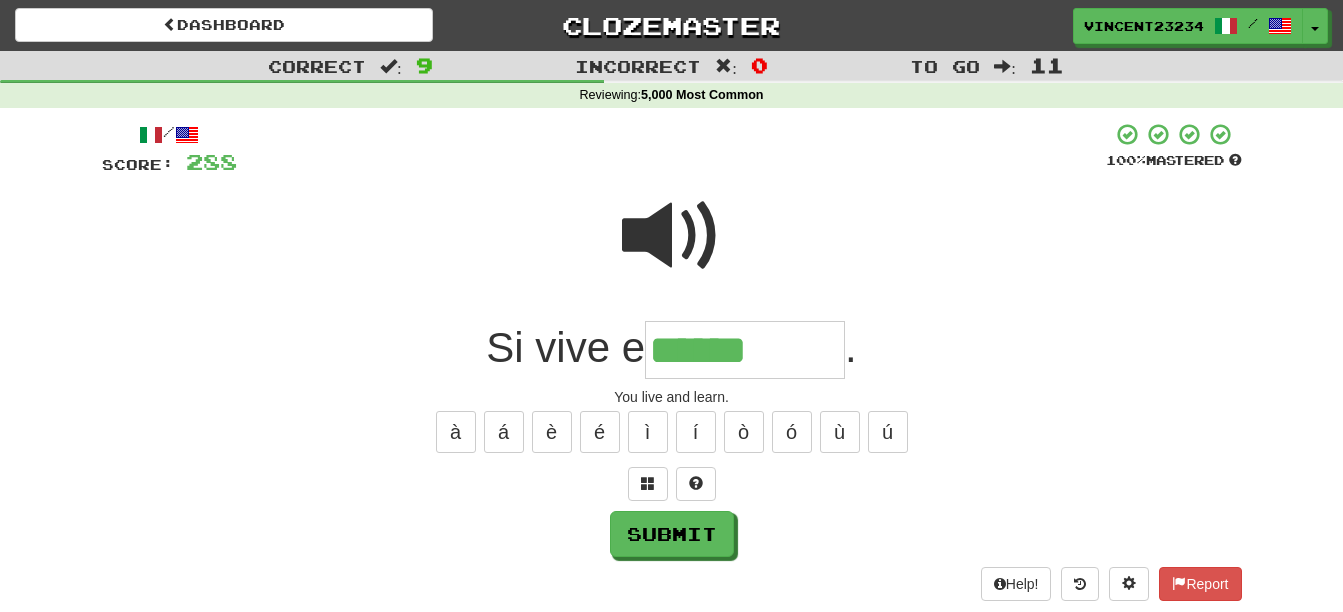 type on "******" 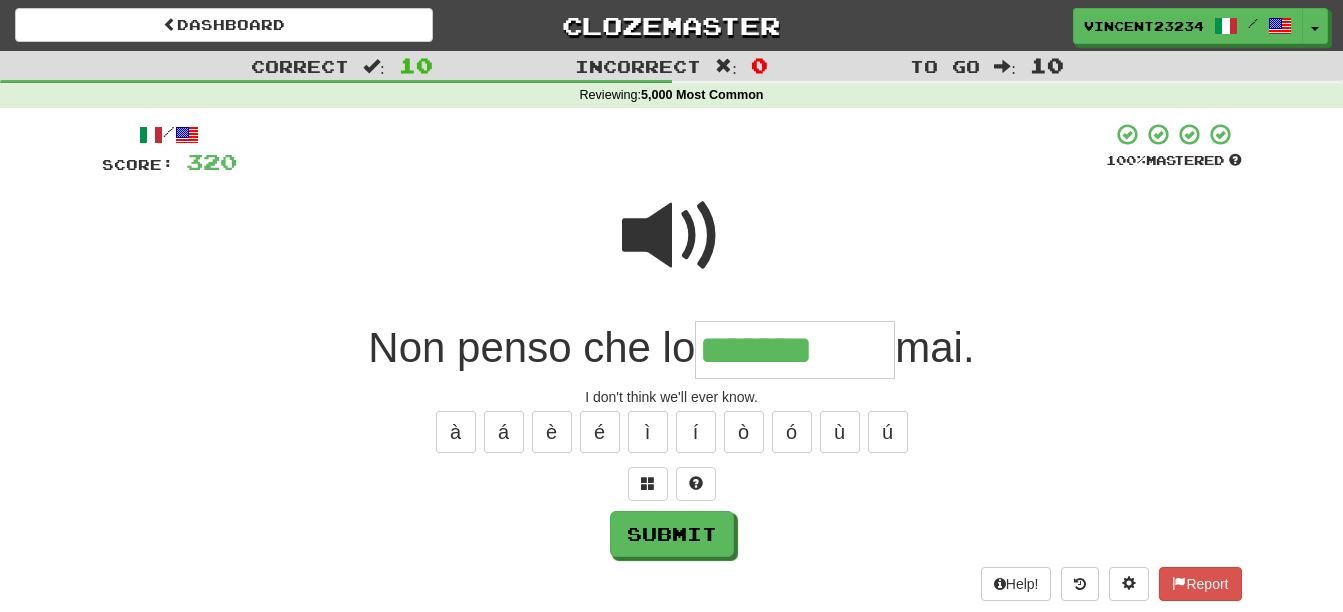 type on "*******" 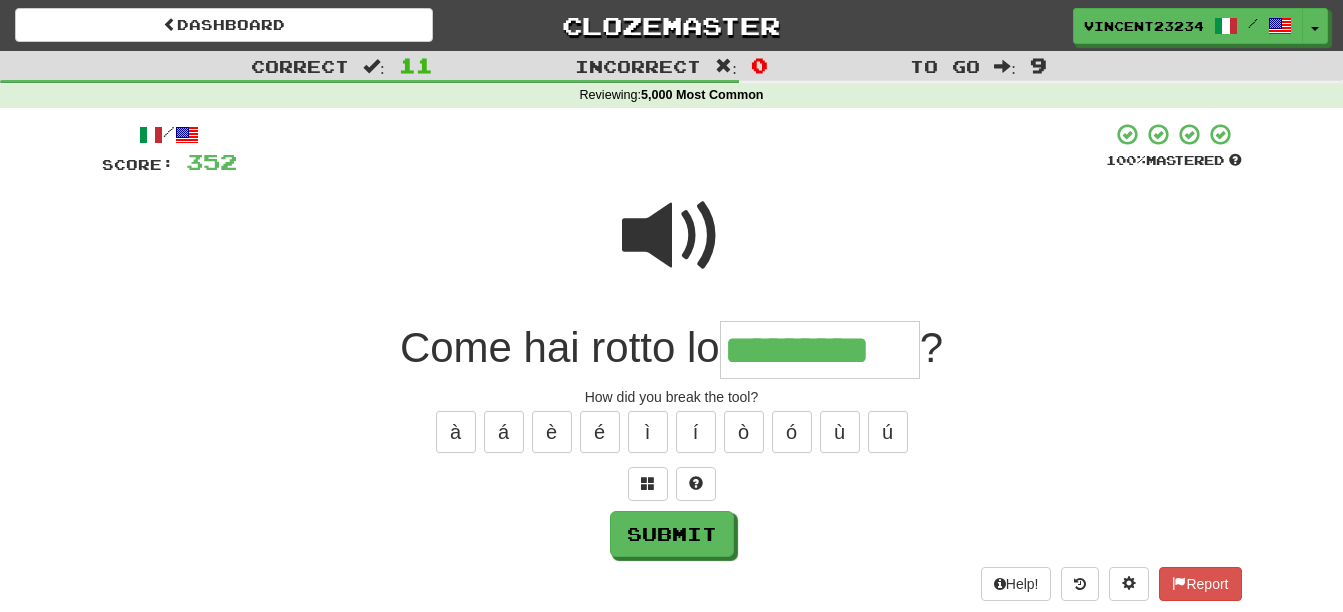 type on "*********" 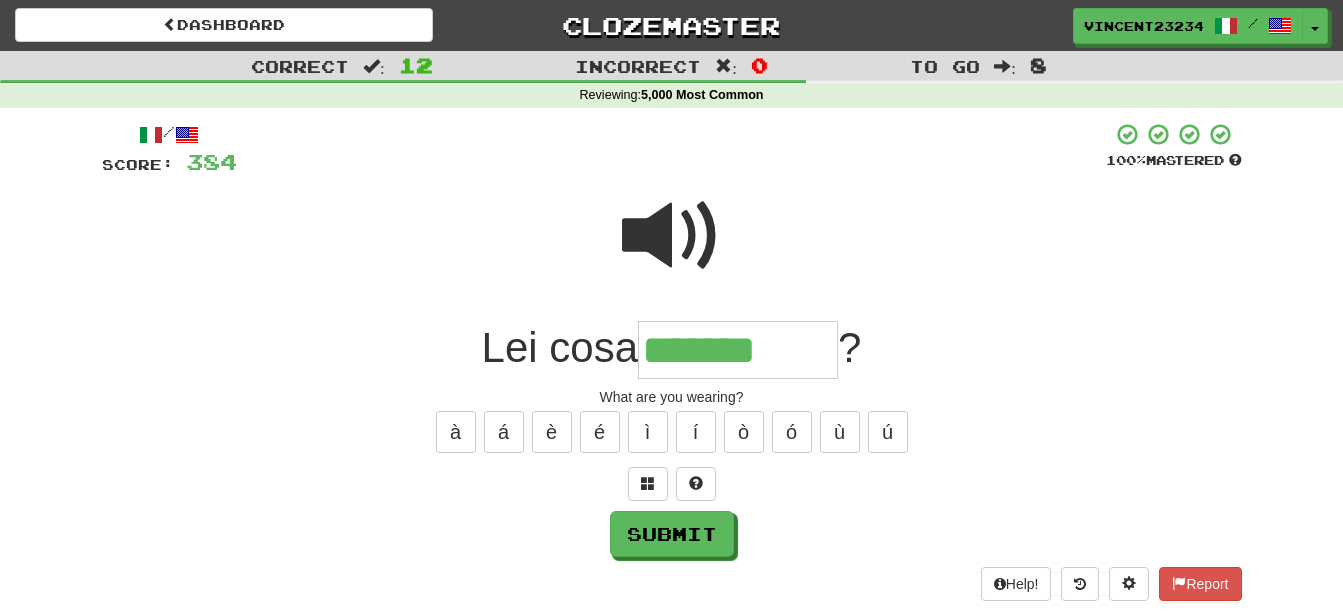 type on "*******" 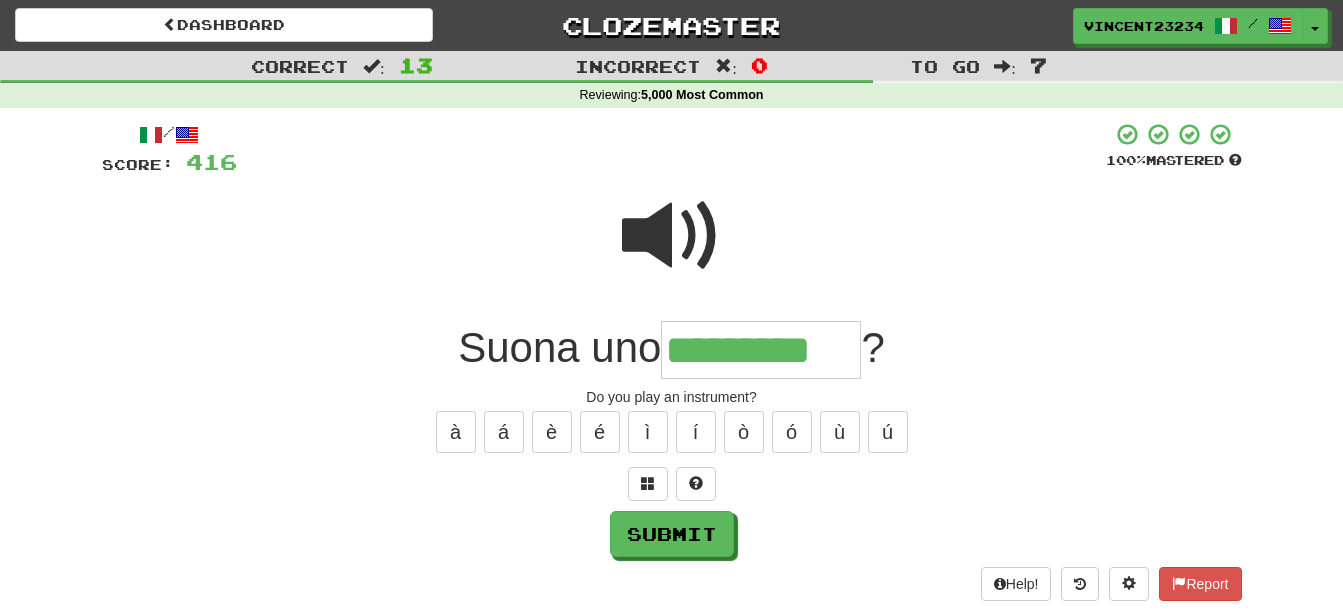type on "*********" 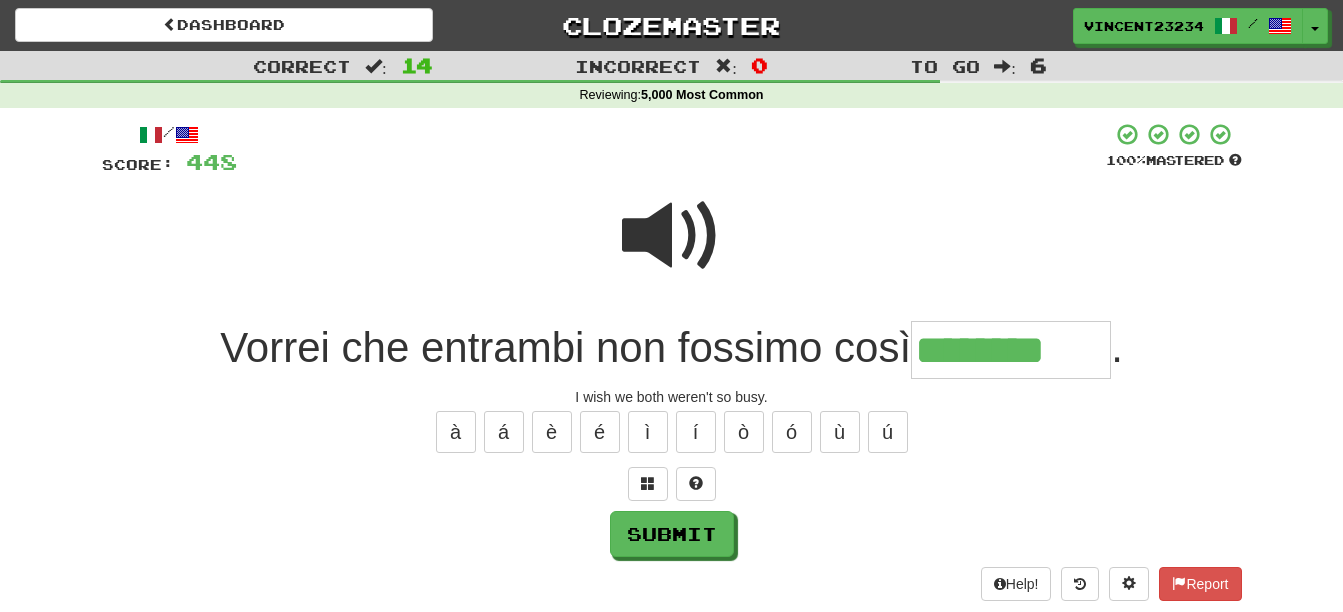 type on "********" 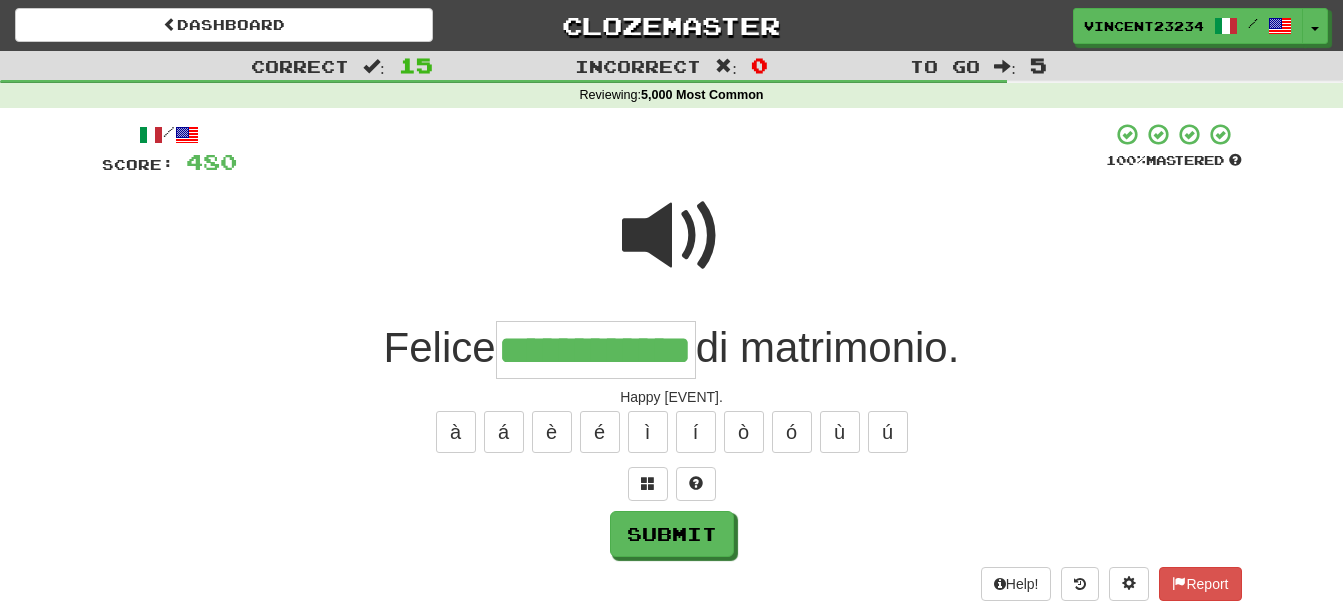 scroll, scrollTop: 0, scrollLeft: 36, axis: horizontal 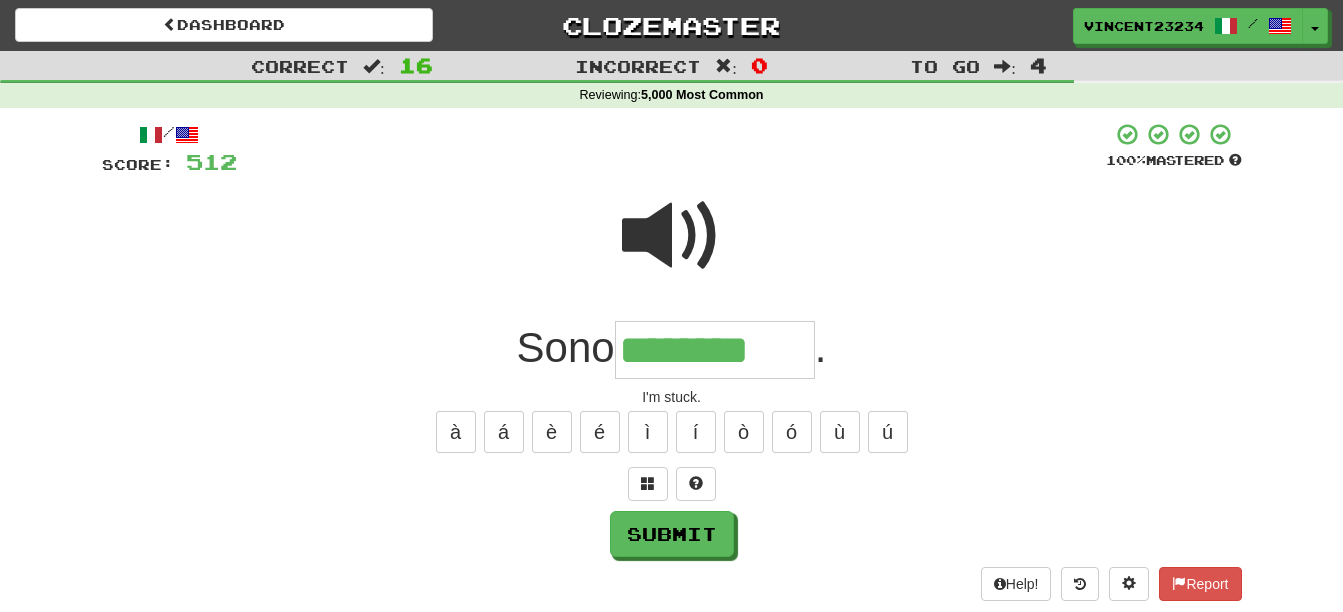 type on "********" 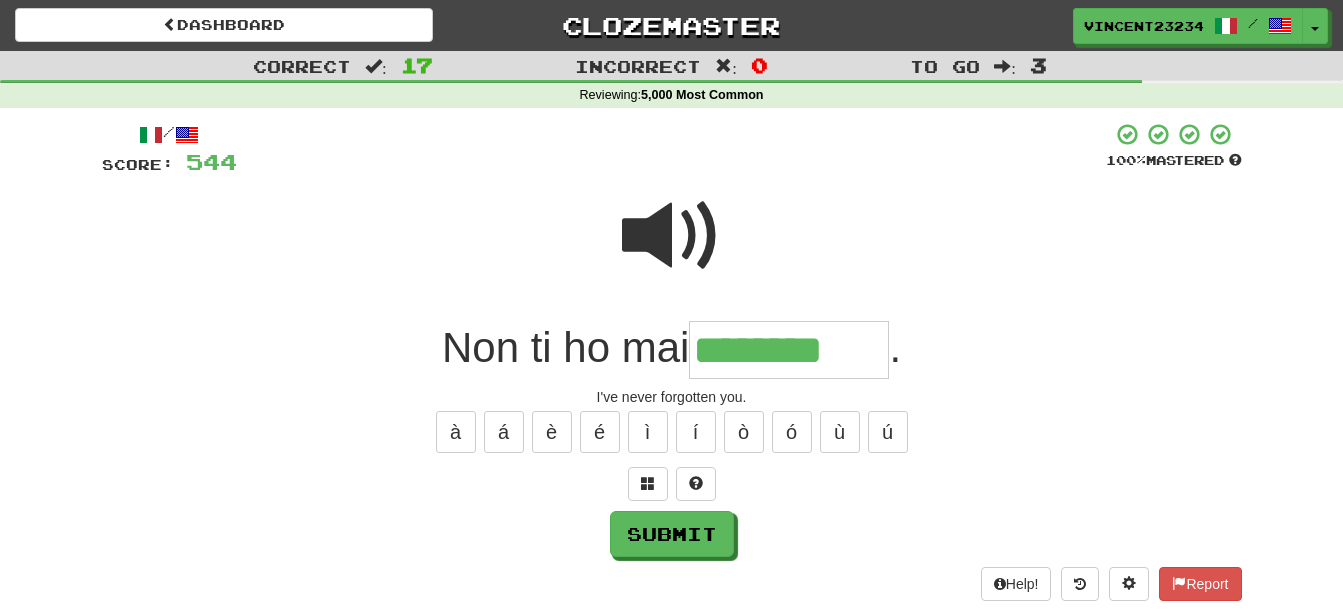 type on "********" 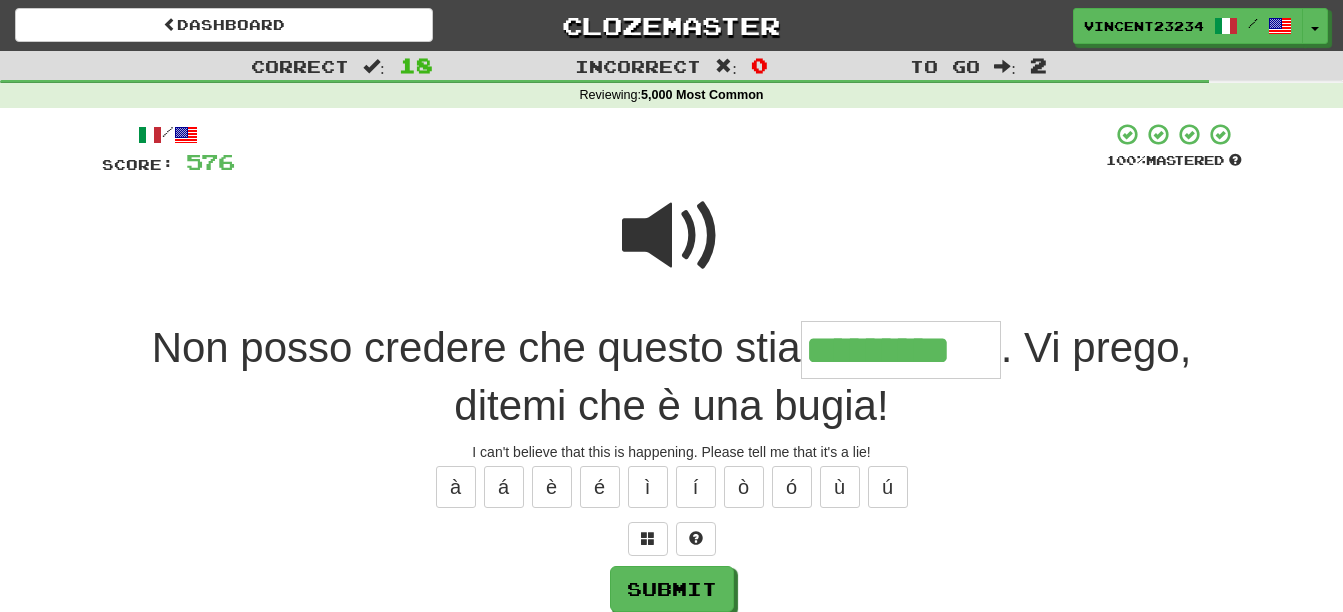 scroll, scrollTop: 0, scrollLeft: 13, axis: horizontal 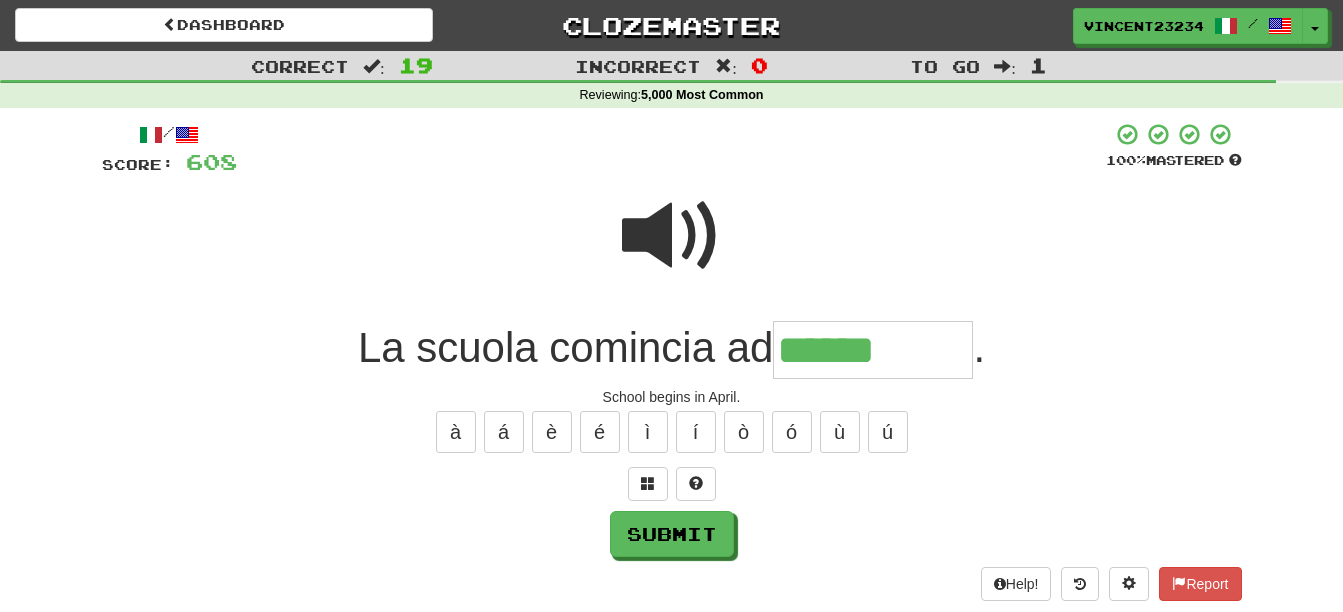type on "******" 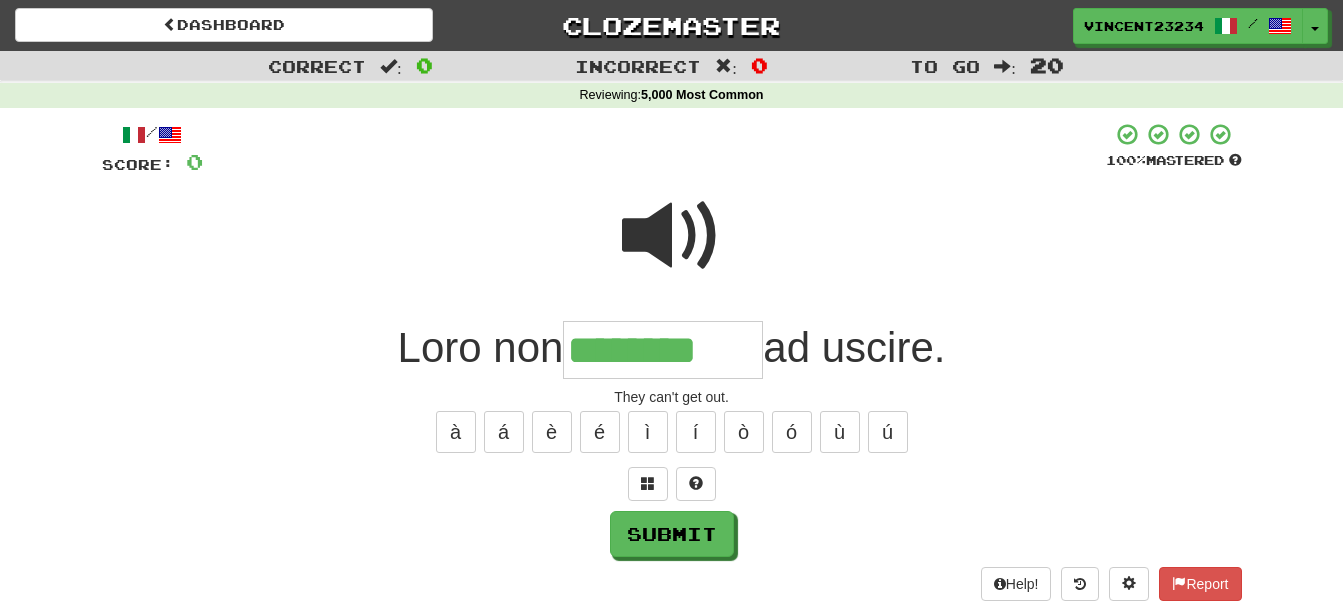type on "********" 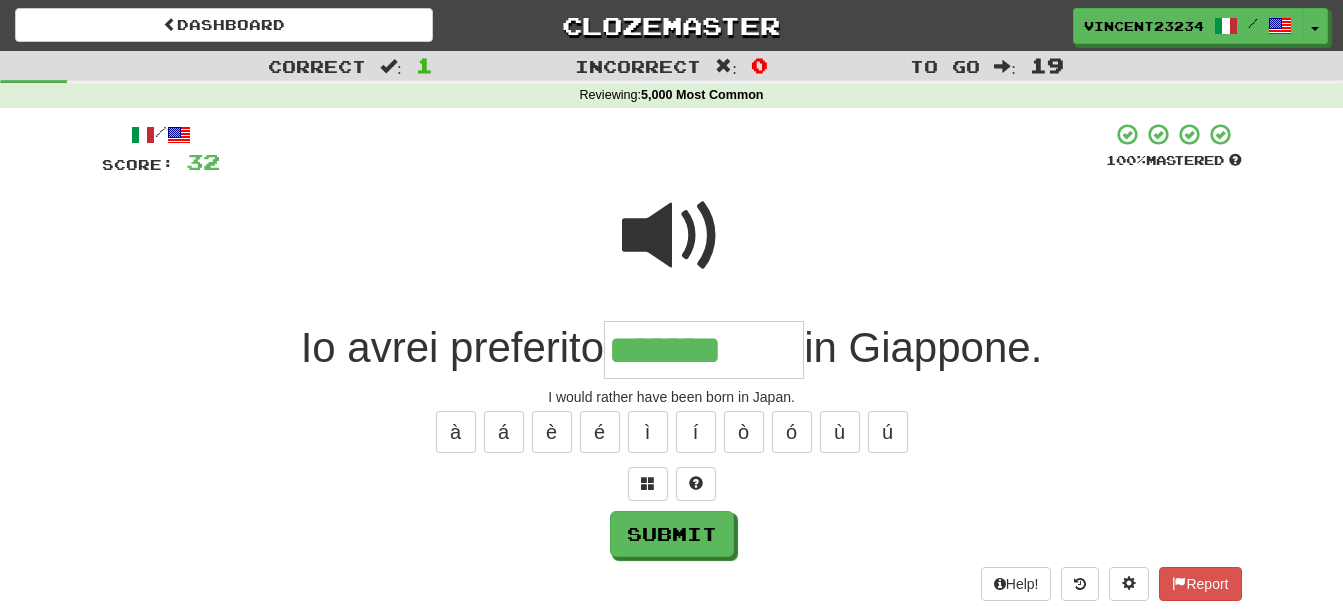 type on "*******" 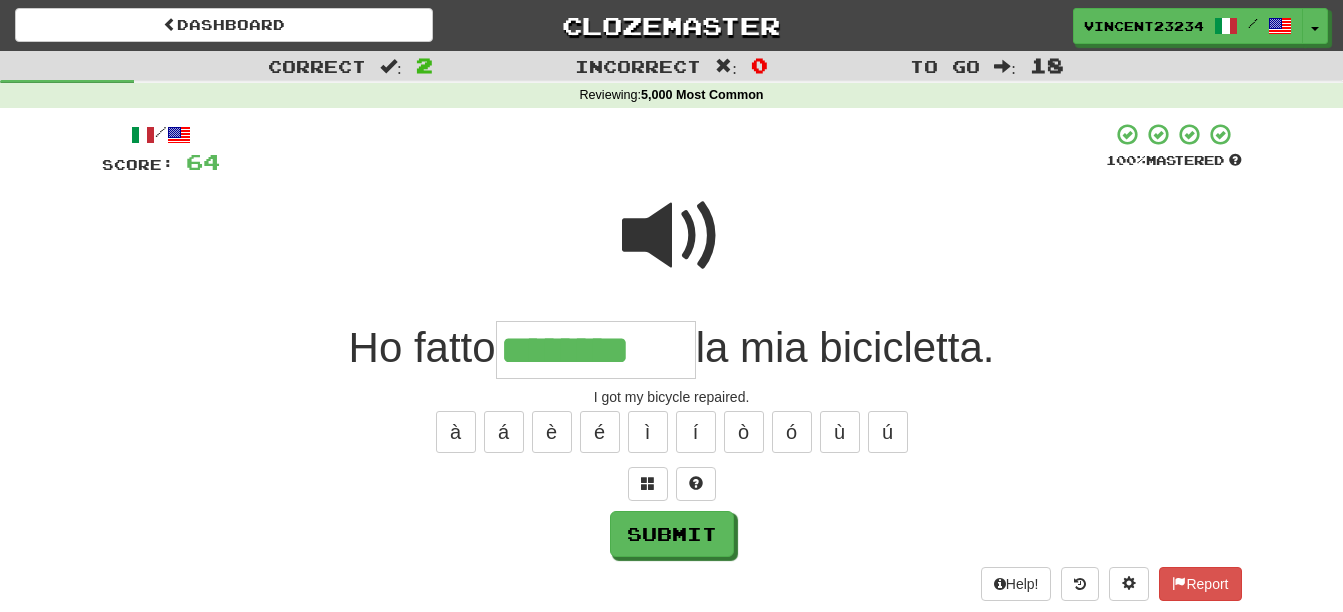 type on "********" 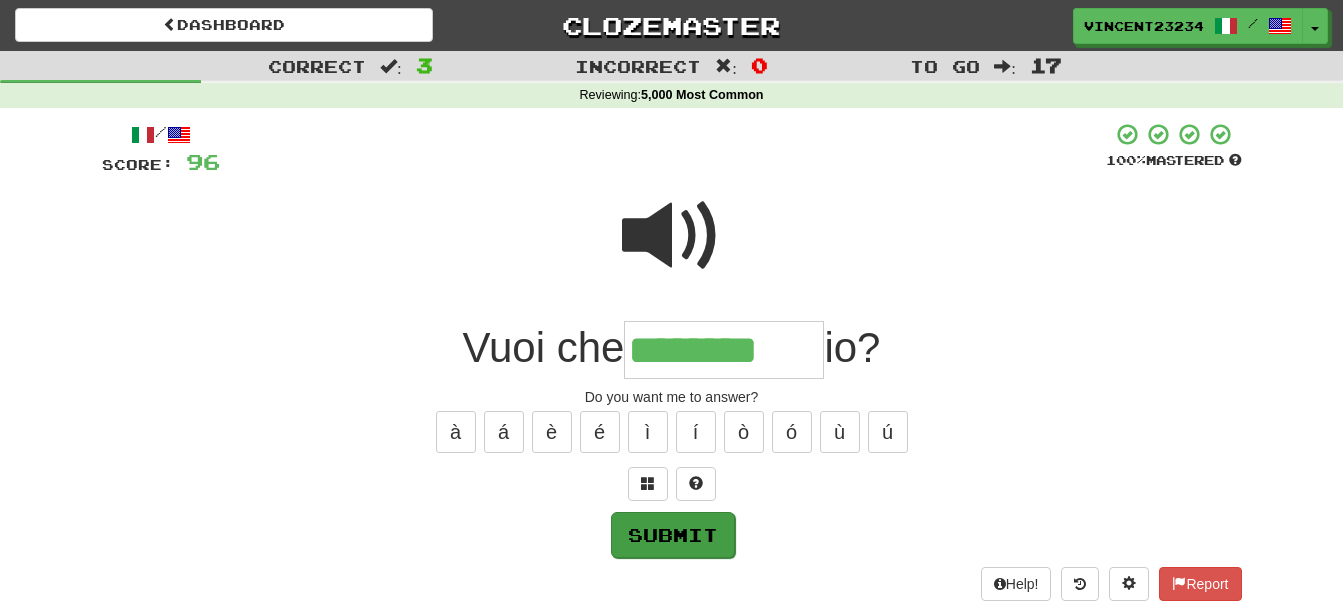 type on "********" 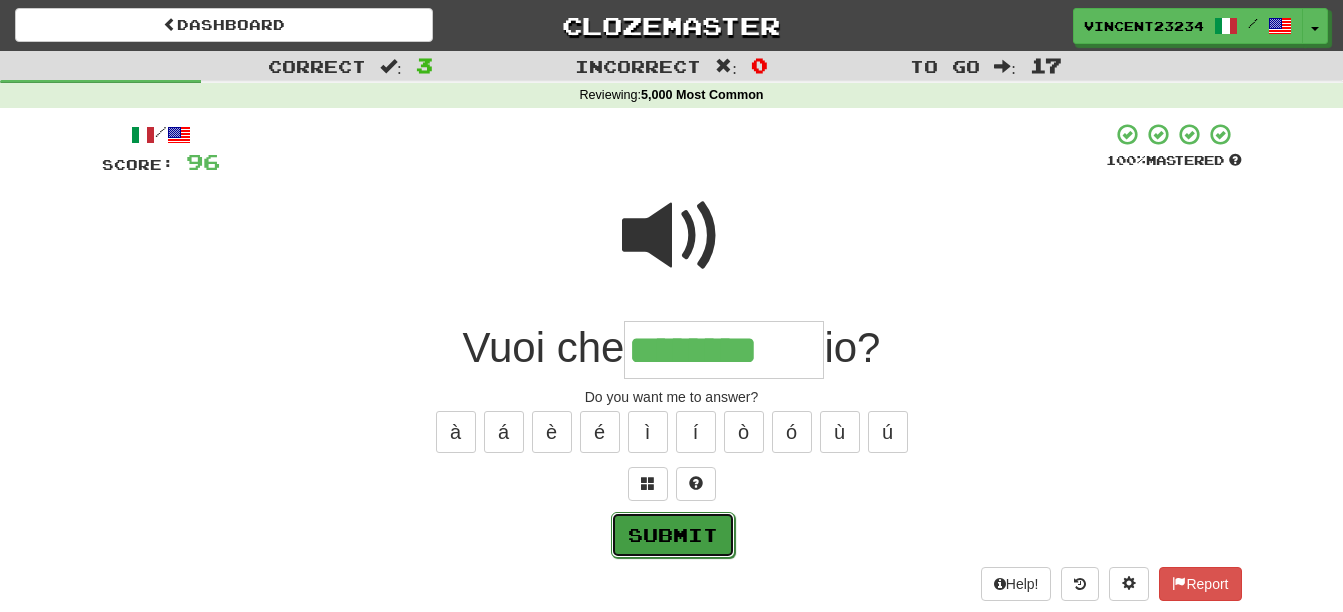 click on "Submit" at bounding box center (673, 535) 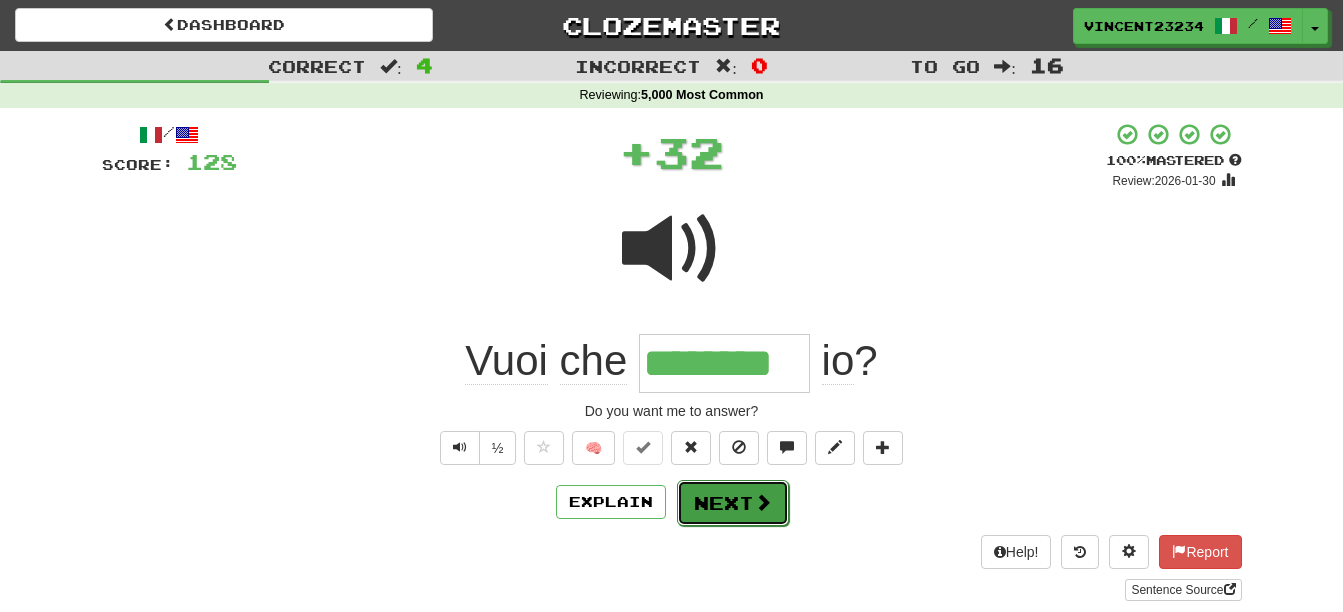 click on "Next" at bounding box center [733, 503] 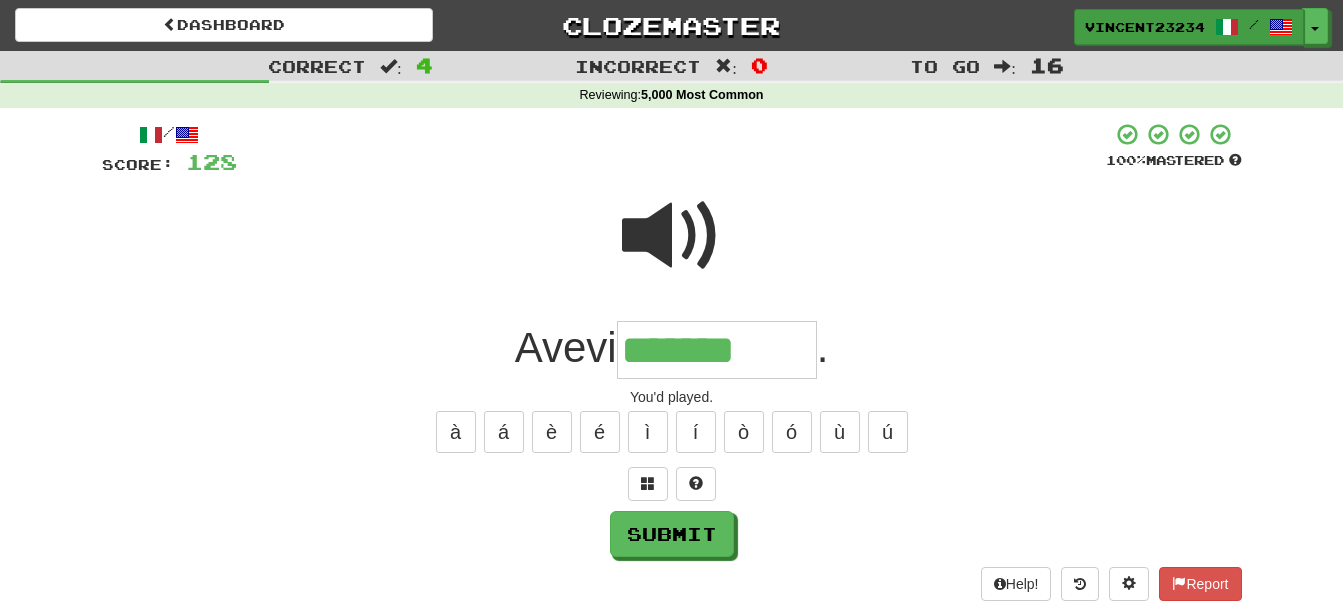 type on "*******" 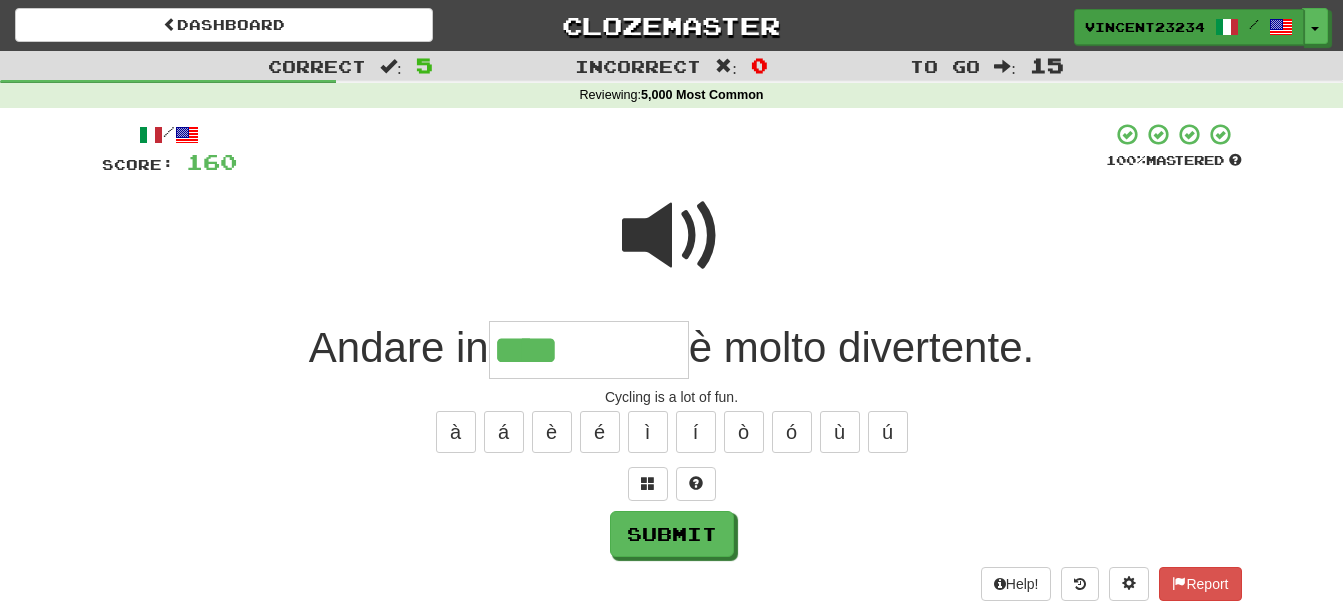 type on "****" 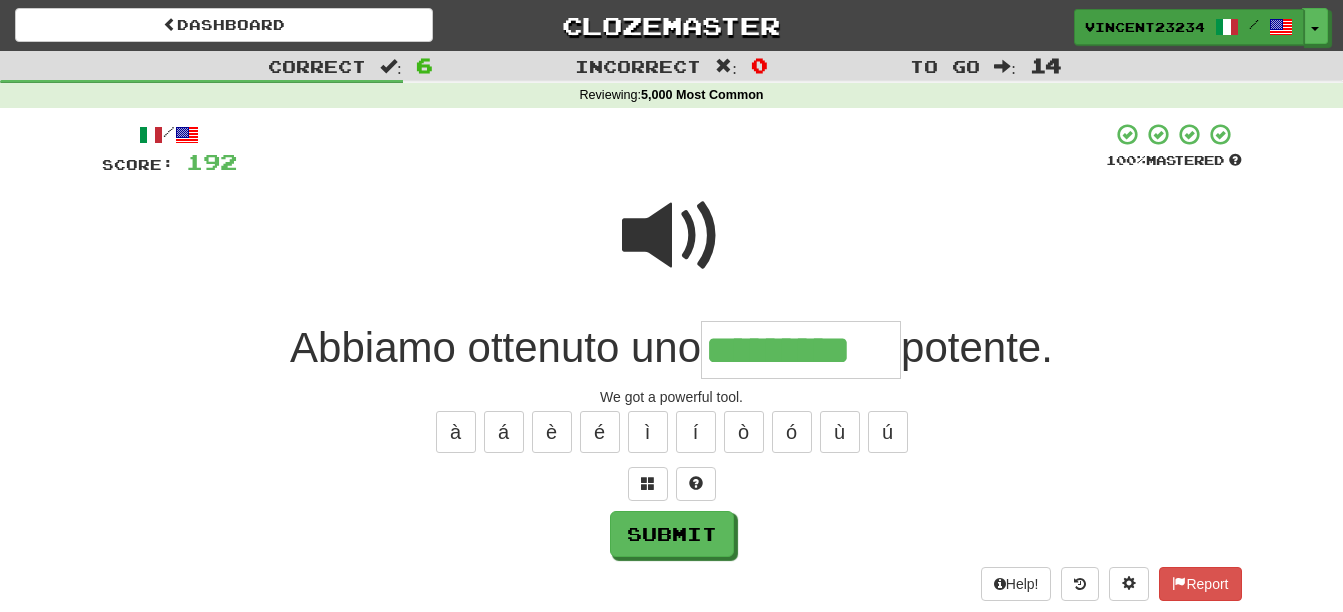 type on "*********" 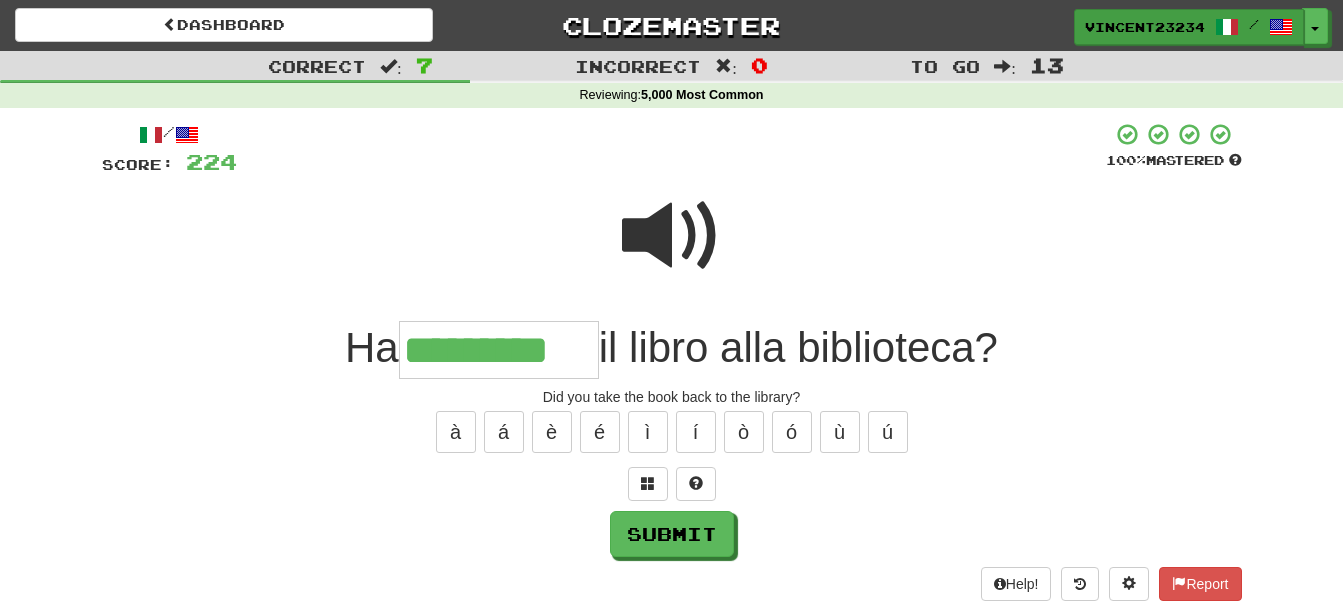 type on "*********" 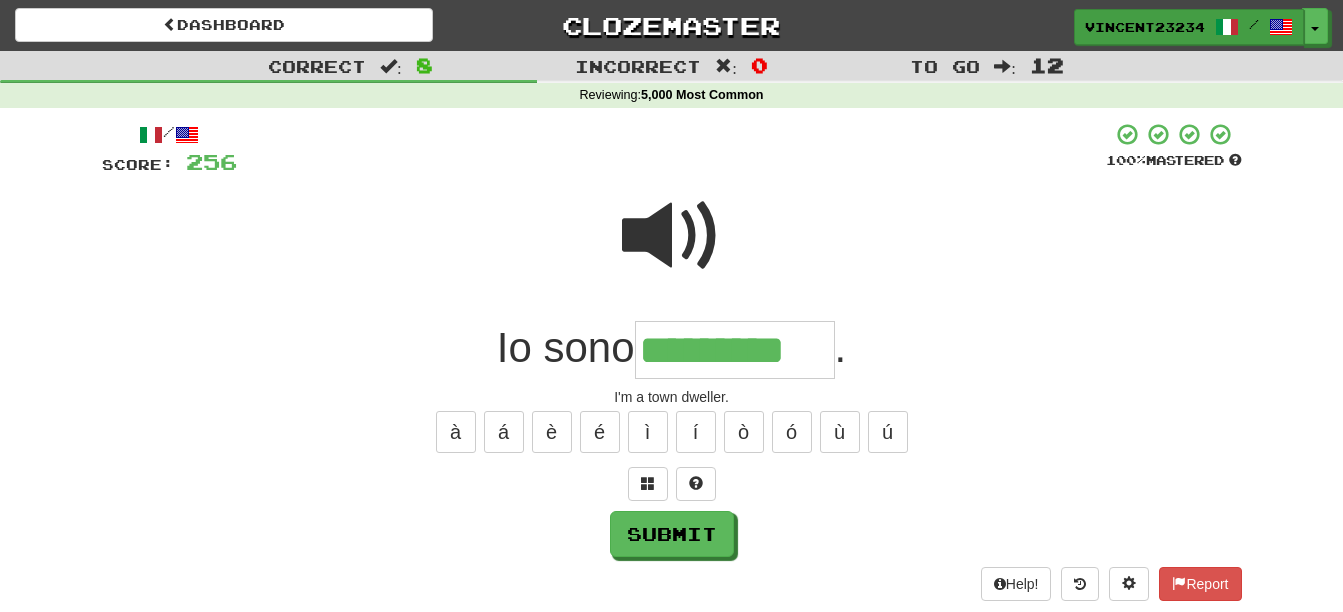 type on "*********" 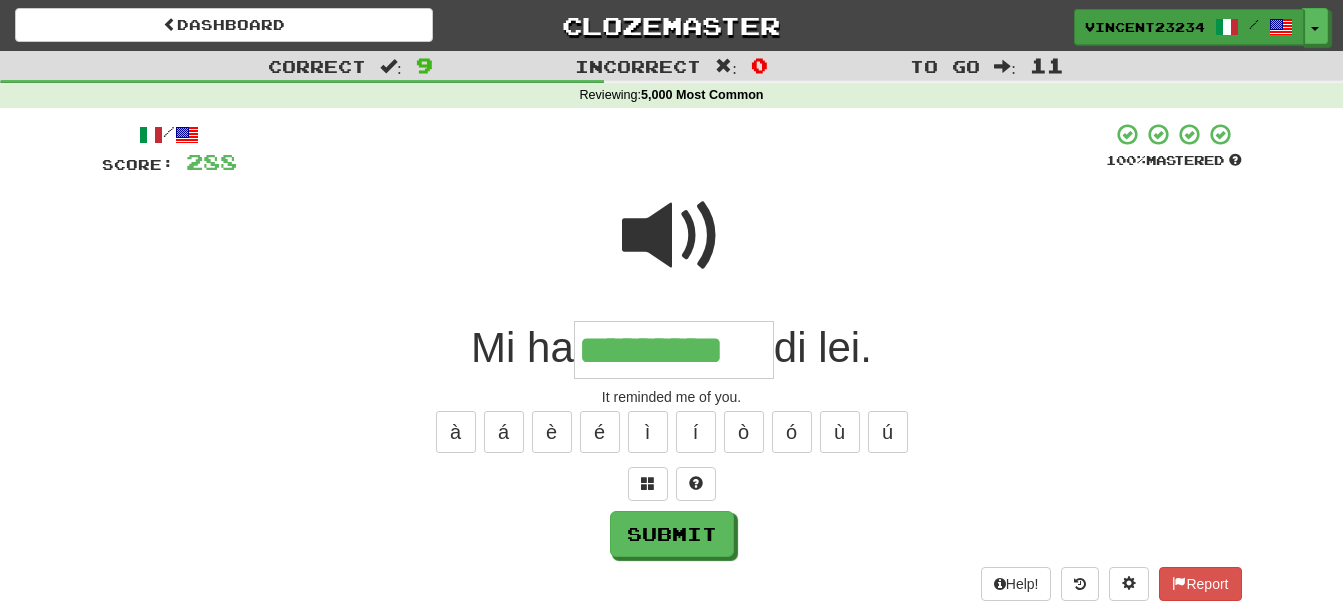 type on "*********" 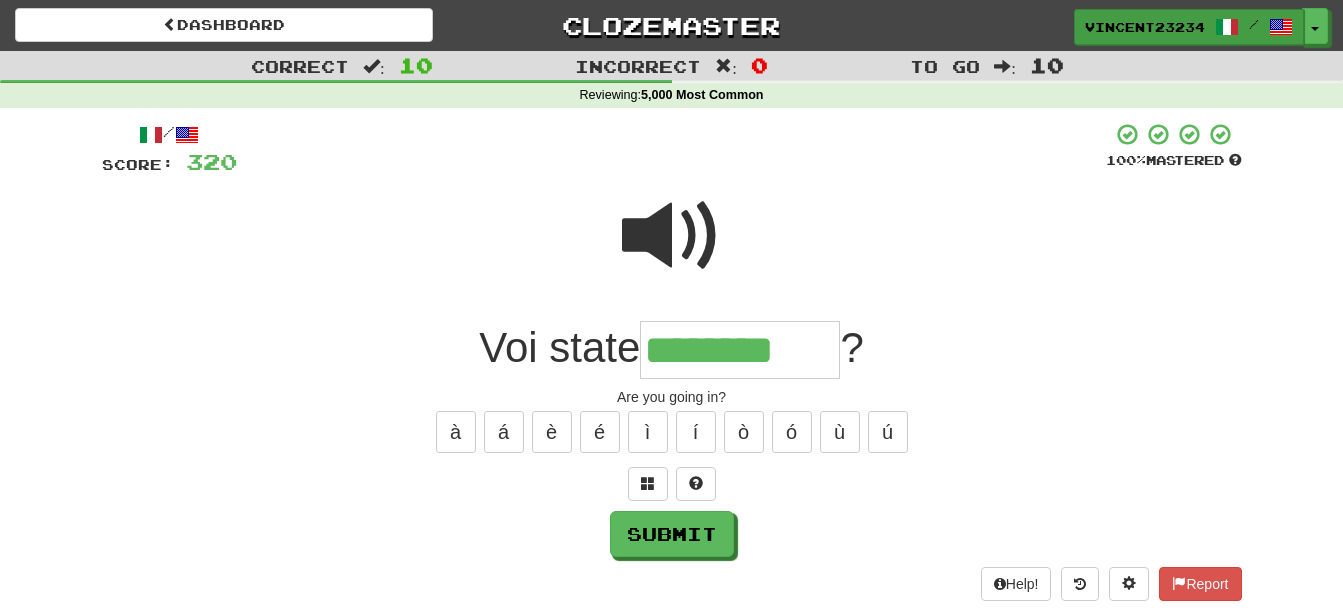 type on "********" 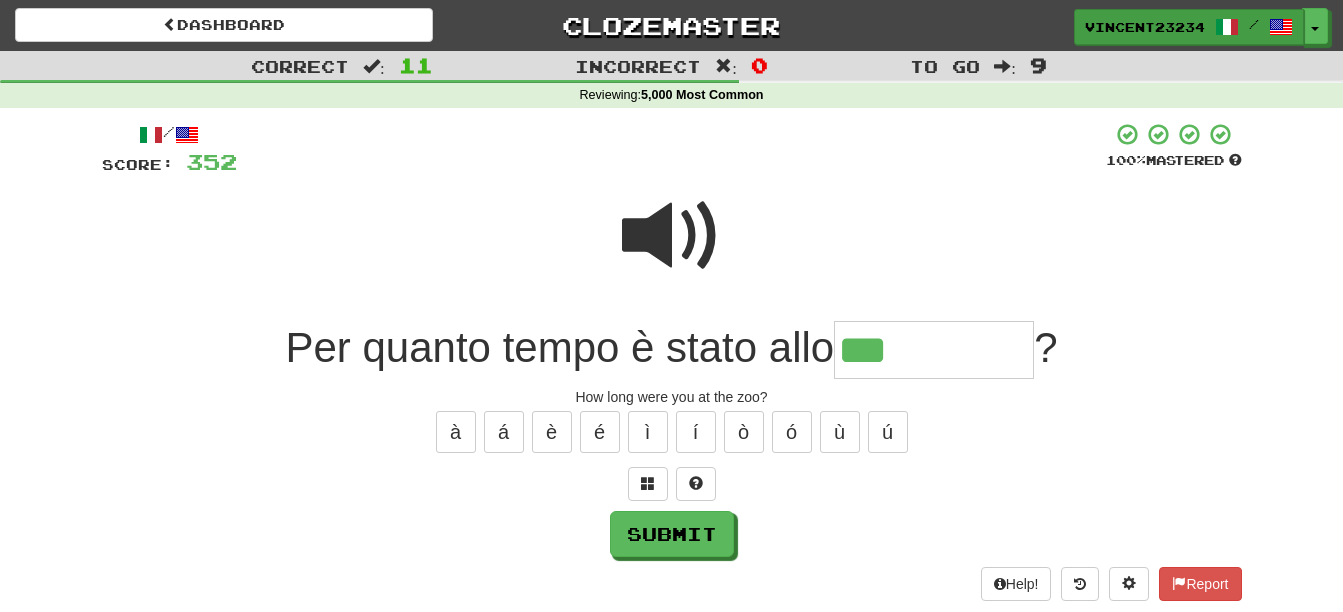 type on "***" 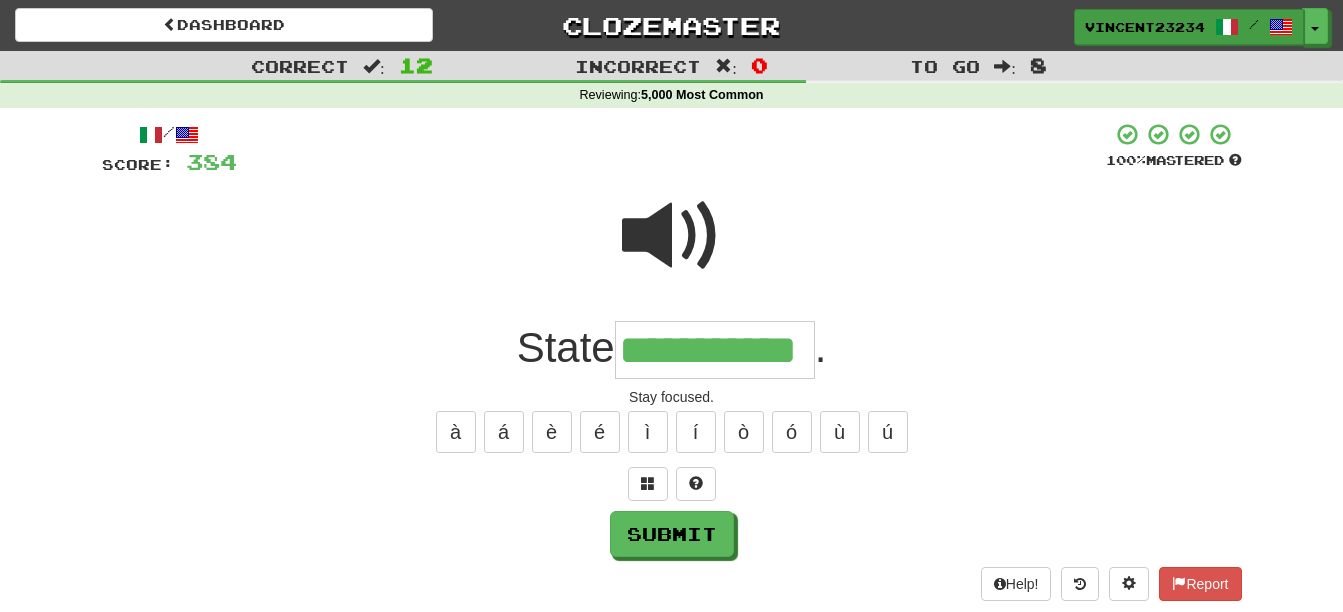 scroll, scrollTop: 0, scrollLeft: 13, axis: horizontal 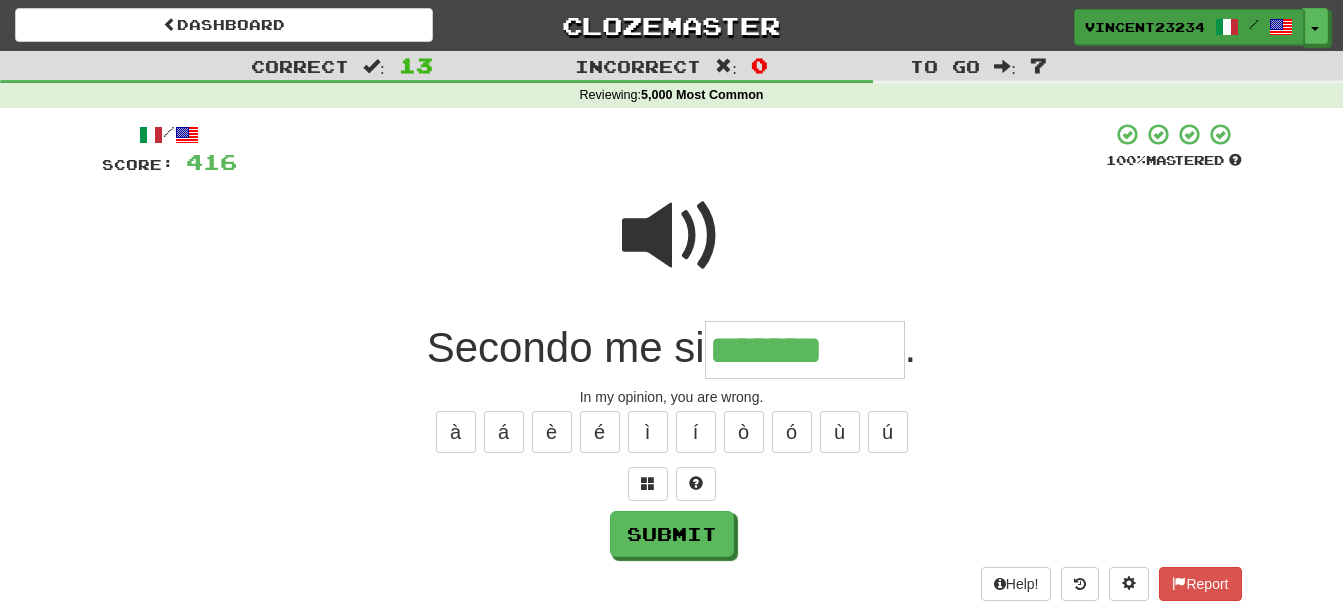 type on "*******" 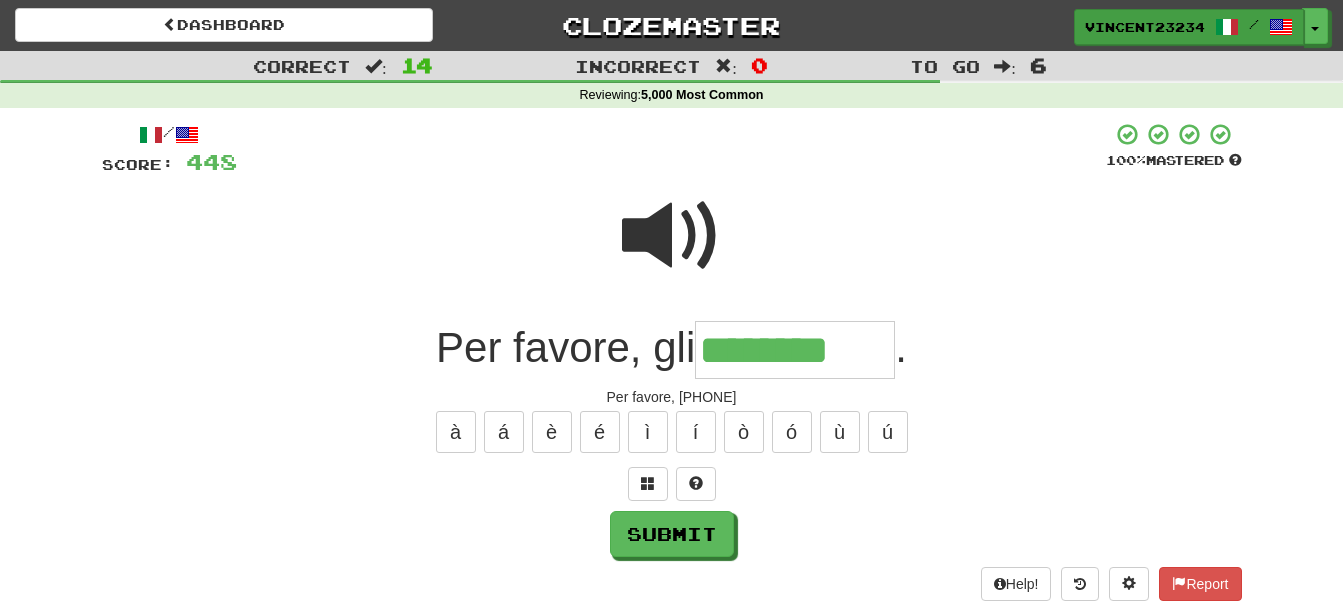 type on "********" 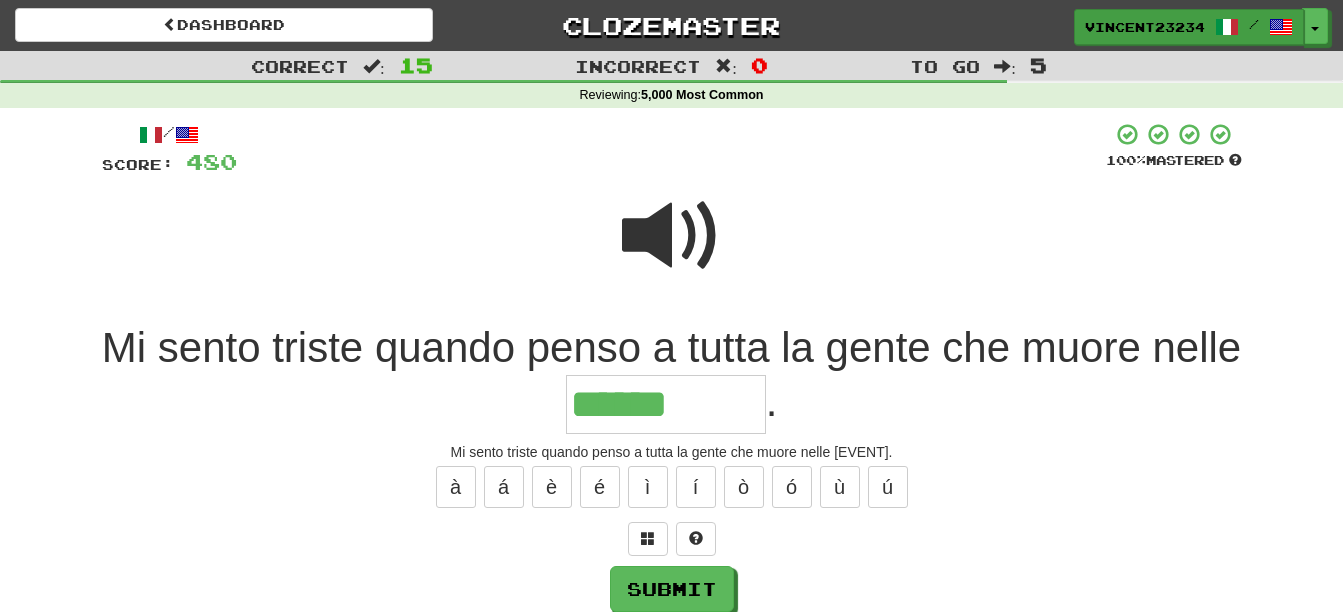 type on "******" 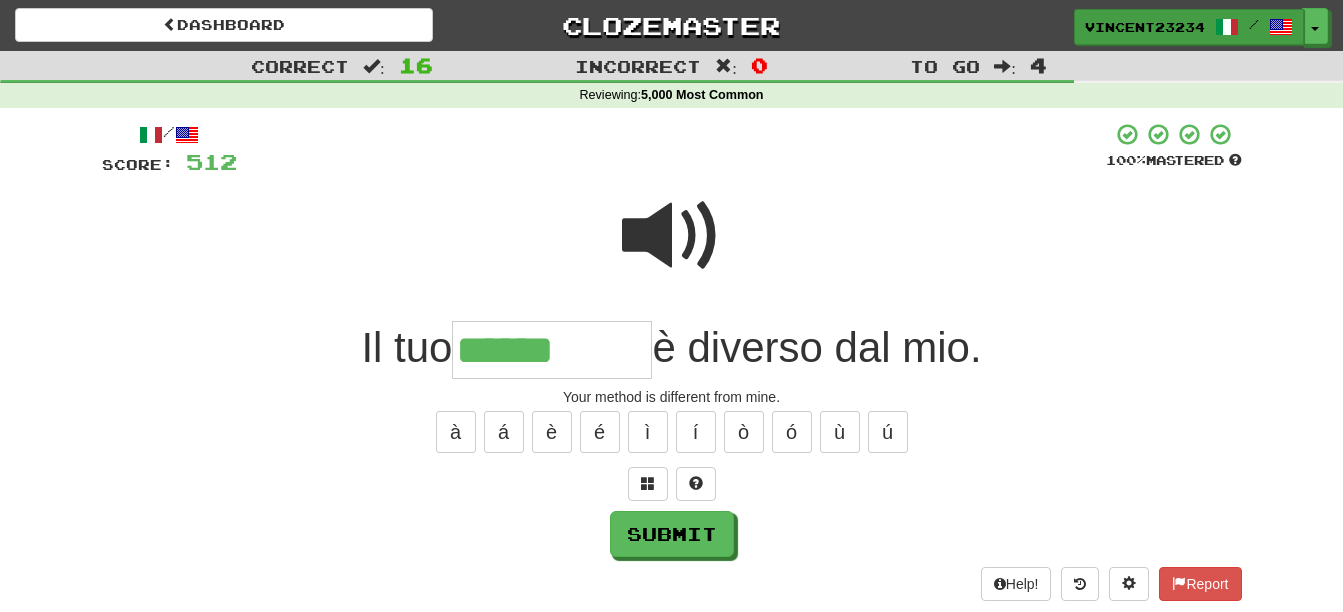 type on "******" 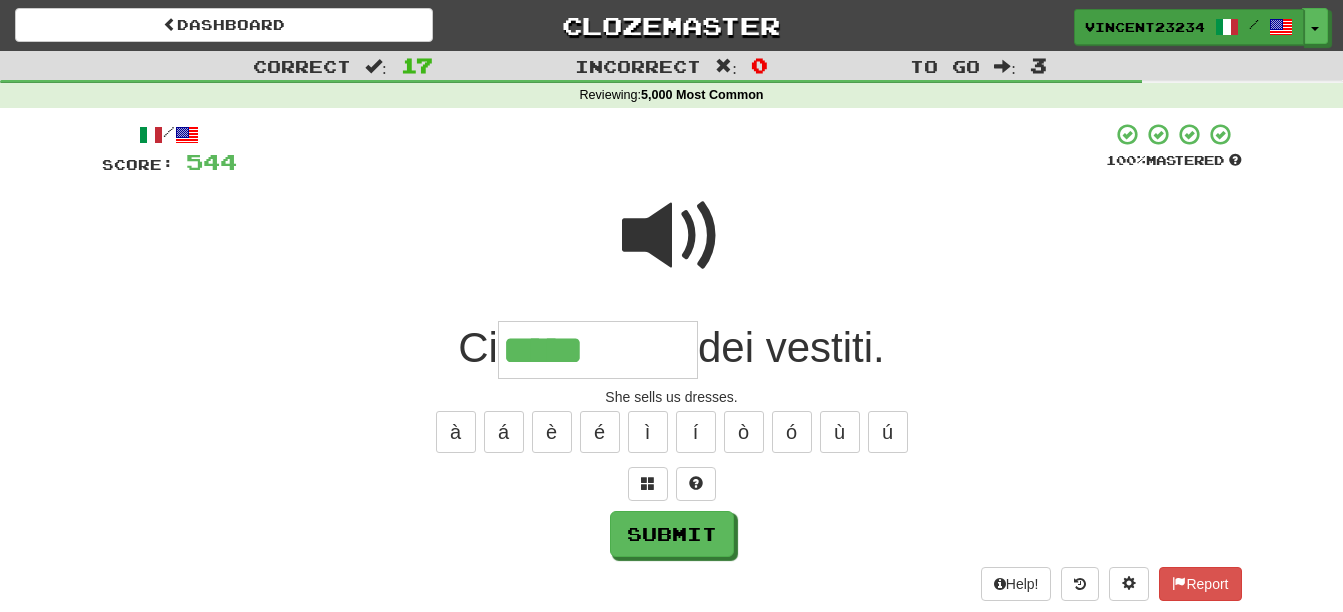 type on "*****" 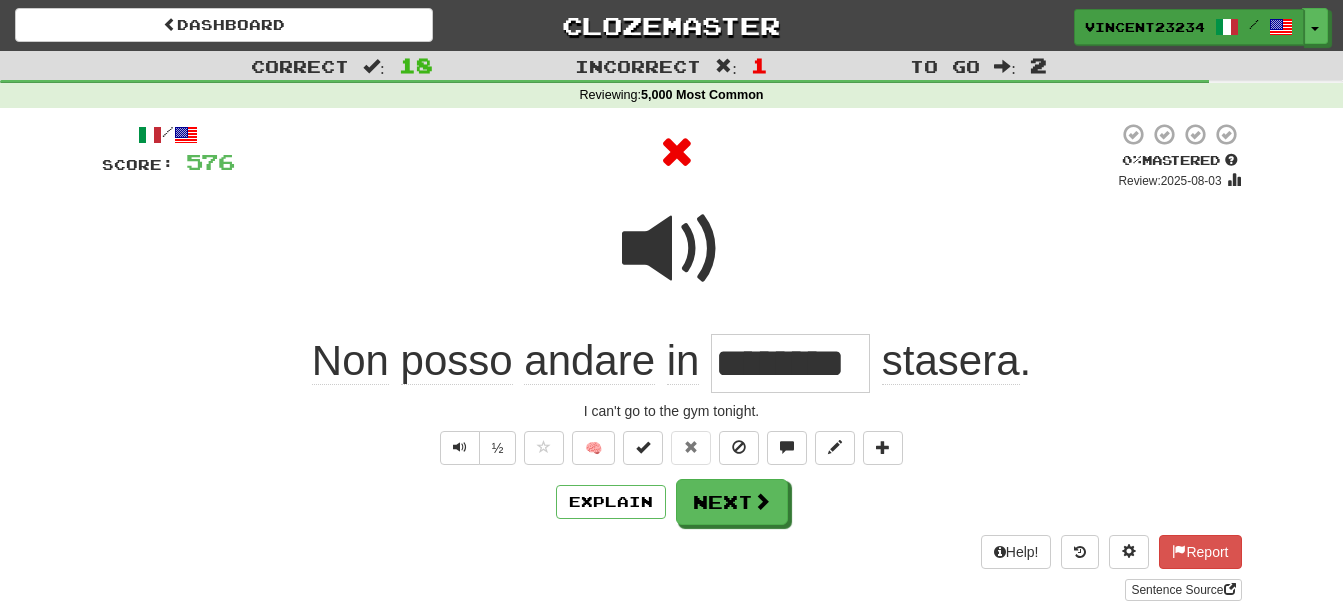 type on "********" 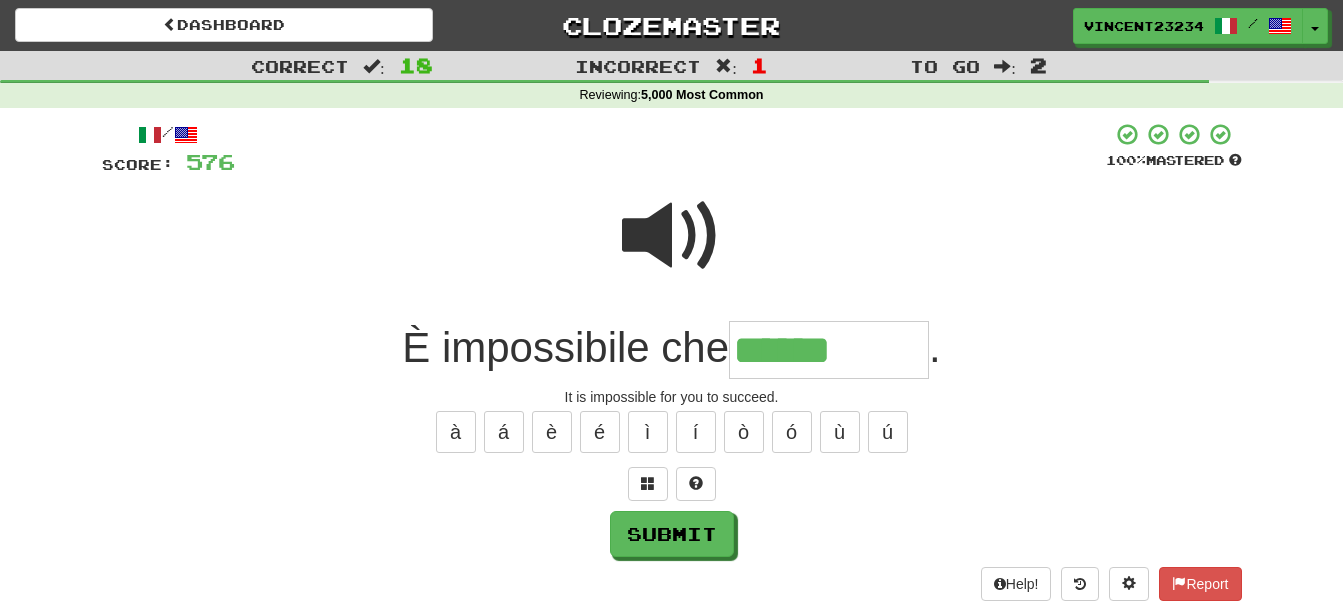 type on "******" 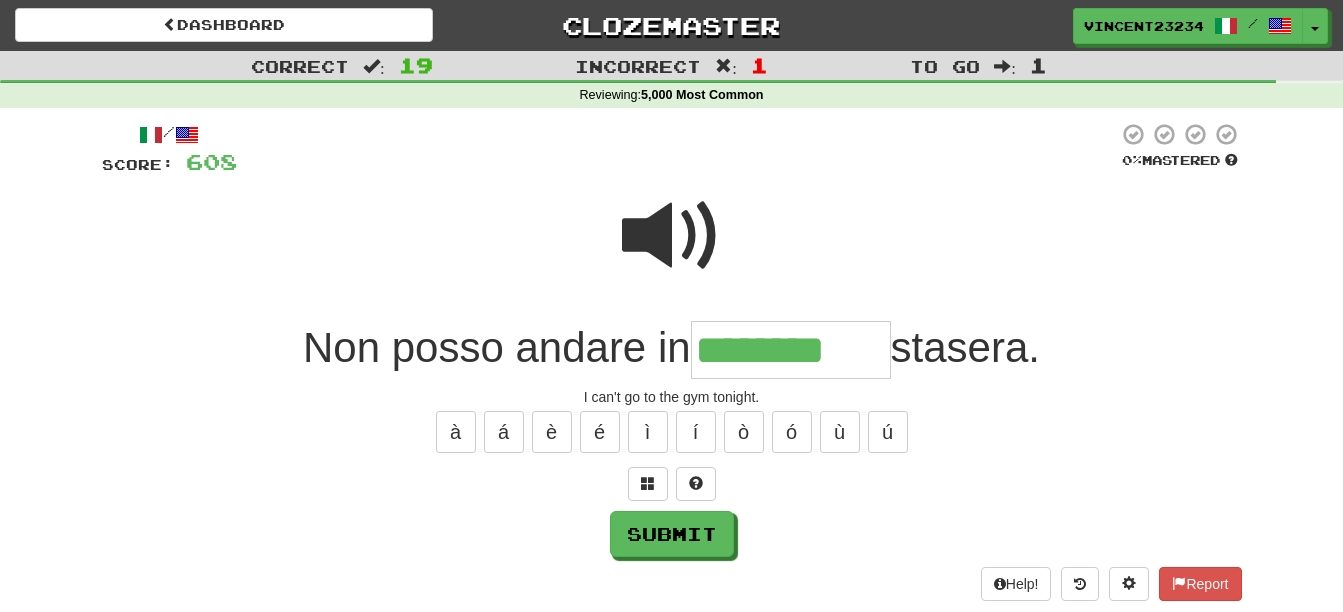 type on "********" 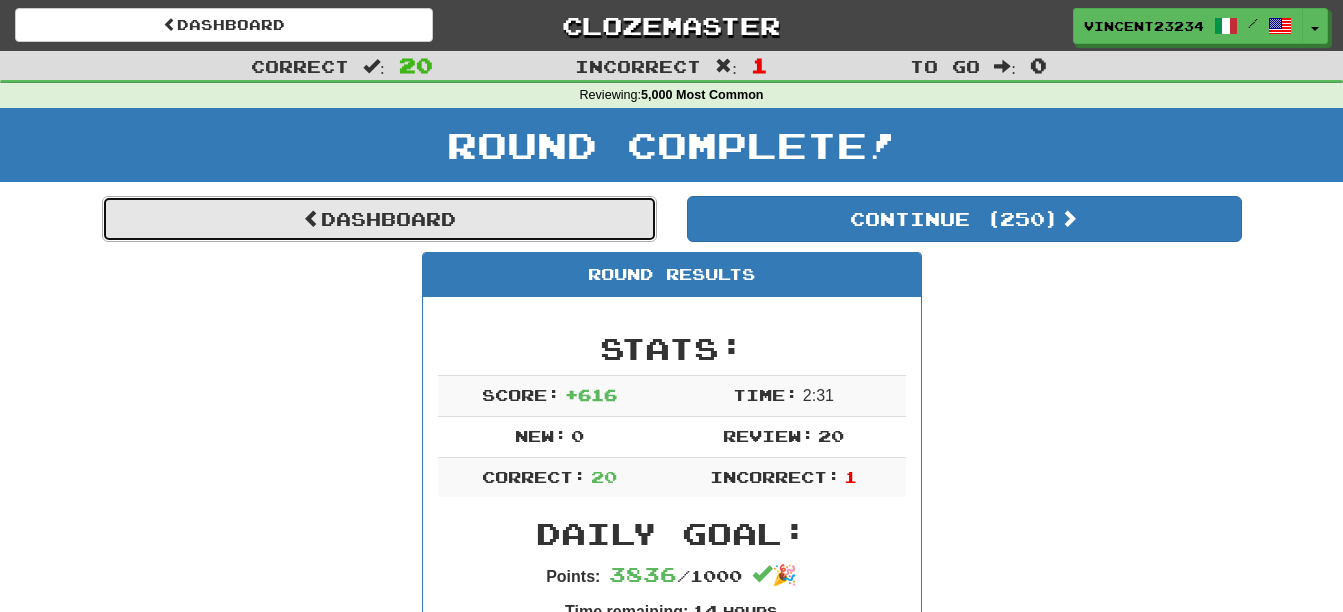 click on "Dashboard" at bounding box center (379, 219) 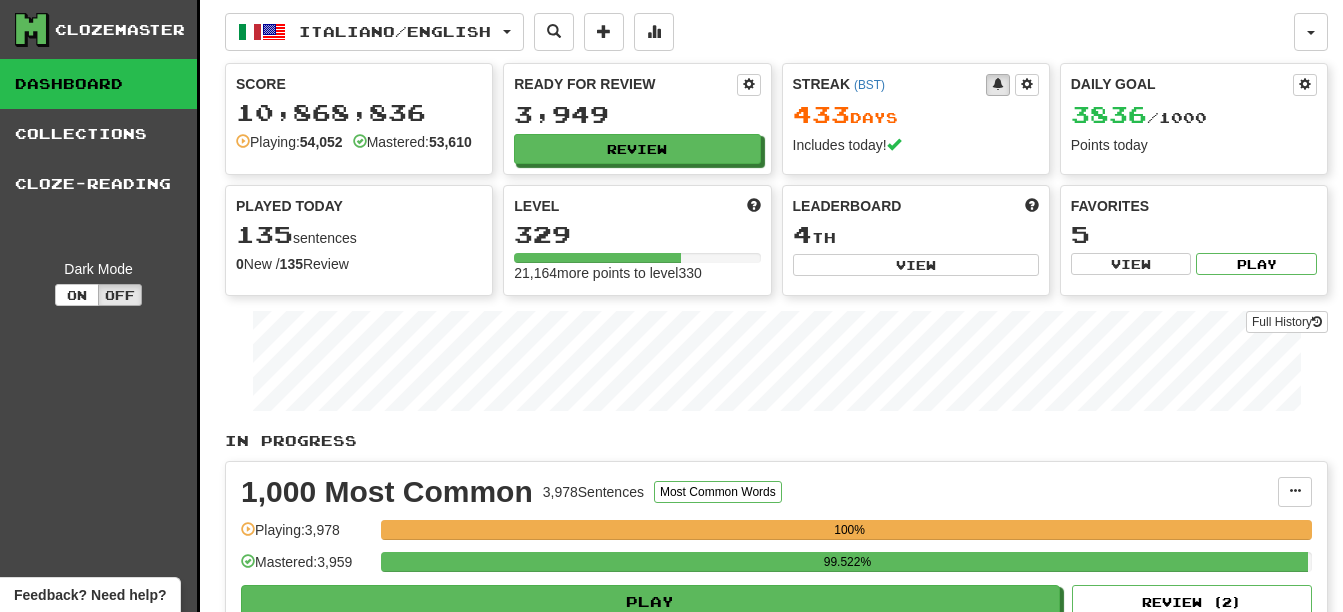 scroll, scrollTop: 0, scrollLeft: 0, axis: both 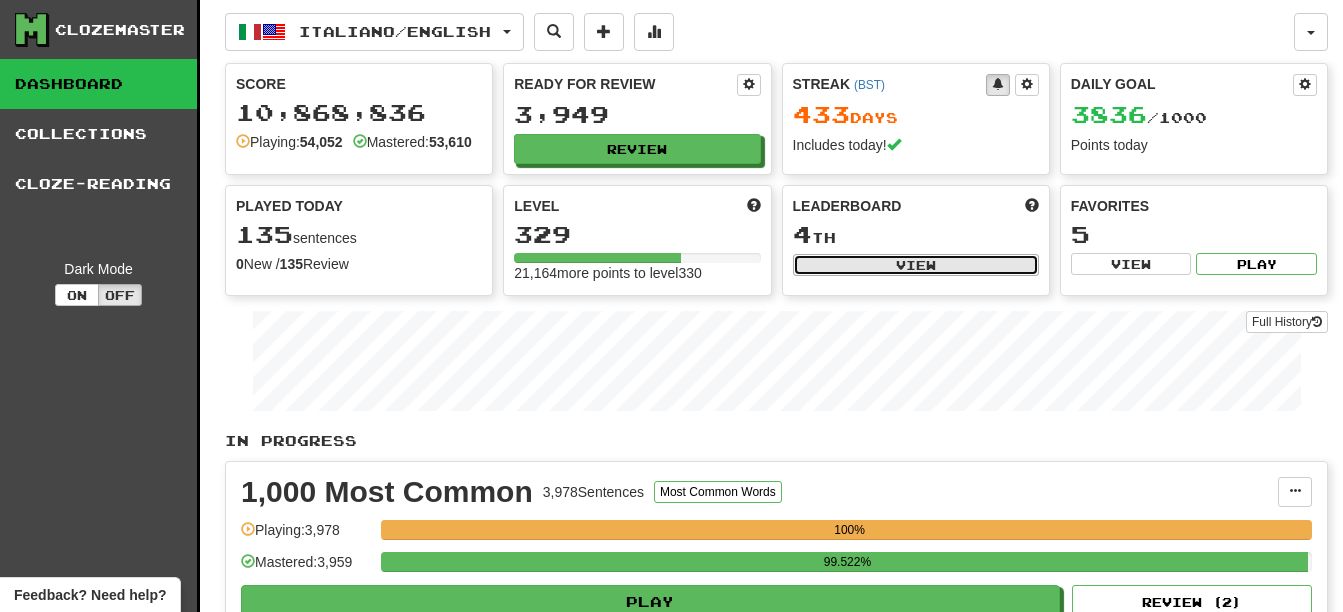 click on "View" at bounding box center (916, 265) 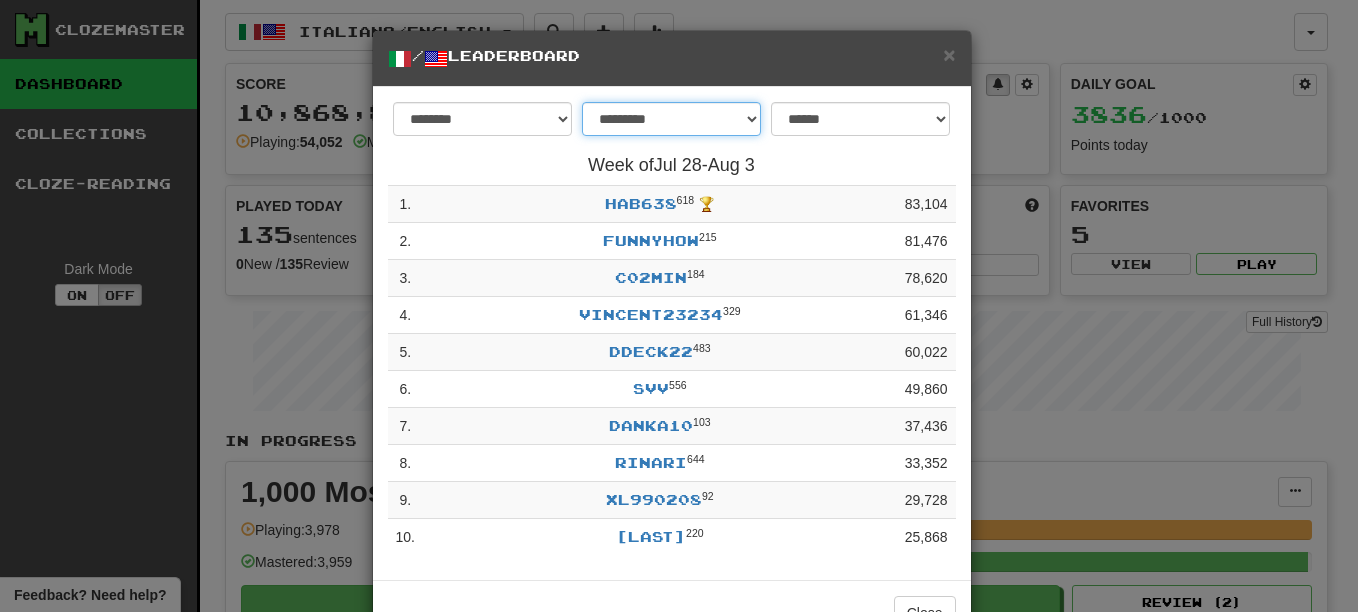 click on "**********" at bounding box center (671, 119) 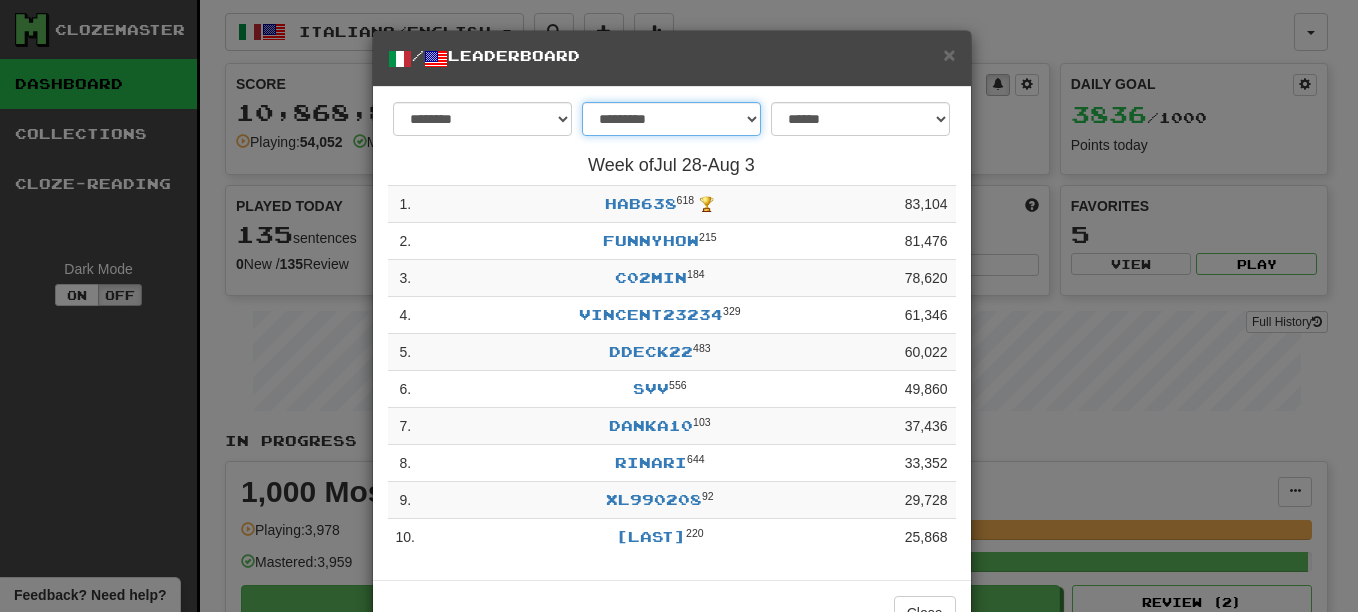 select on "********" 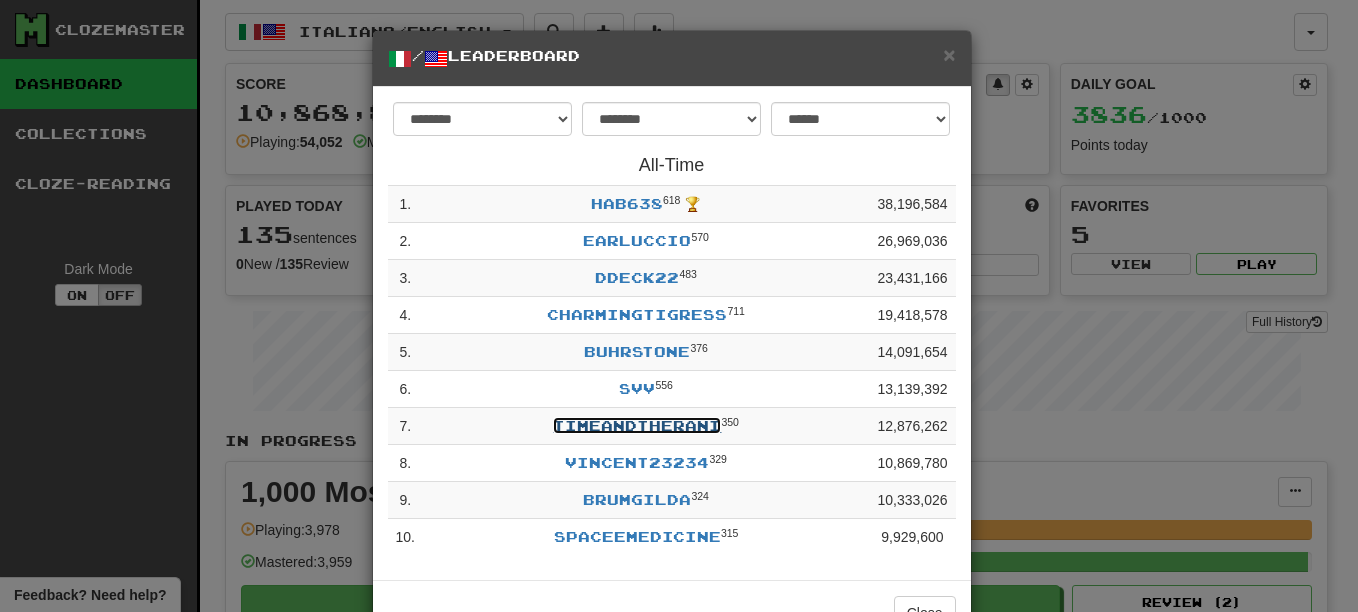 click on "TimeandtheRani" at bounding box center (637, 425) 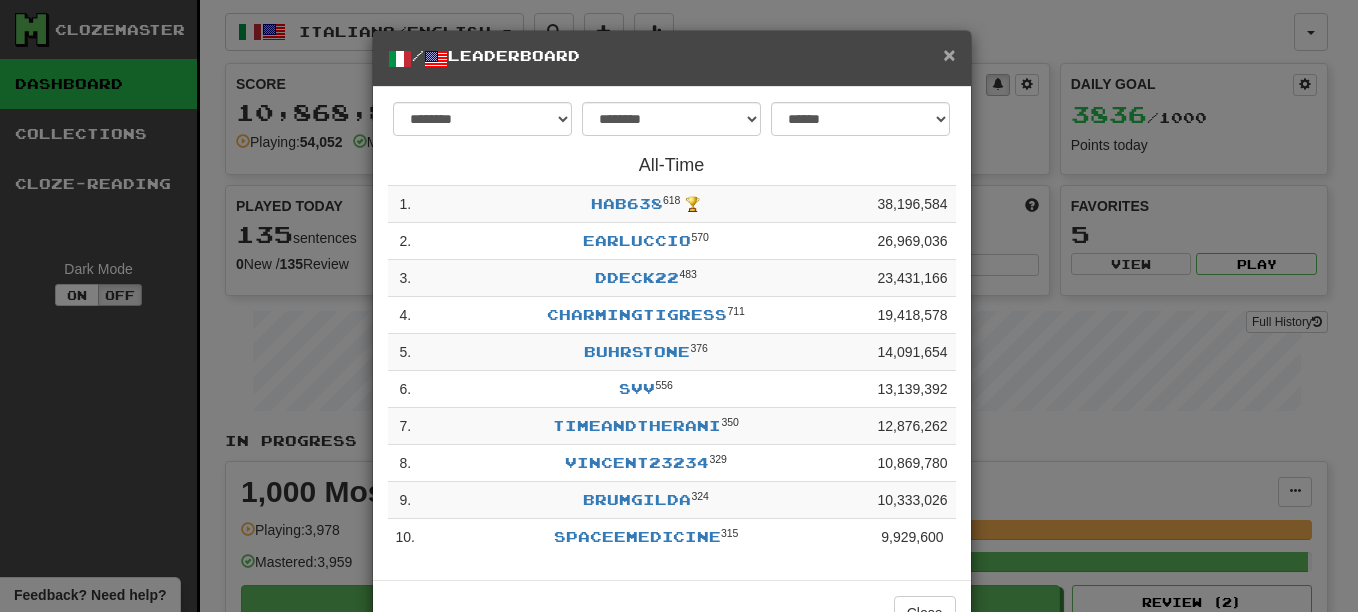 click on "×" at bounding box center [949, 54] 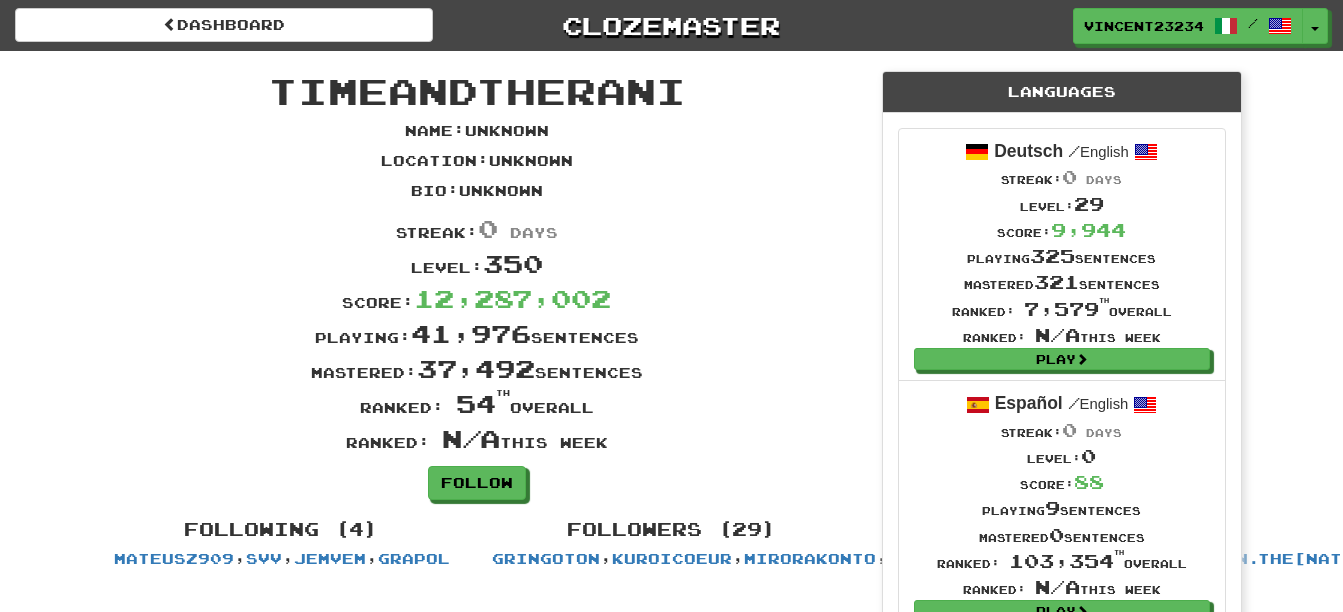 scroll, scrollTop: 0, scrollLeft: 0, axis: both 